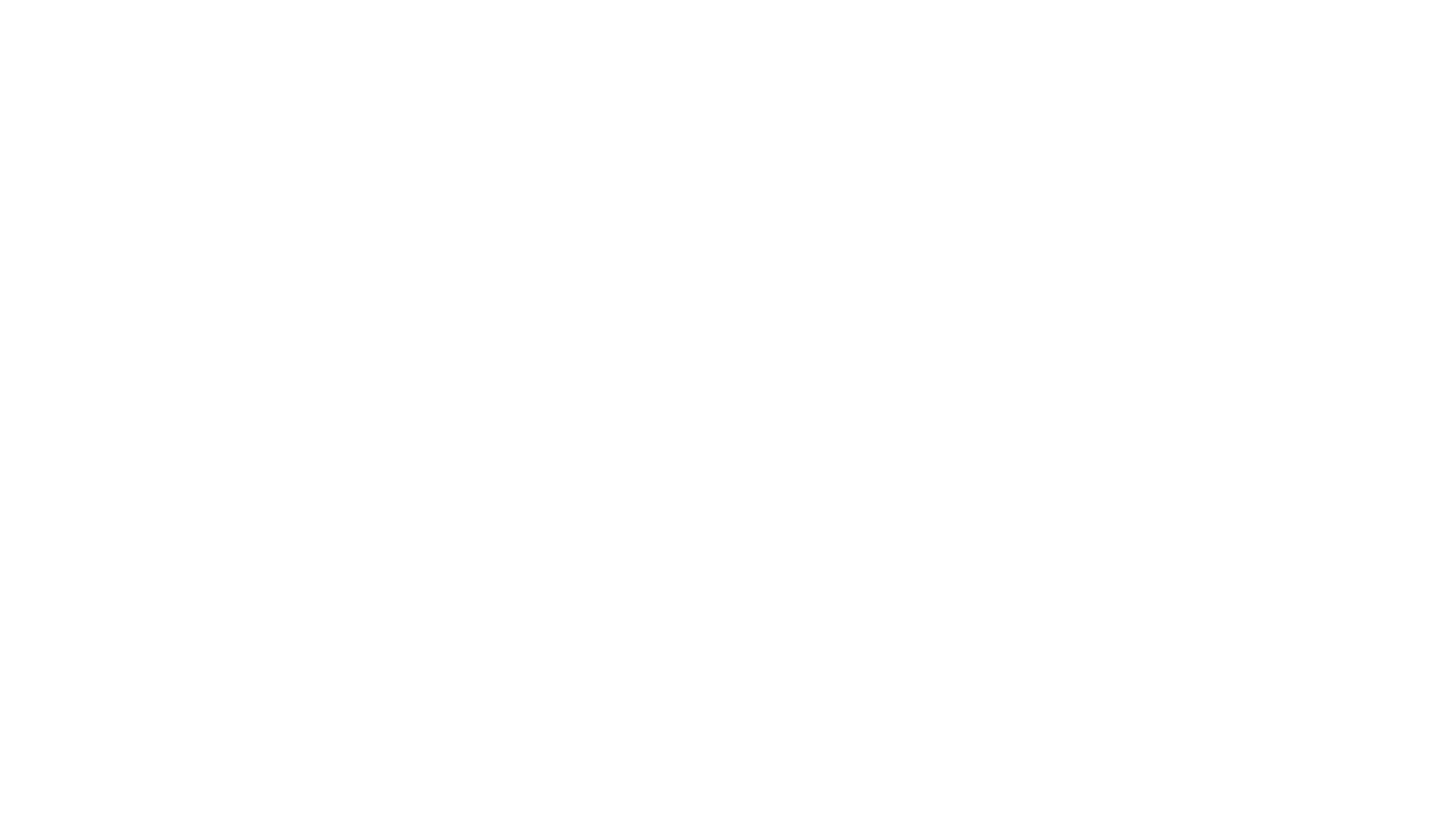scroll, scrollTop: 0, scrollLeft: 0, axis: both 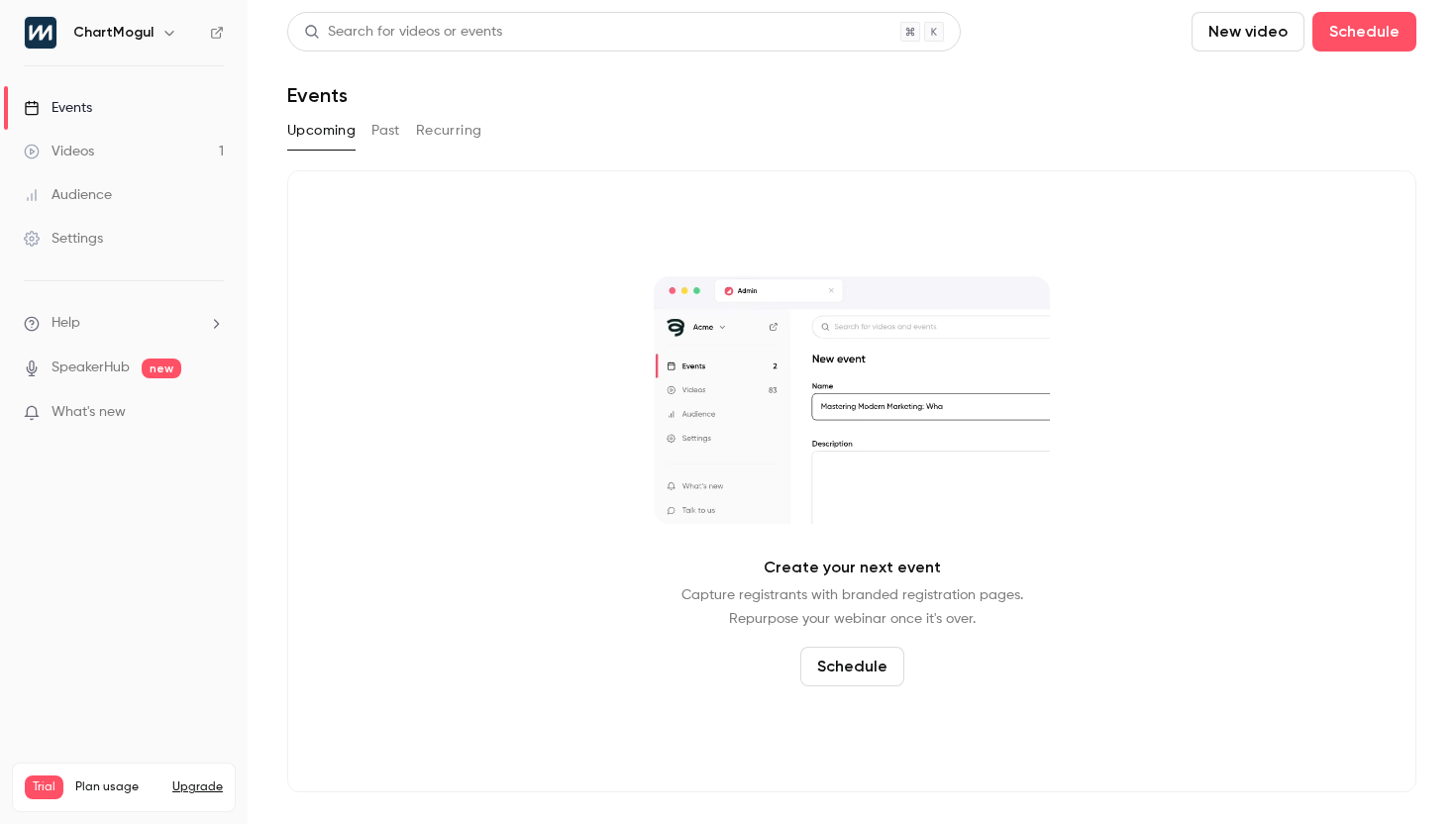 click on "Events" at bounding box center [124, 108] 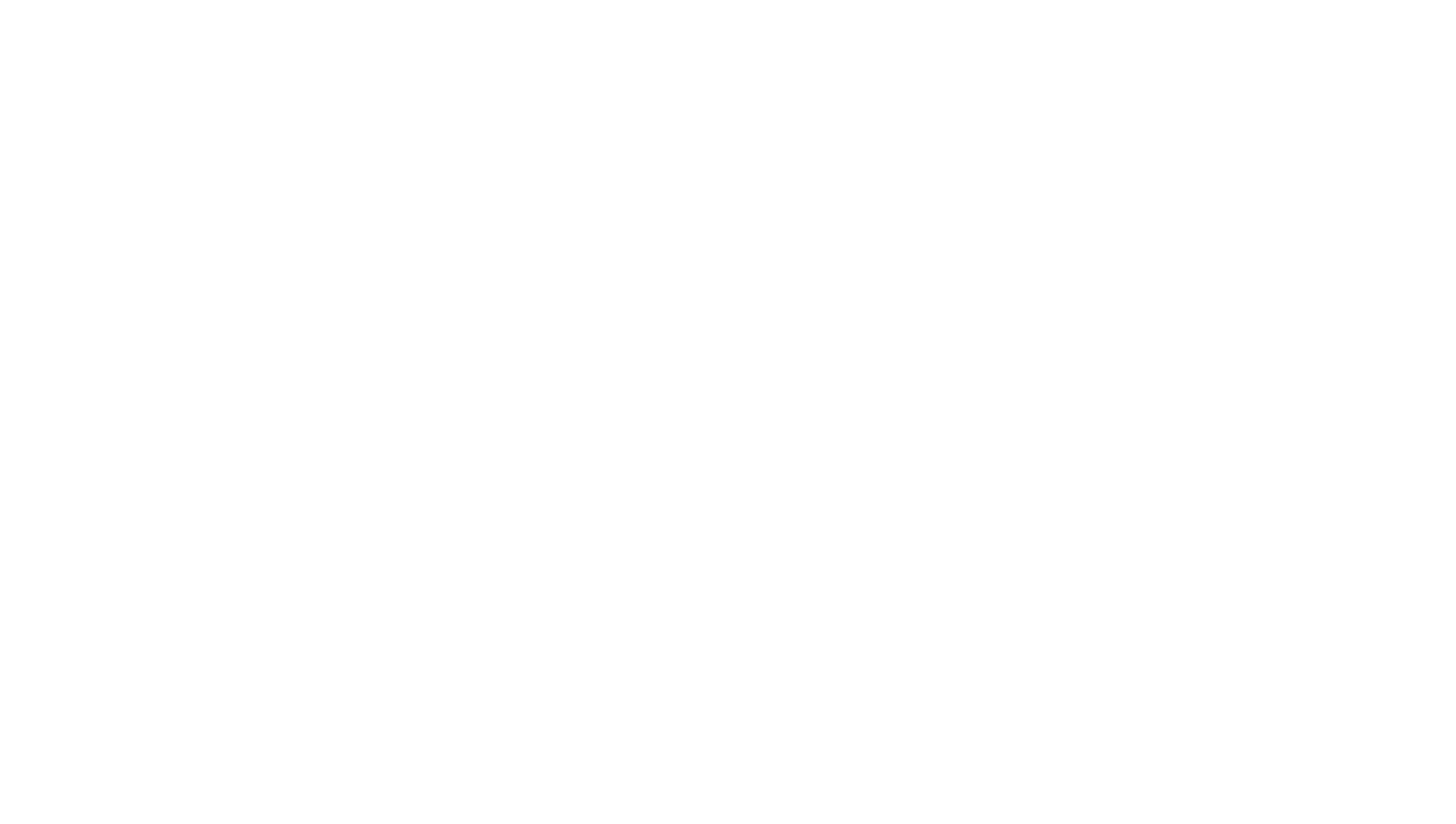 scroll, scrollTop: 0, scrollLeft: 0, axis: both 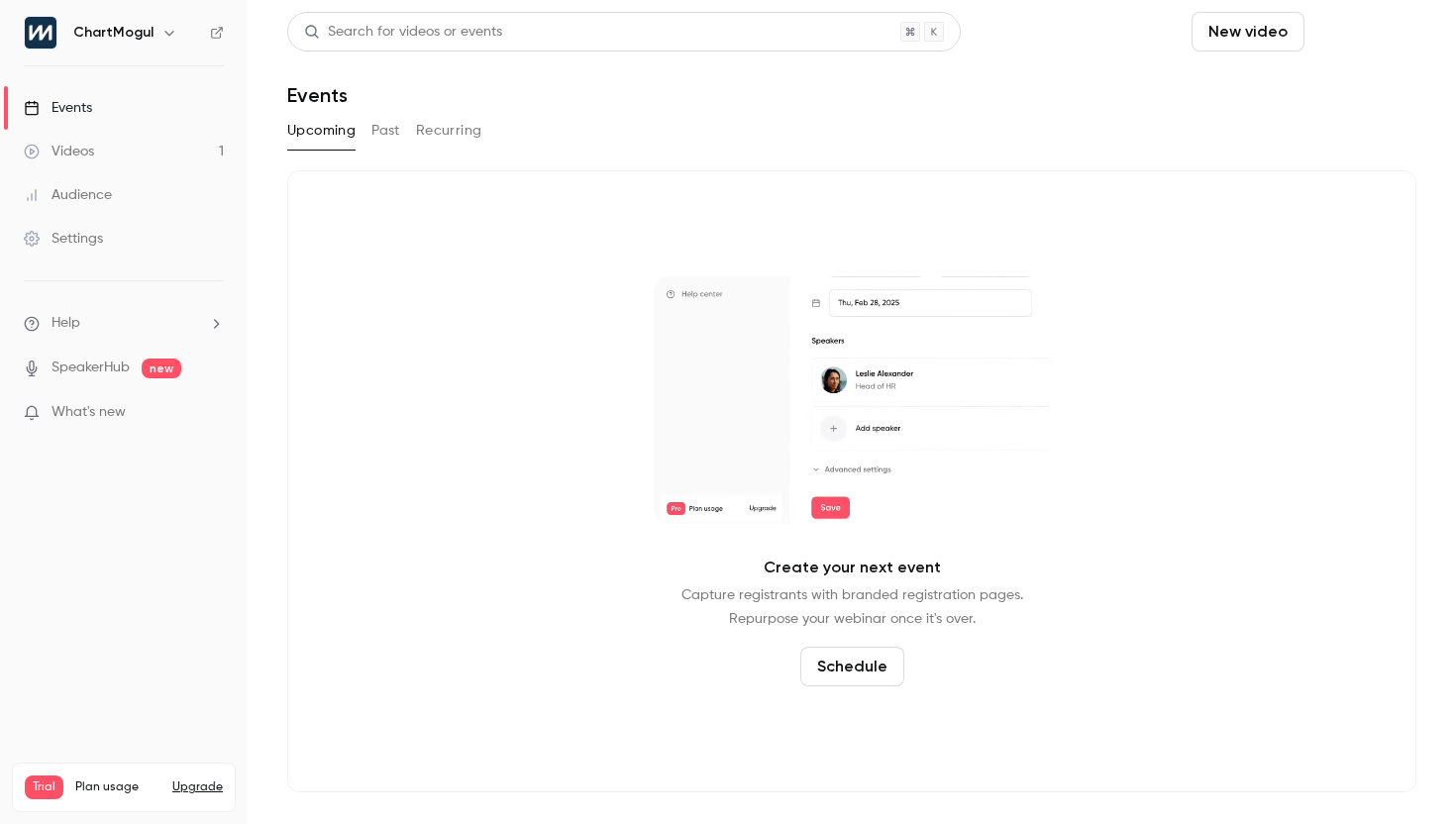 click on "Schedule" at bounding box center (1364, 32) 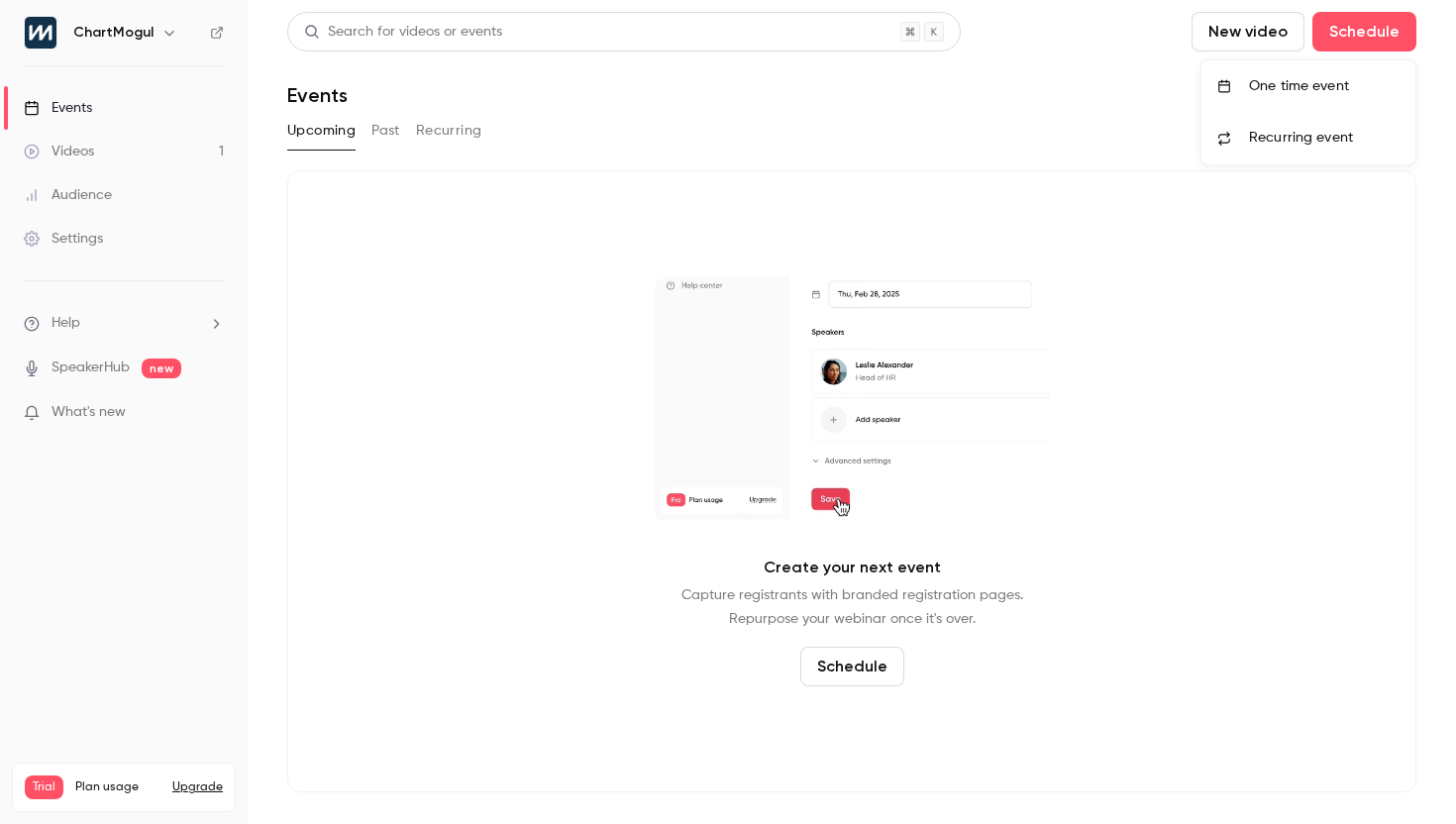 click on "One time event" at bounding box center [1324, 86] 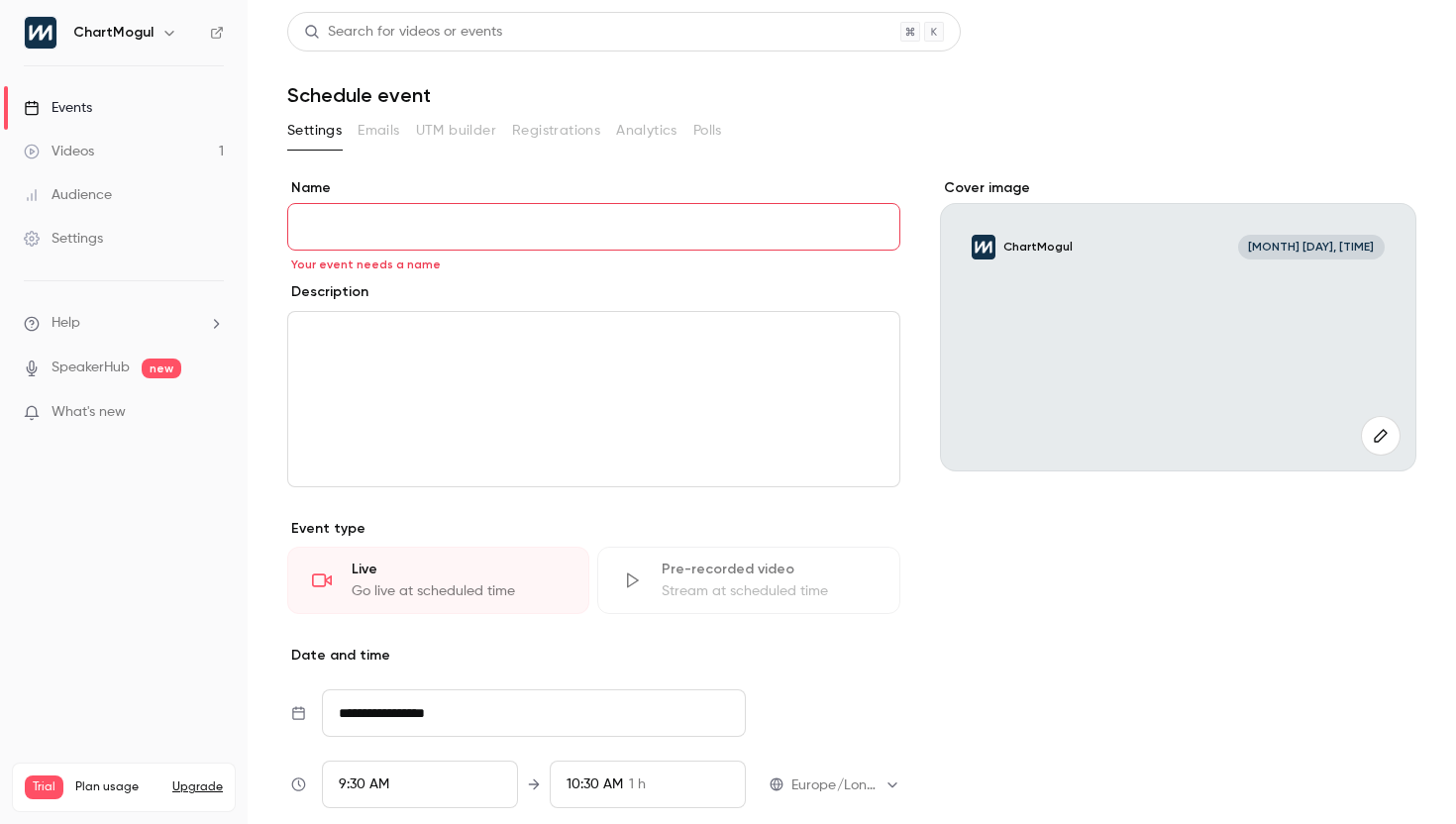 paste on "**********" 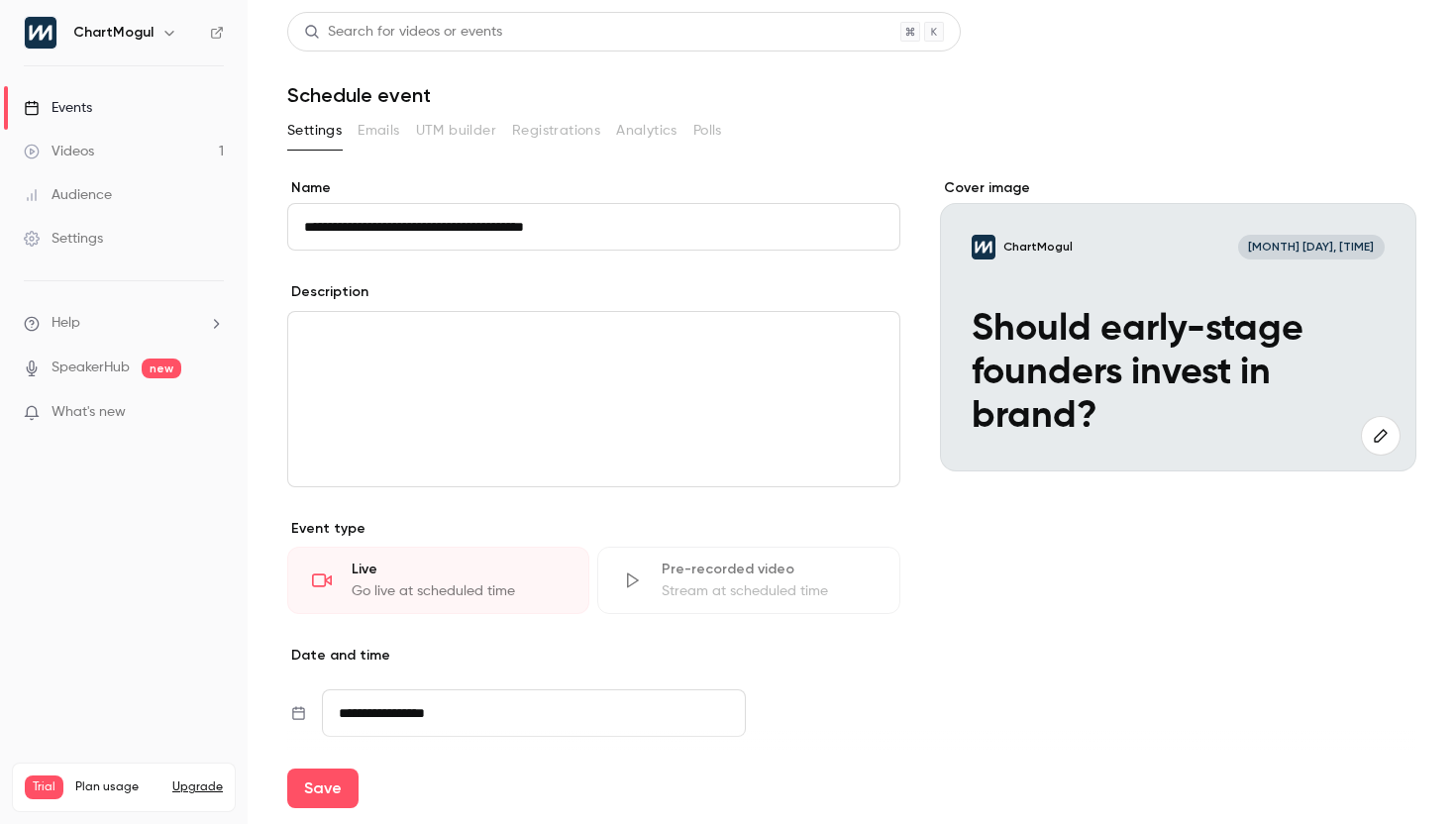 type on "**********" 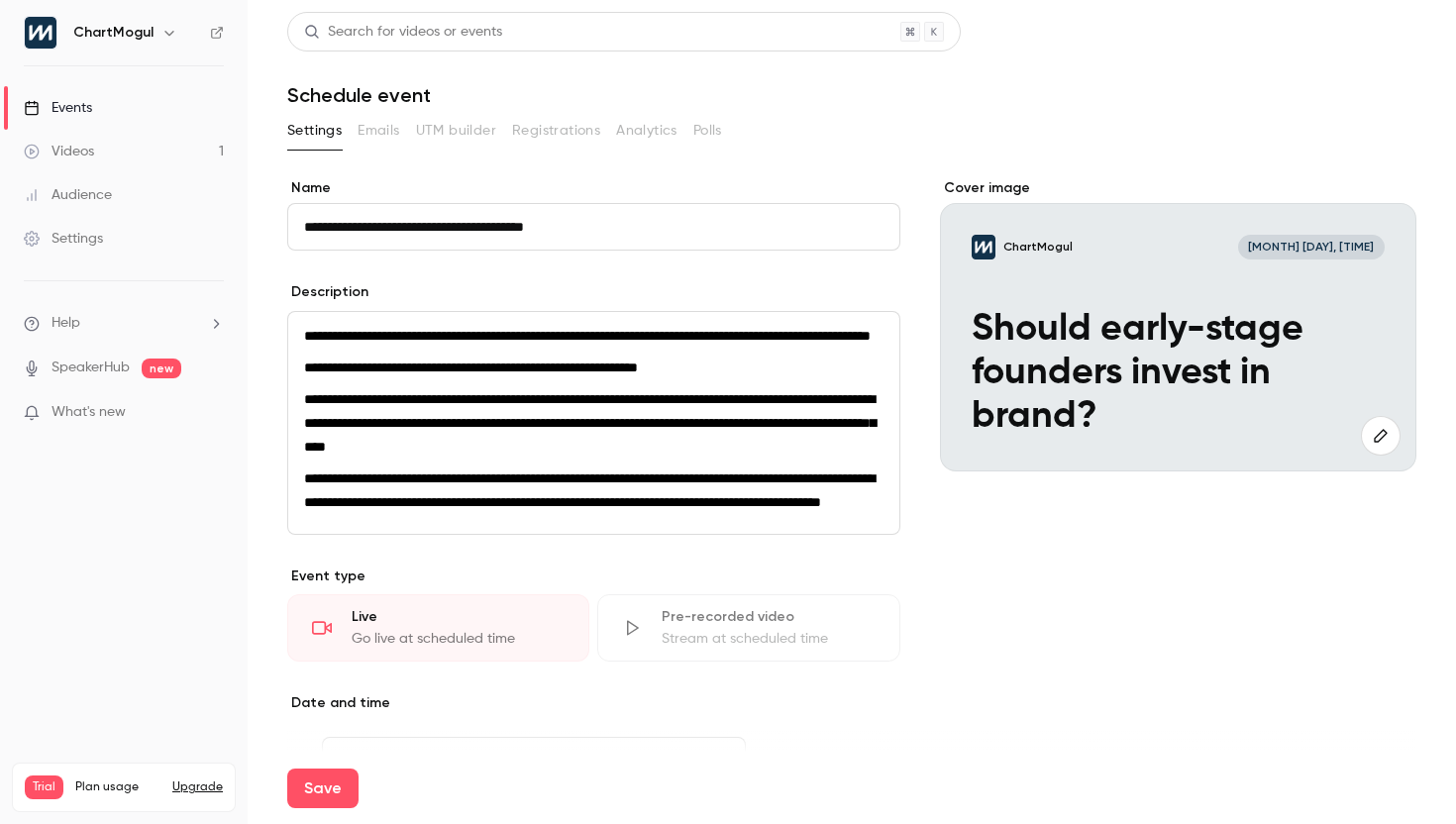 scroll, scrollTop: 378, scrollLeft: 0, axis: vertical 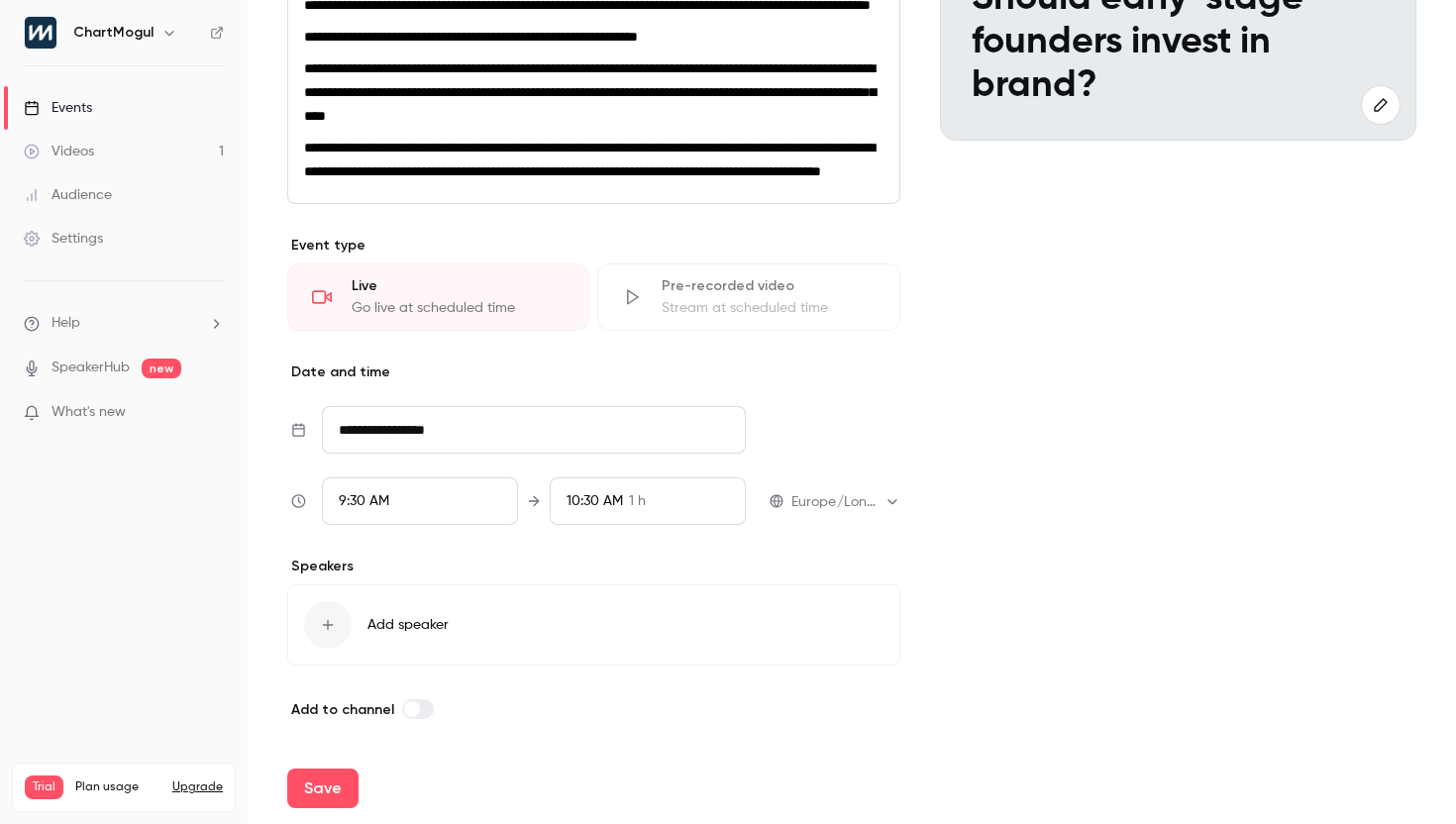 click on "**********" at bounding box center [534, 430] 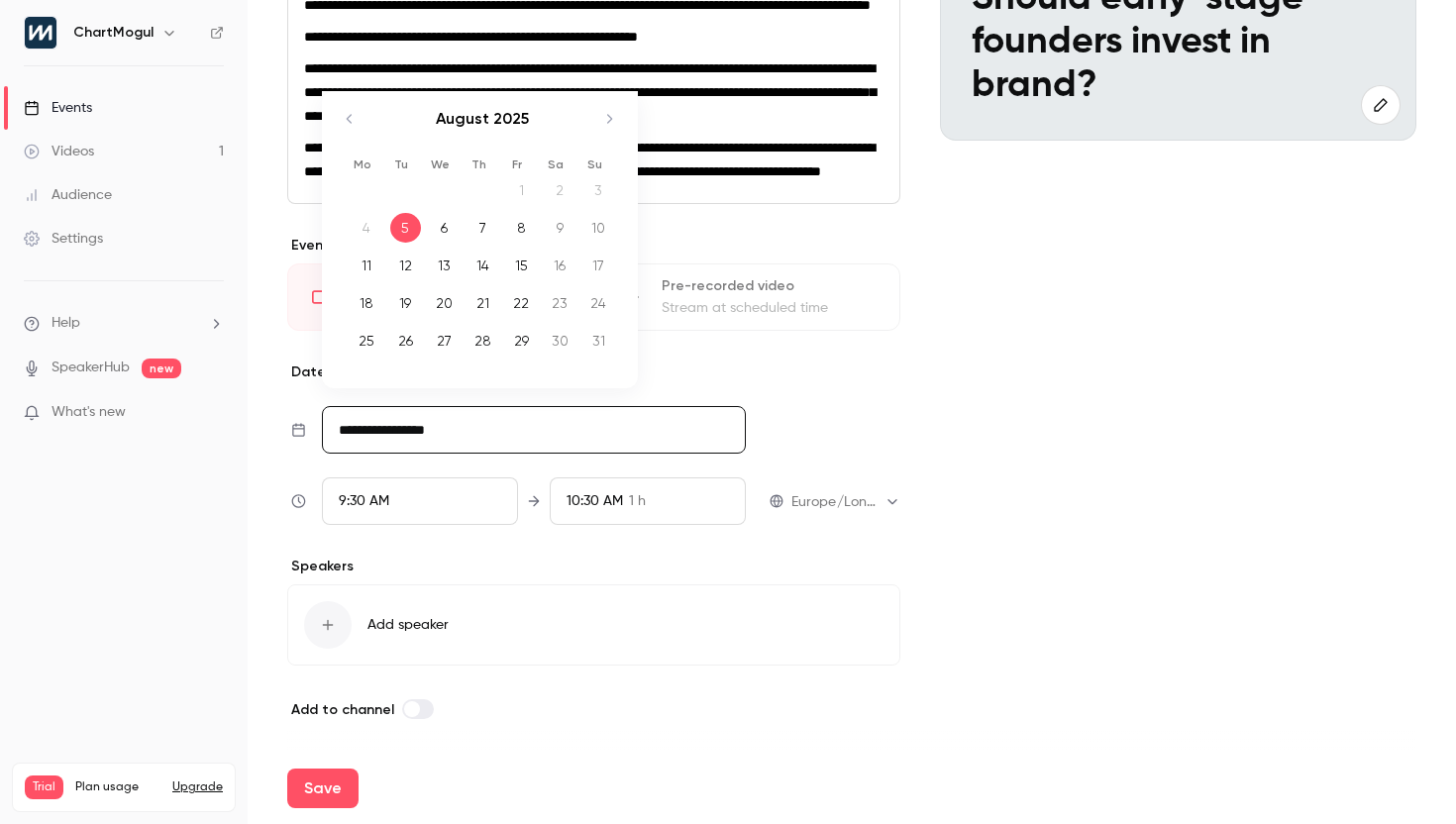 click 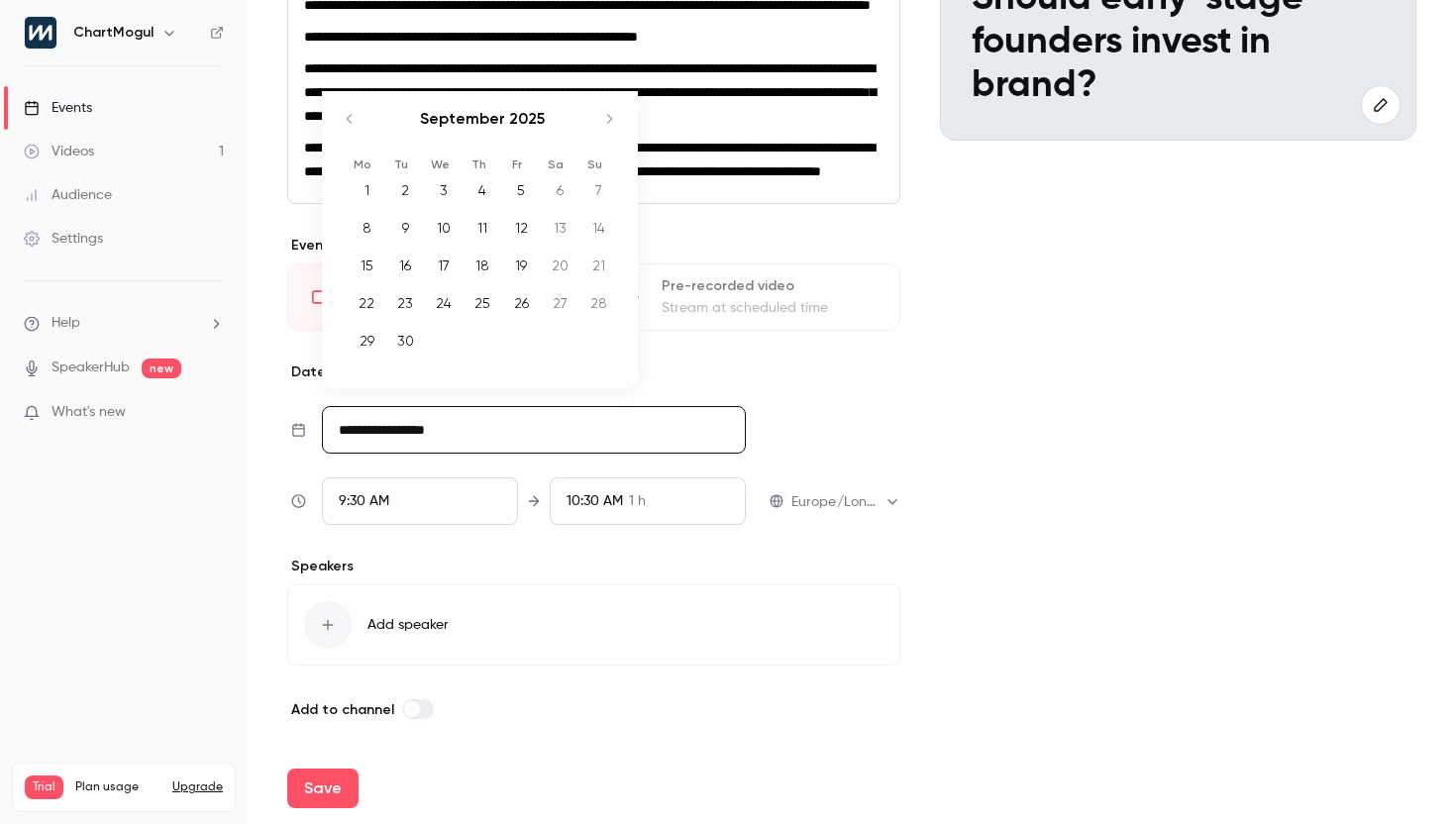 click 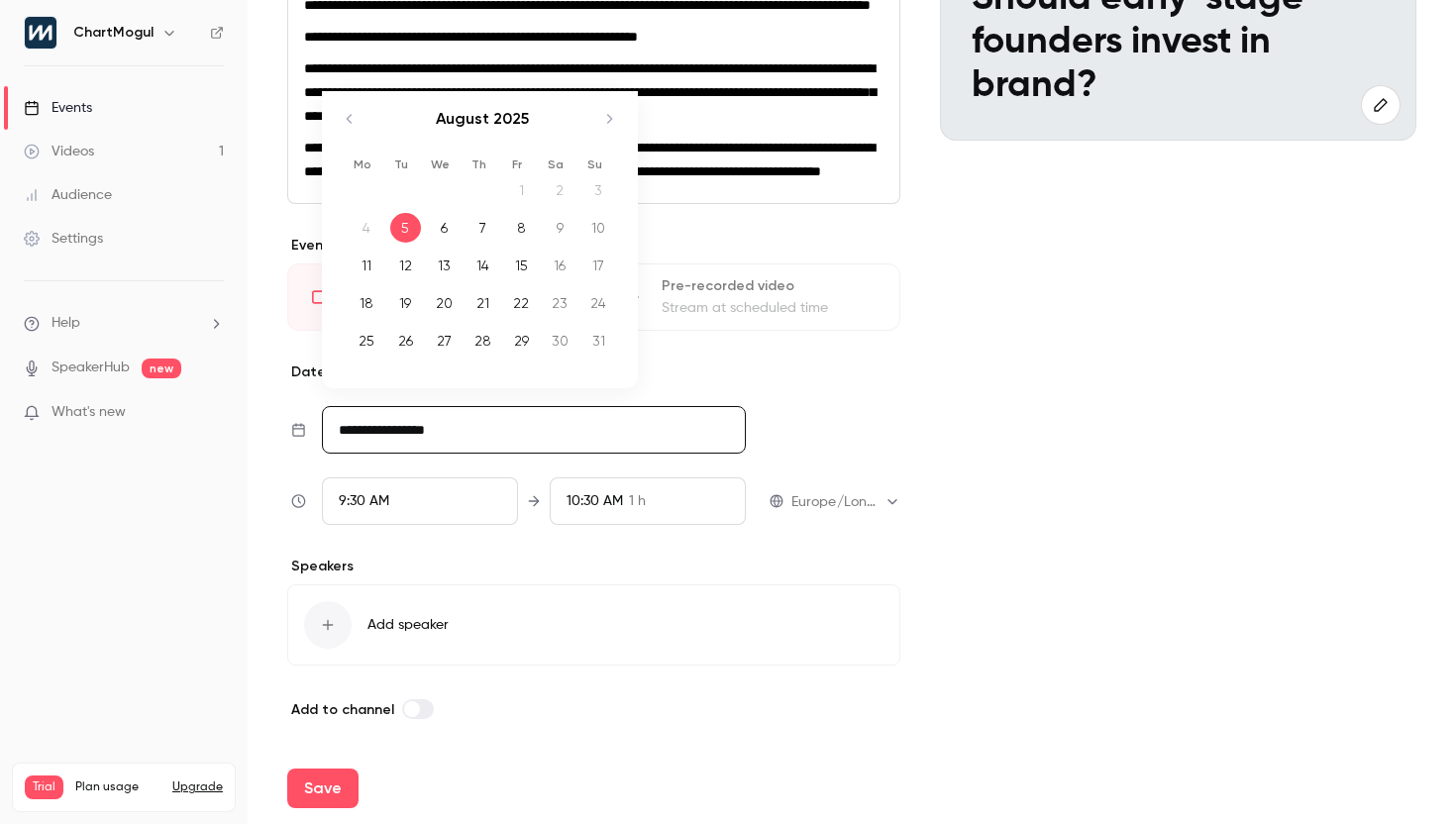 click 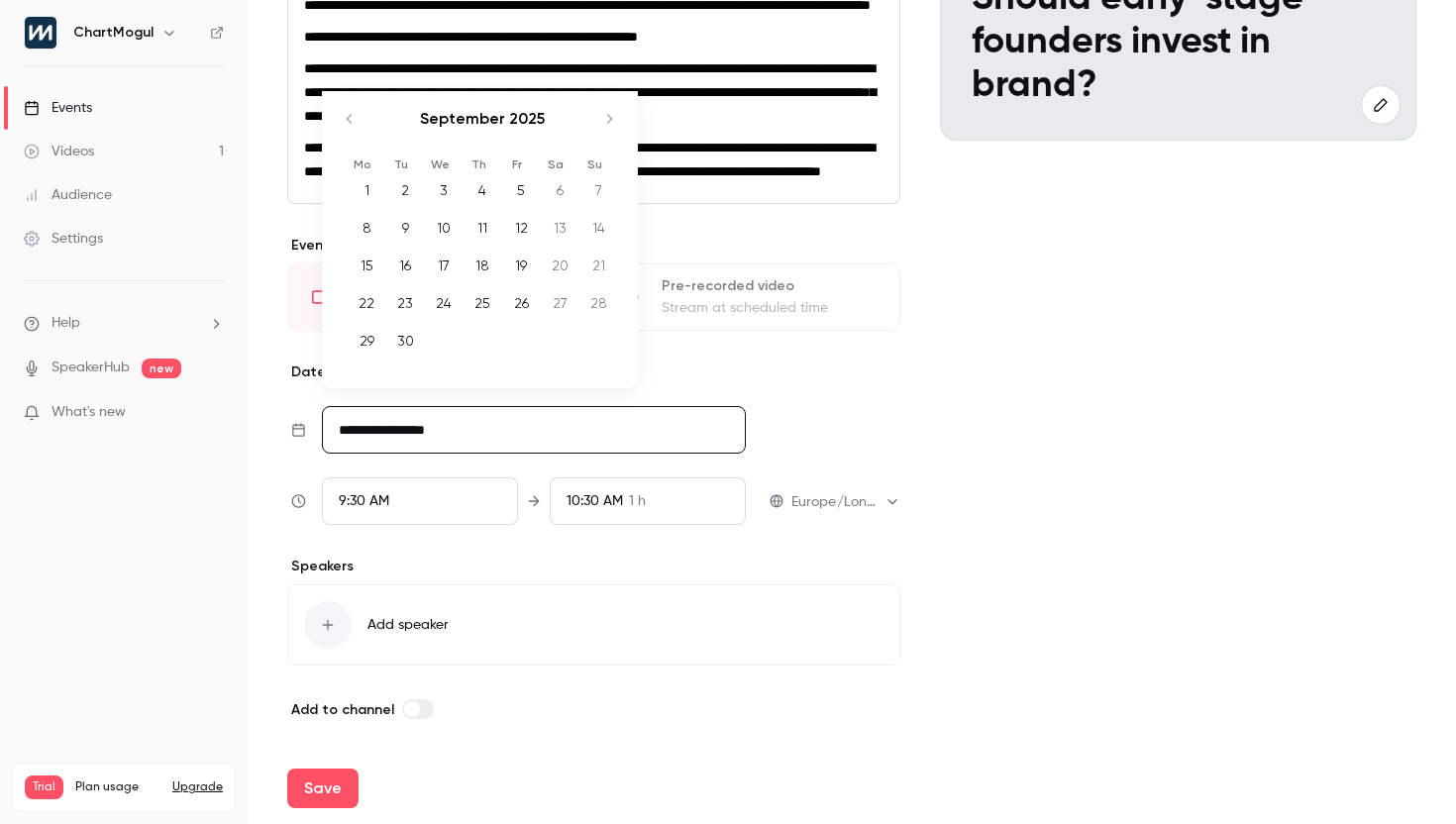 click on "16" at bounding box center [405, 265] 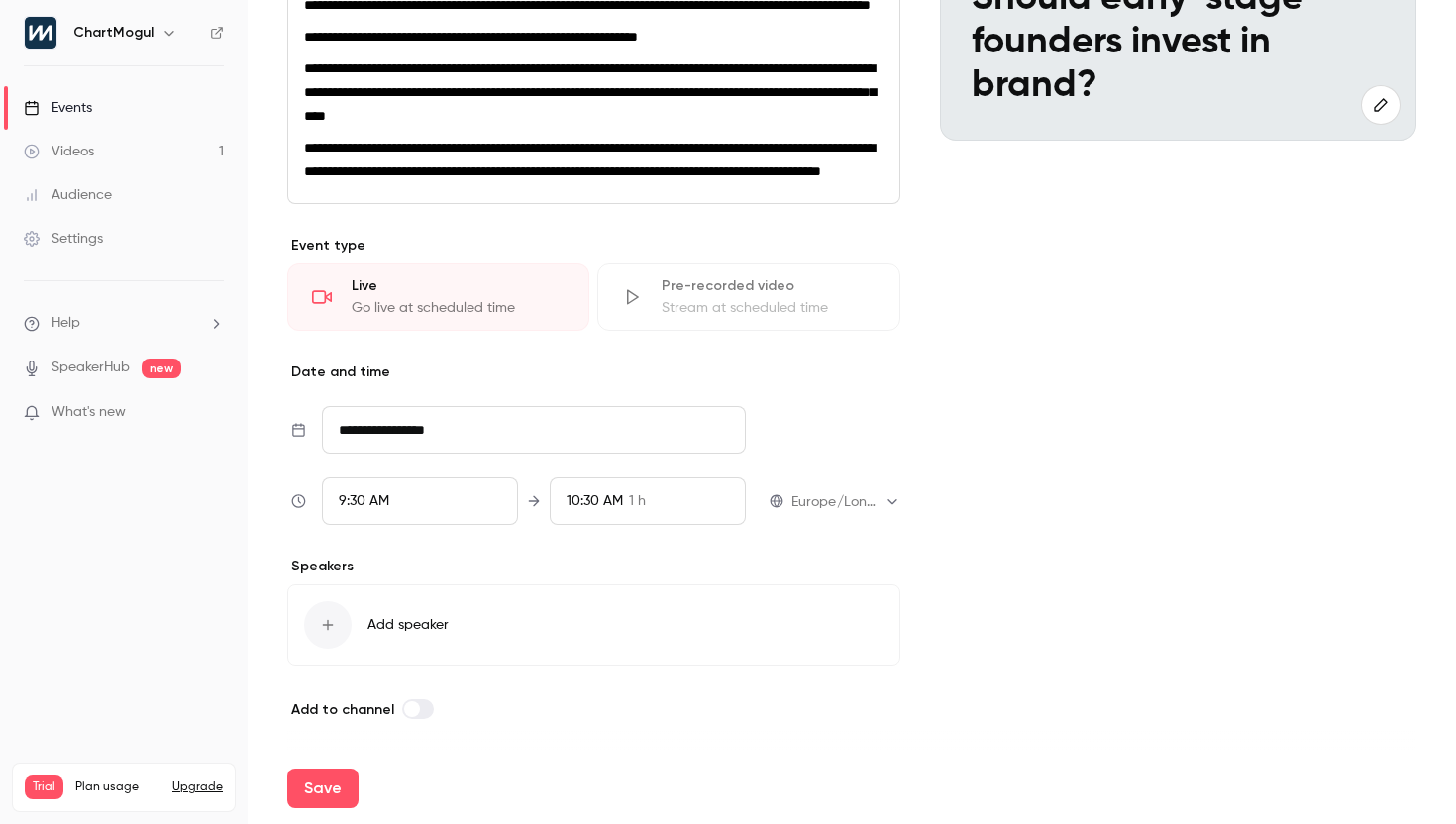 click on "9:30 AM" at bounding box center [420, 501] 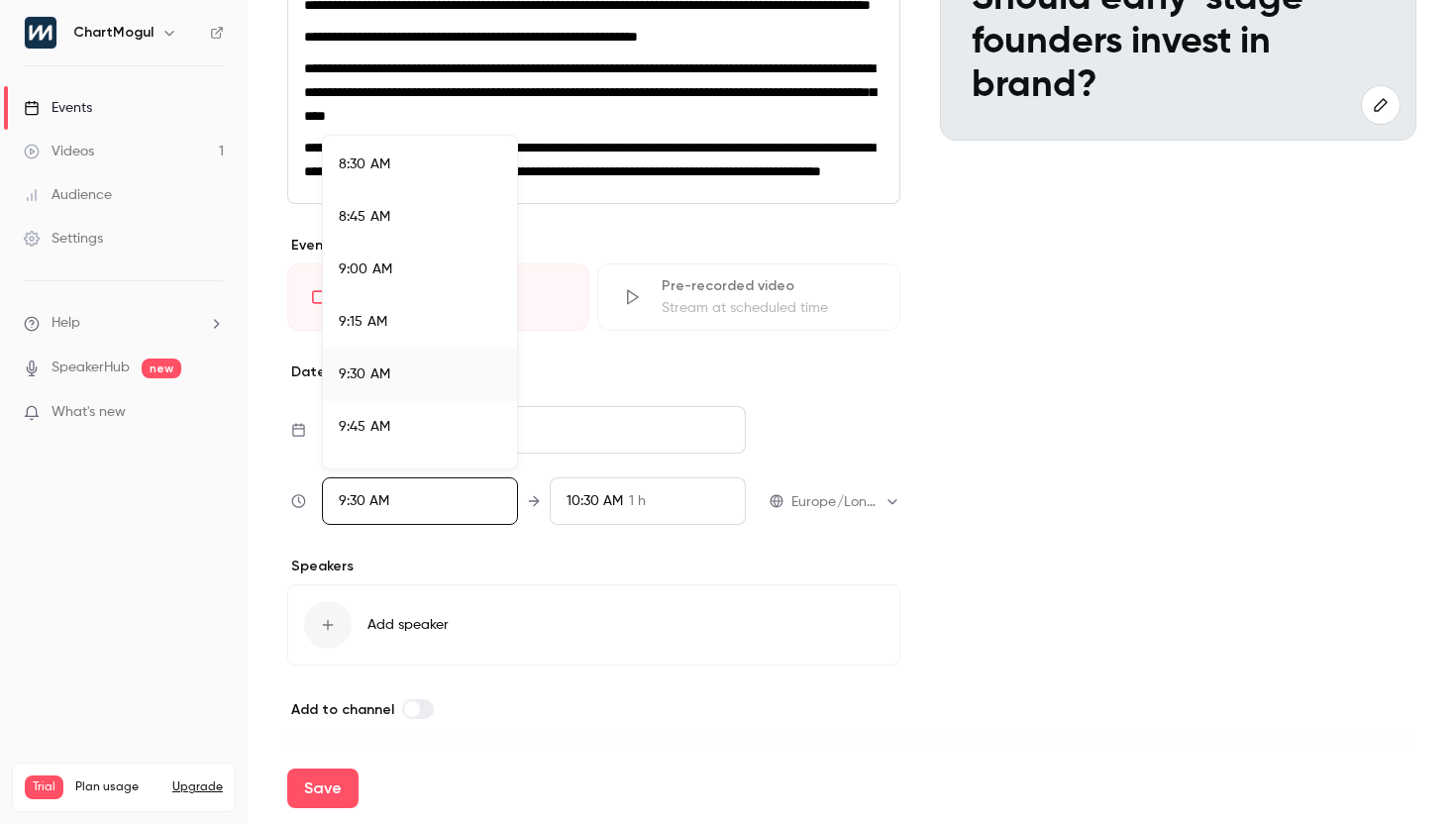 scroll, scrollTop: 1771, scrollLeft: 0, axis: vertical 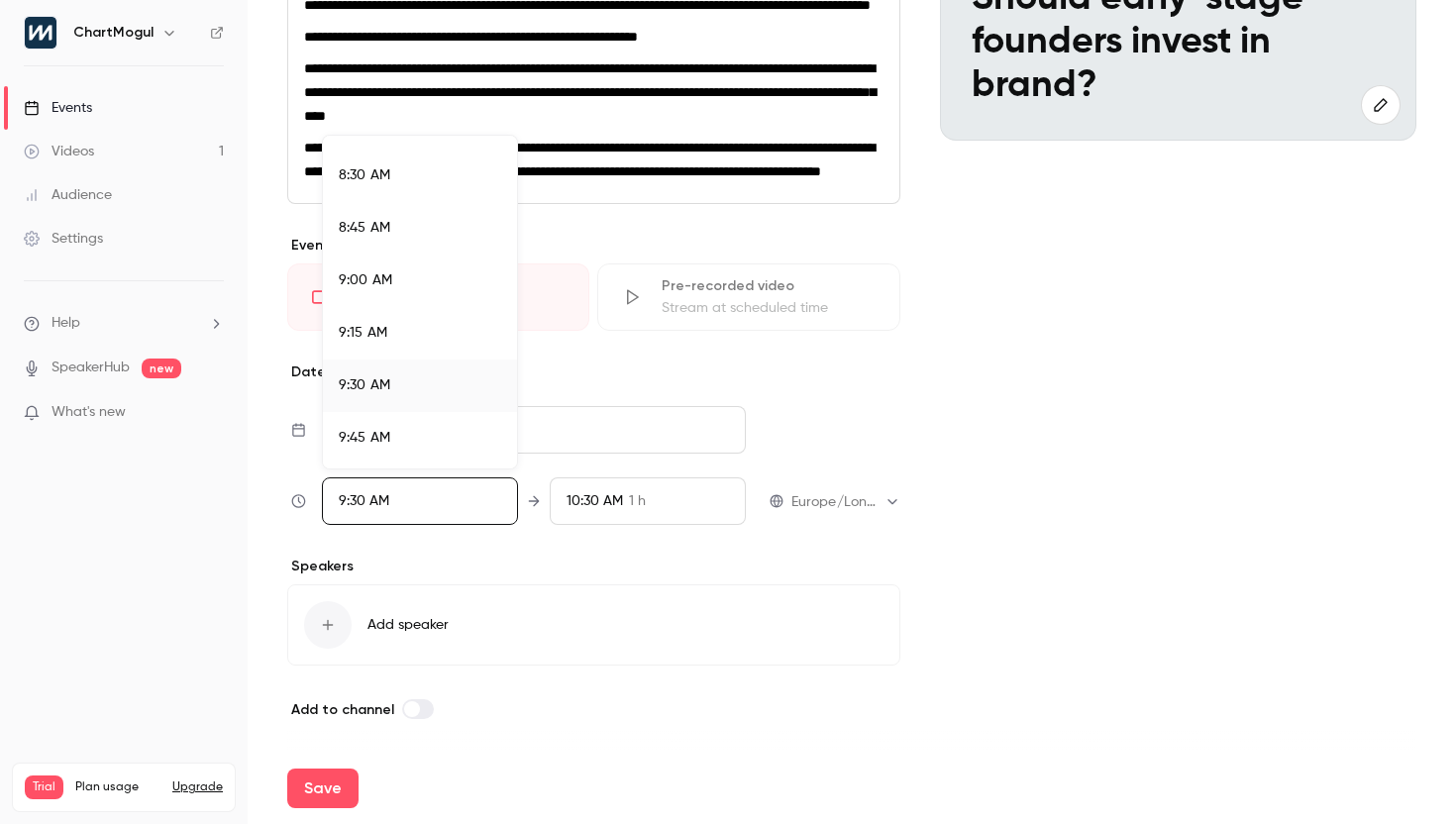 click at bounding box center (728, 412) 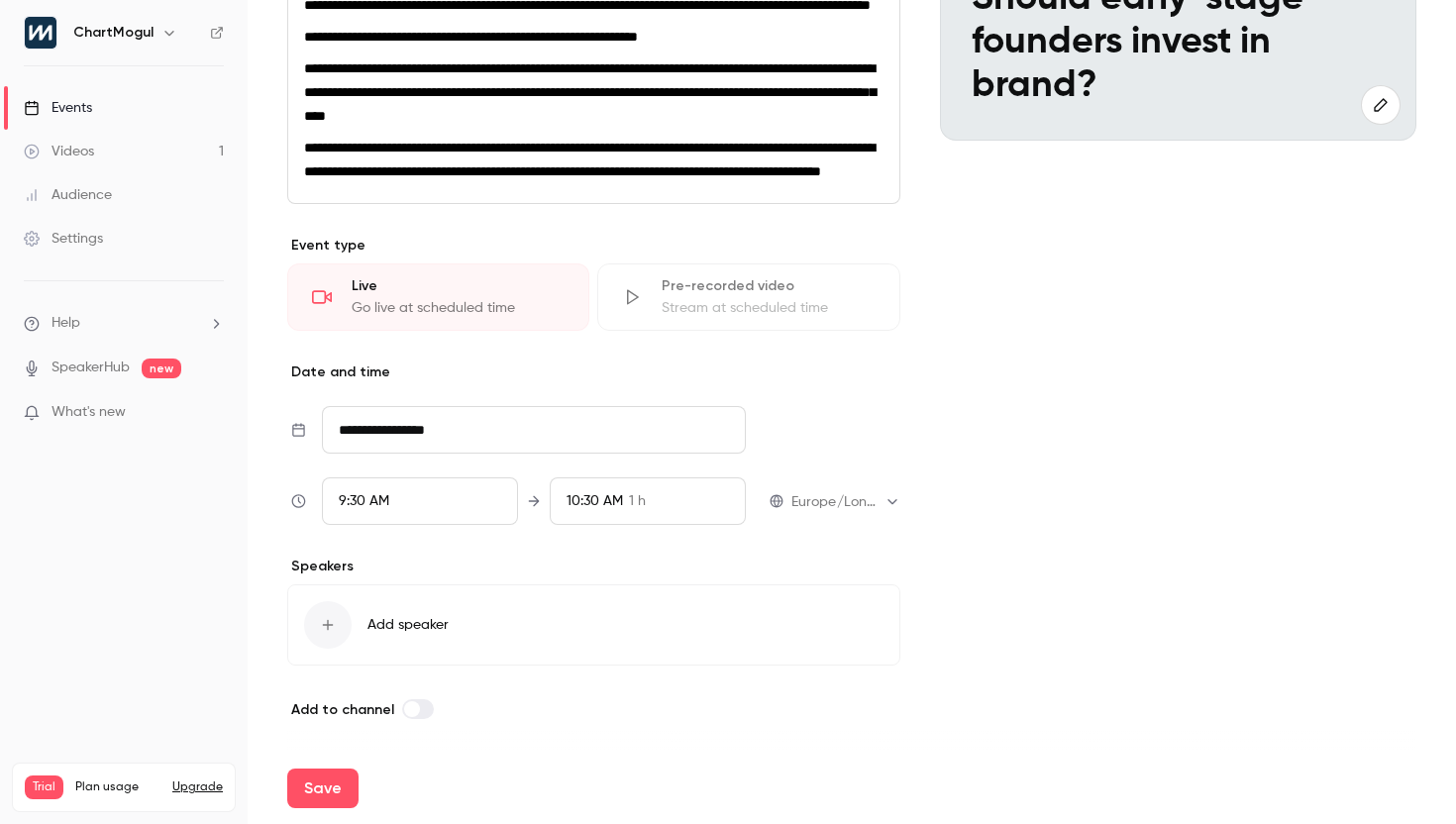 click on "9:30 AM" at bounding box center [364, 501] 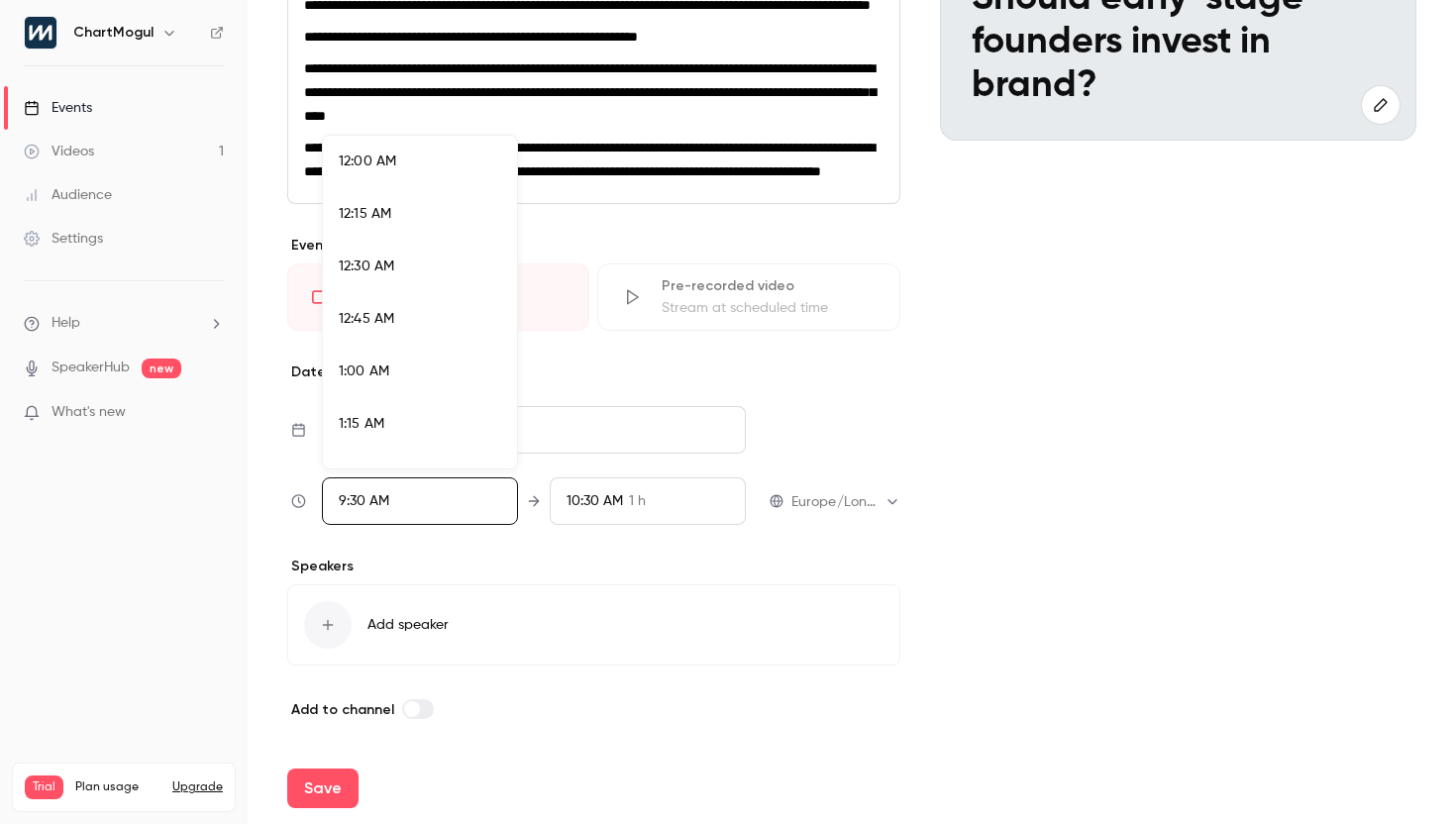 scroll, scrollTop: 1854, scrollLeft: 0, axis: vertical 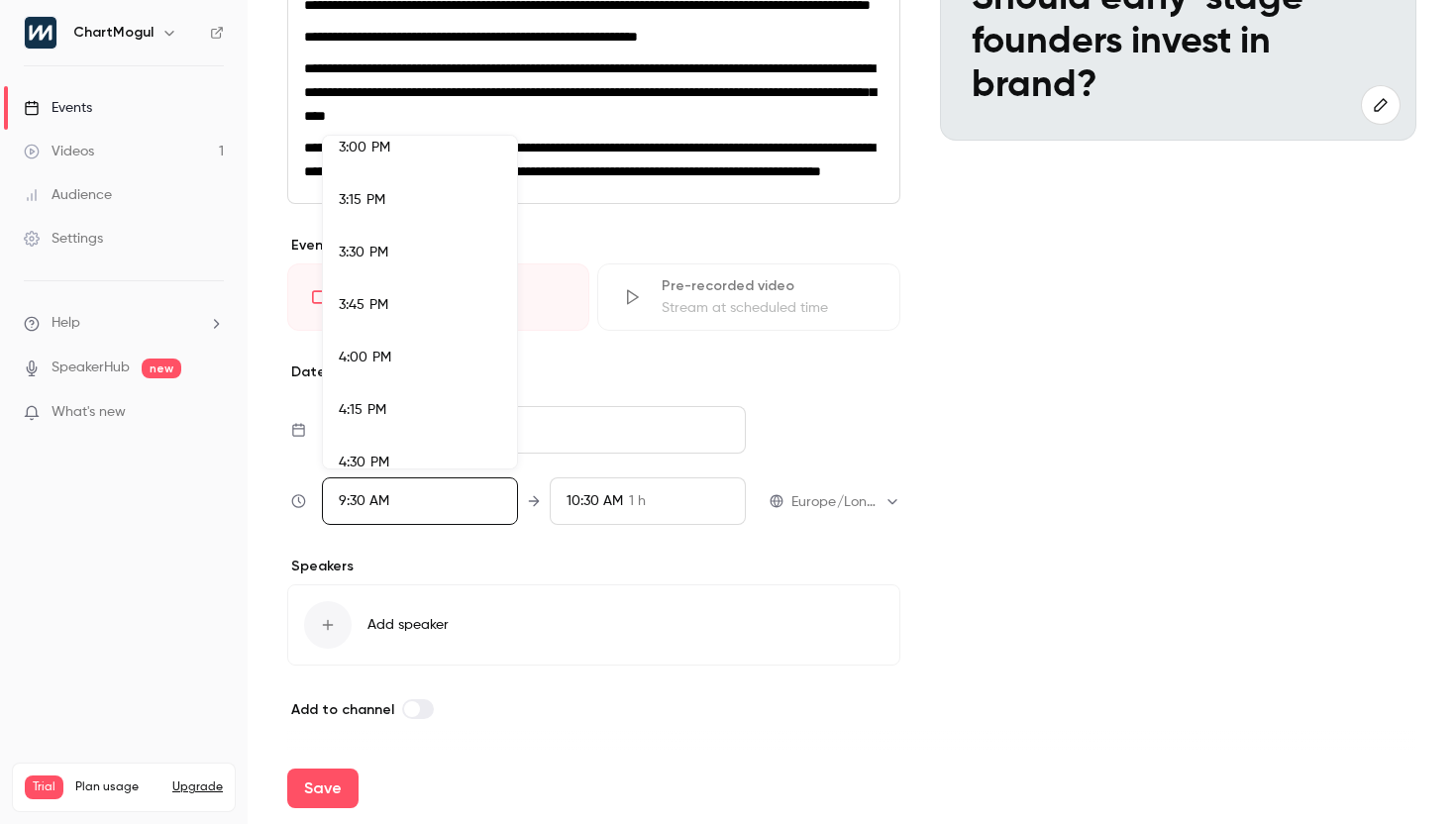 click on "4:00 PM" at bounding box center [420, 358] 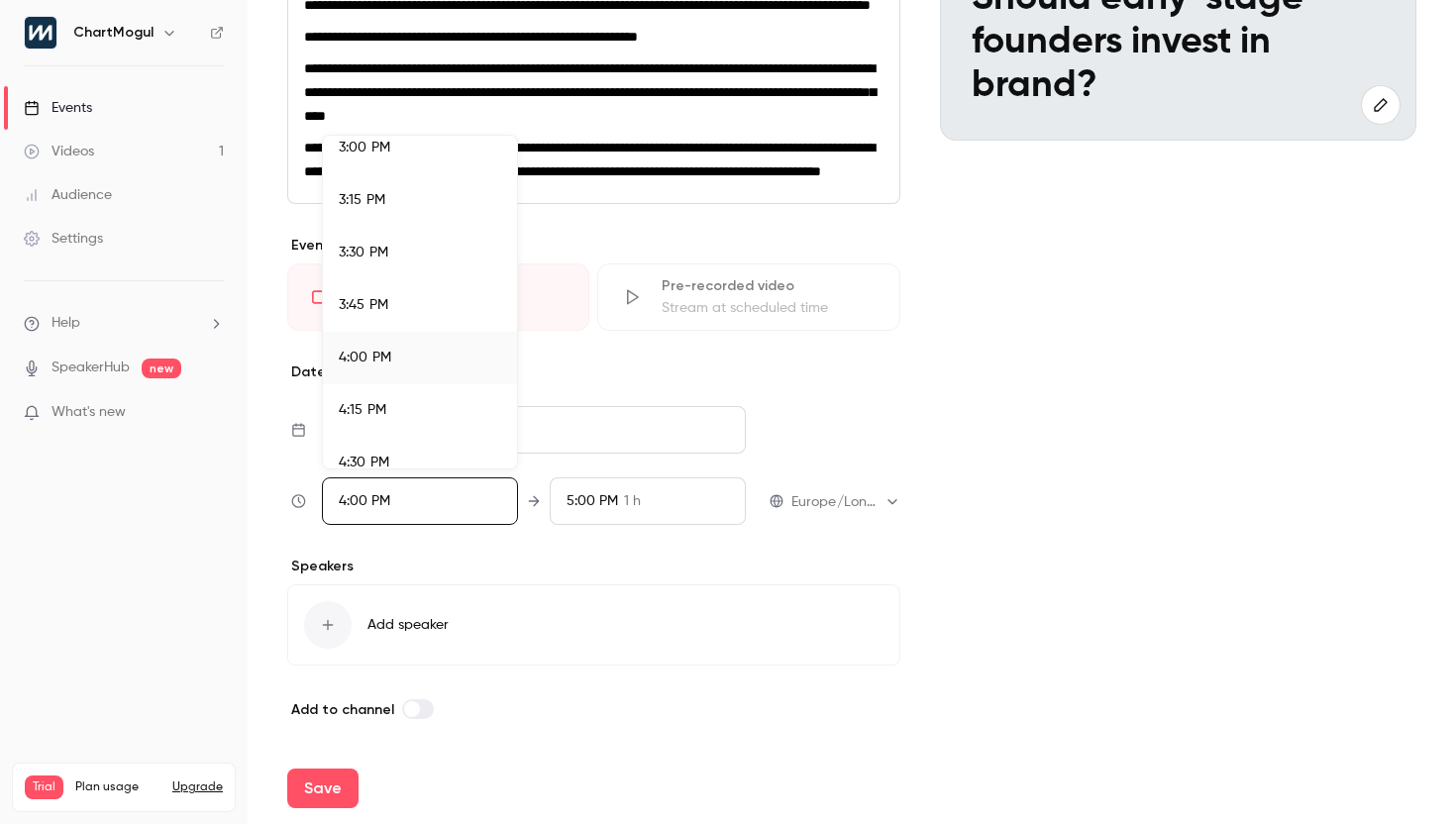 click at bounding box center (728, 412) 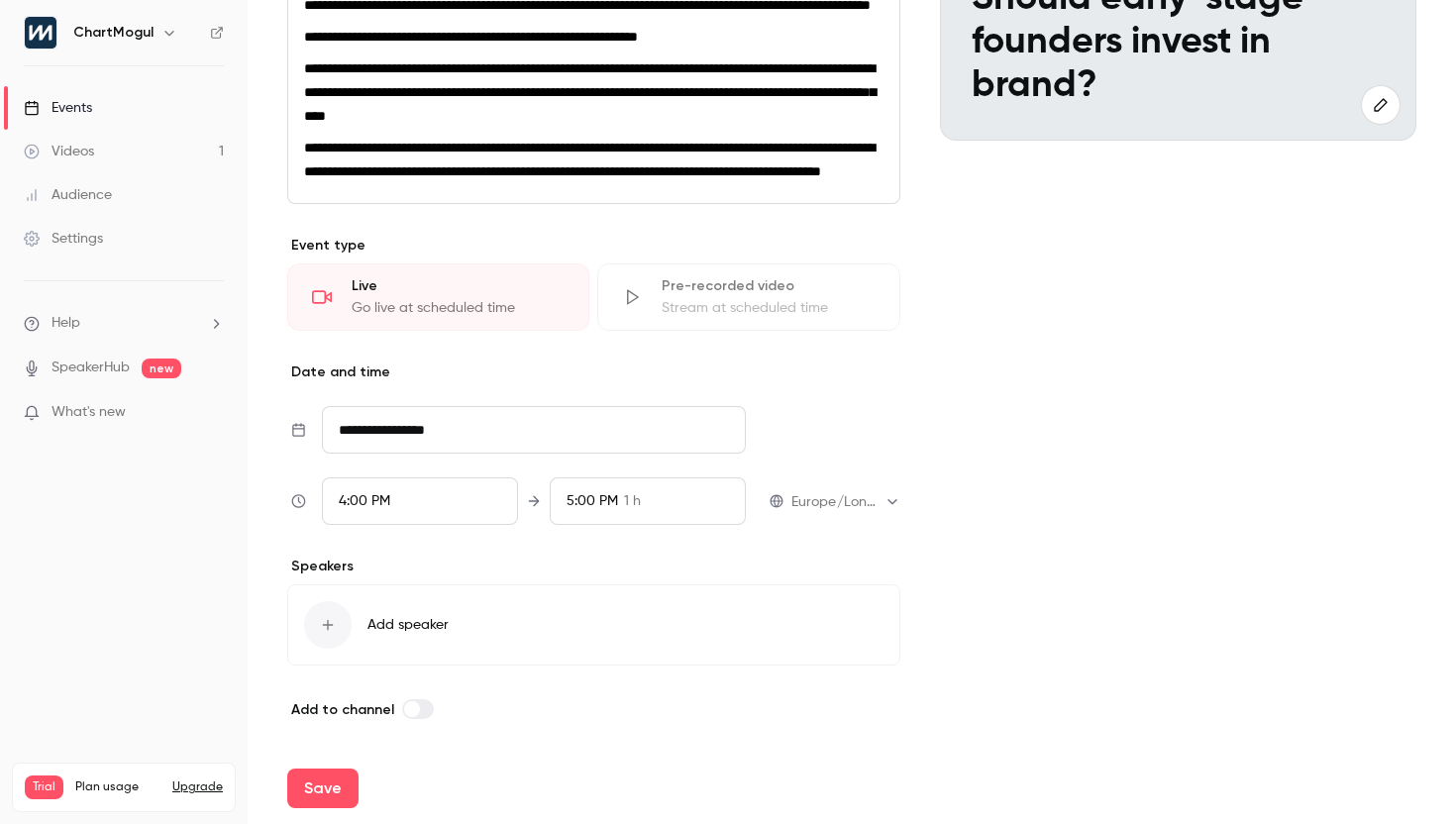 click on "5:00 PM" at bounding box center [592, 501] 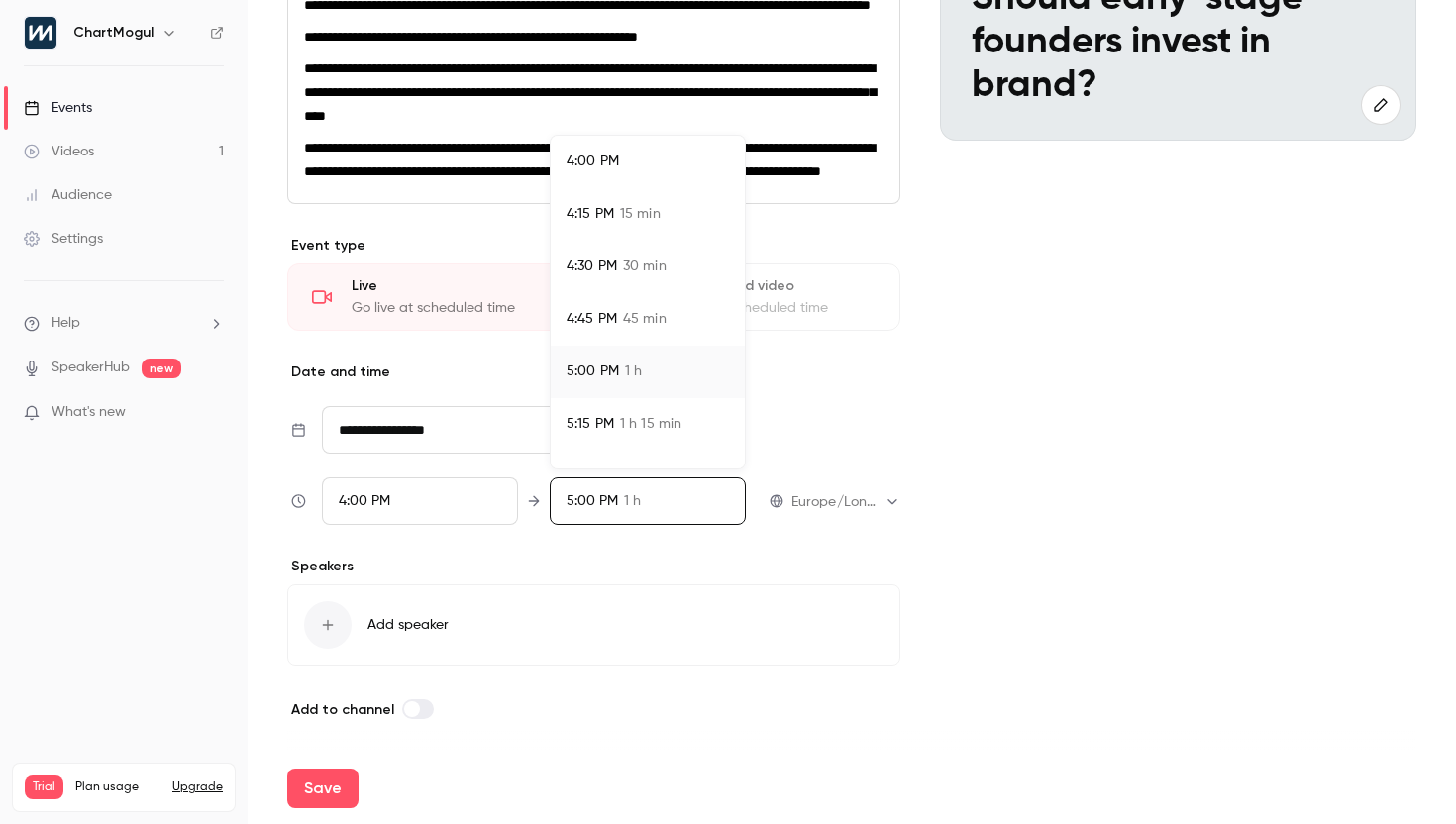 click on "[TIME] [DURATION]" at bounding box center (648, 319) 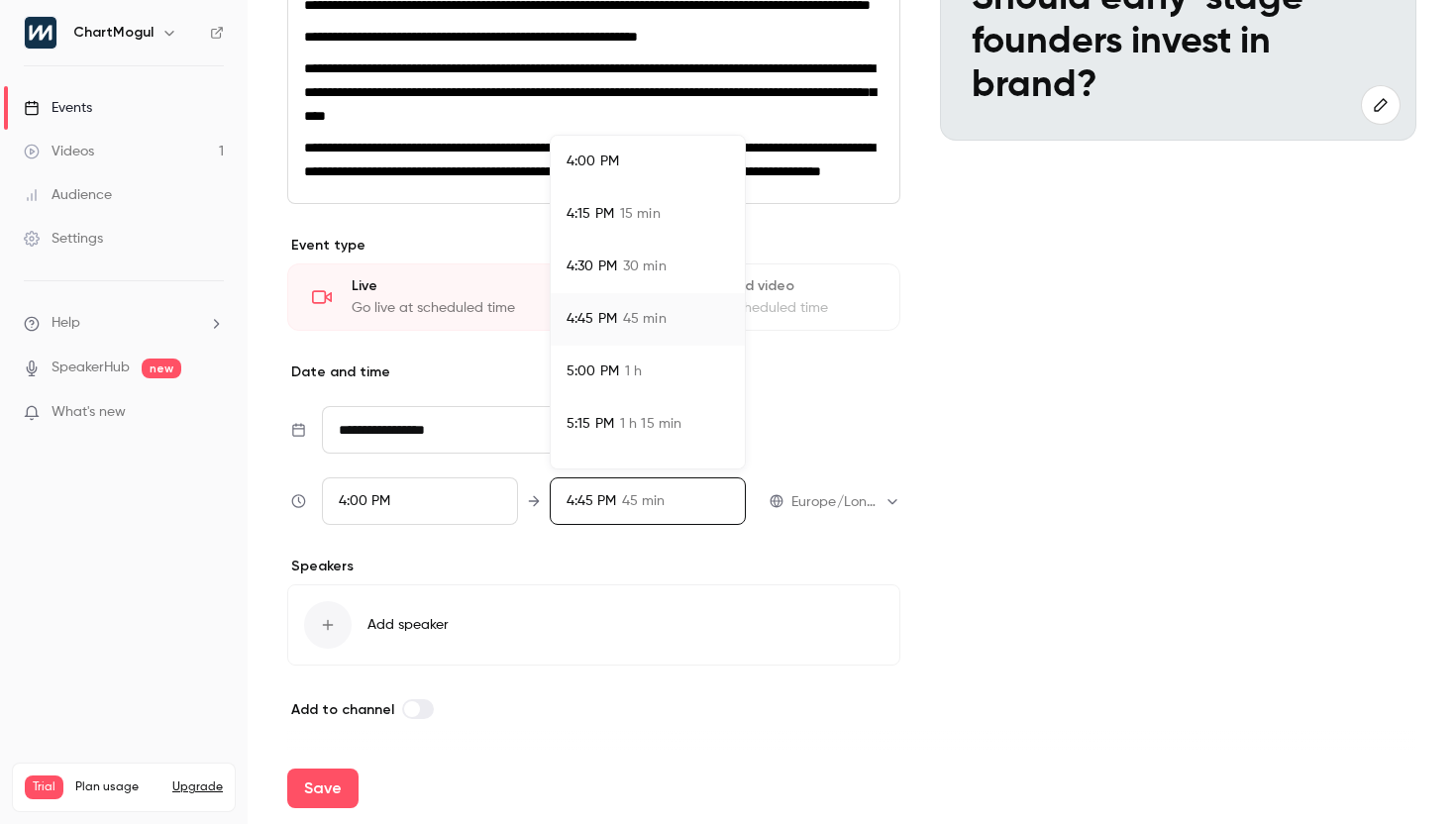 click at bounding box center (728, 412) 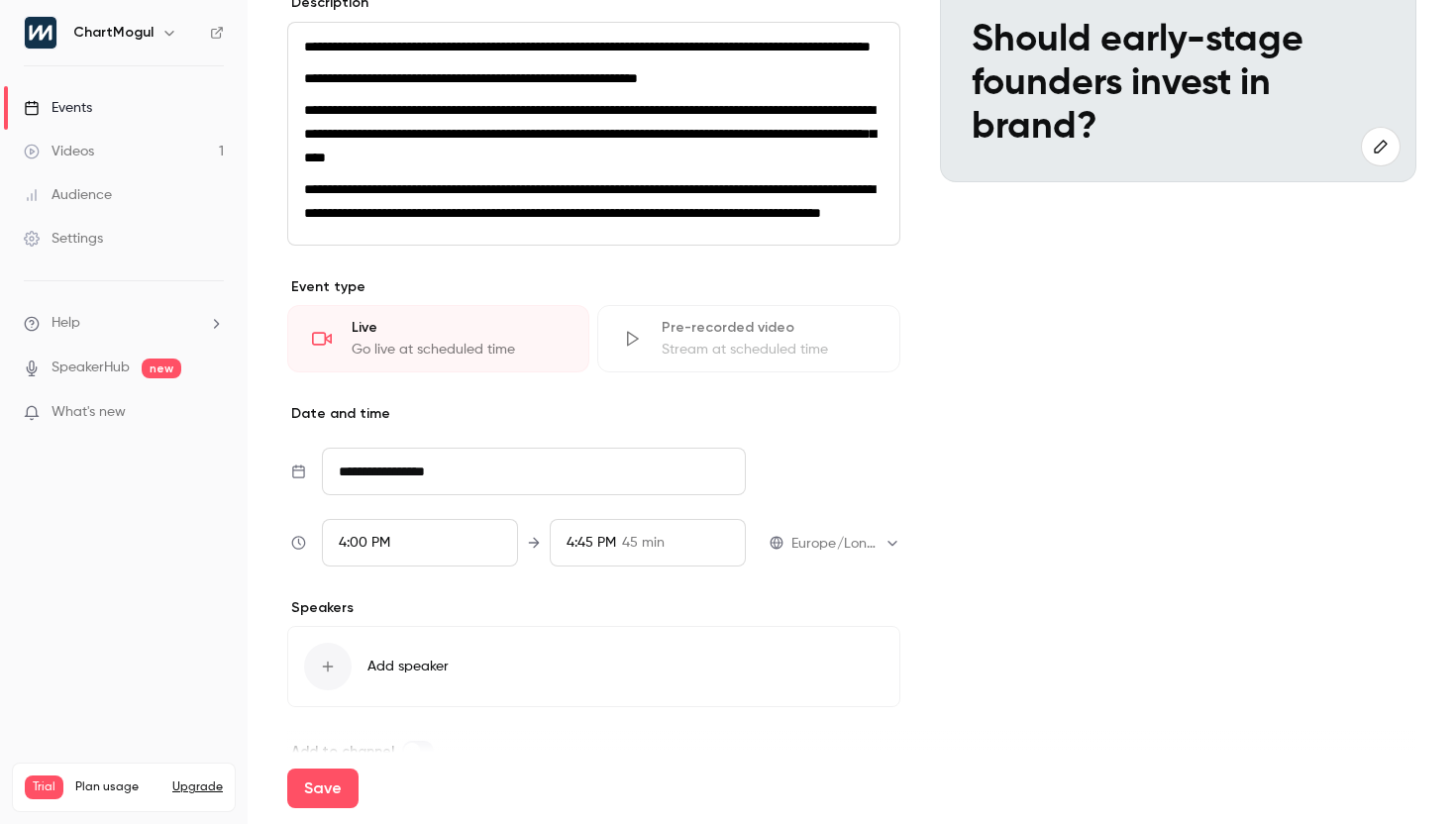 scroll, scrollTop: 378, scrollLeft: 0, axis: vertical 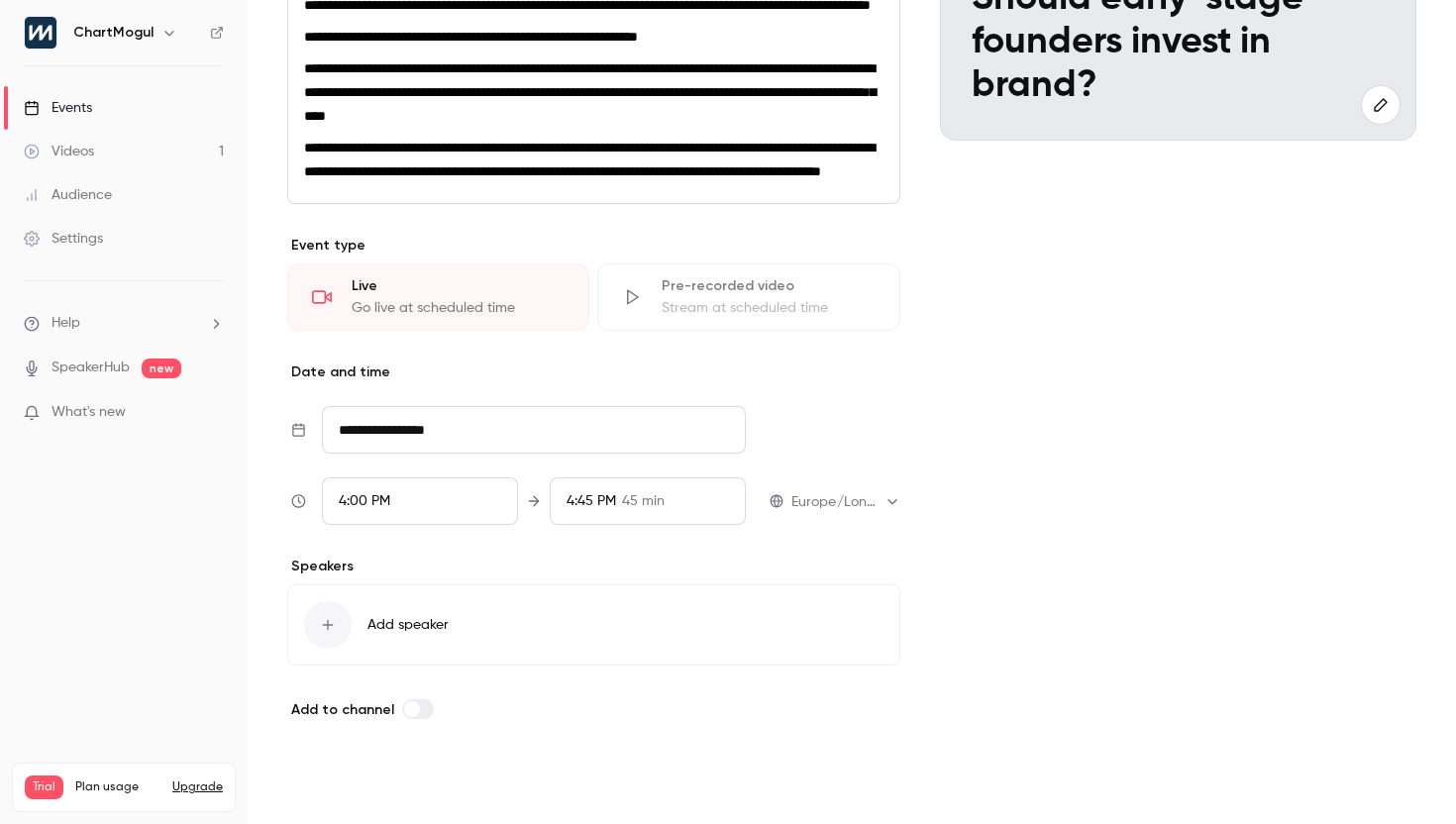 click on "Save" at bounding box center [323, 788] 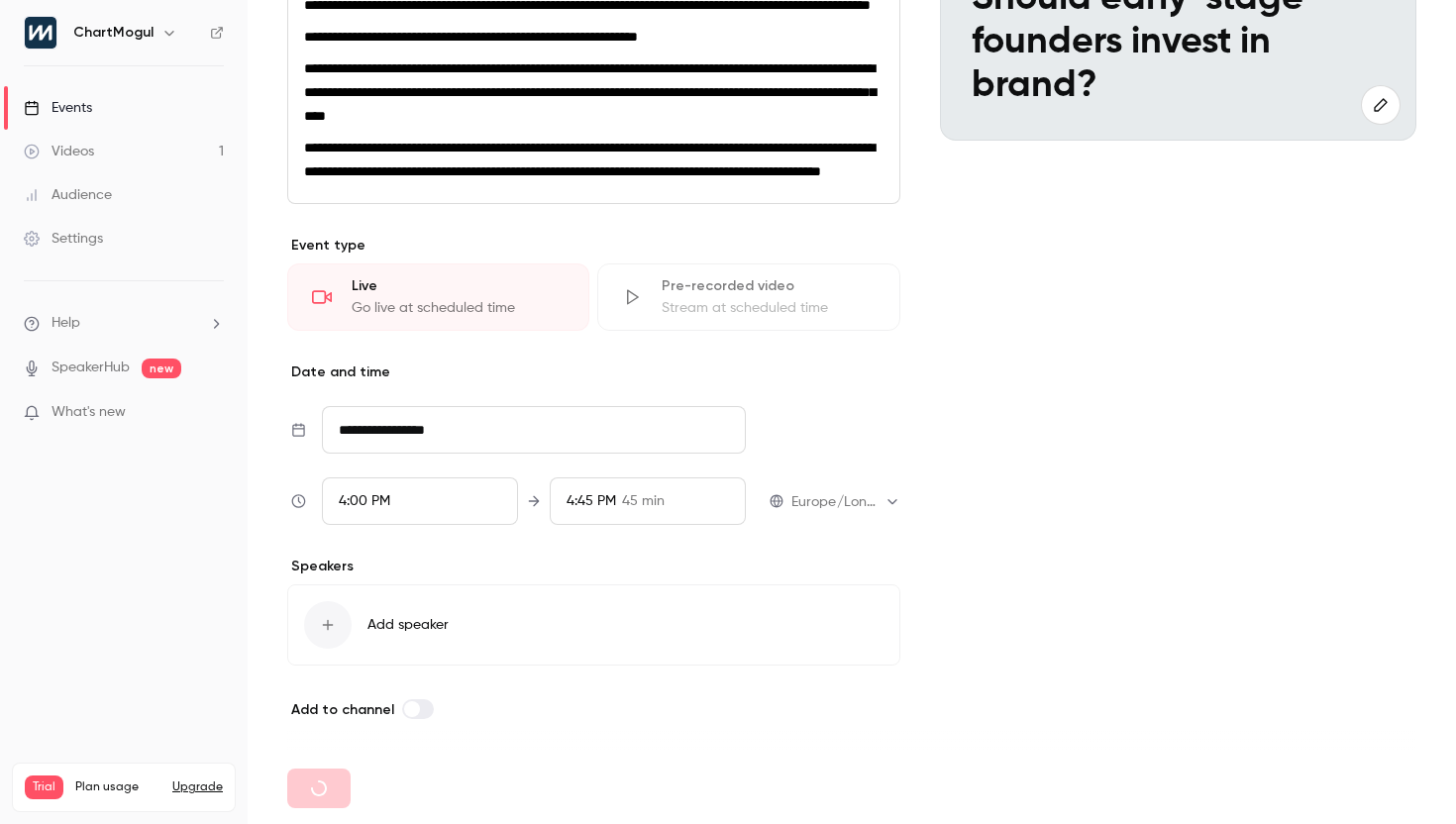 type 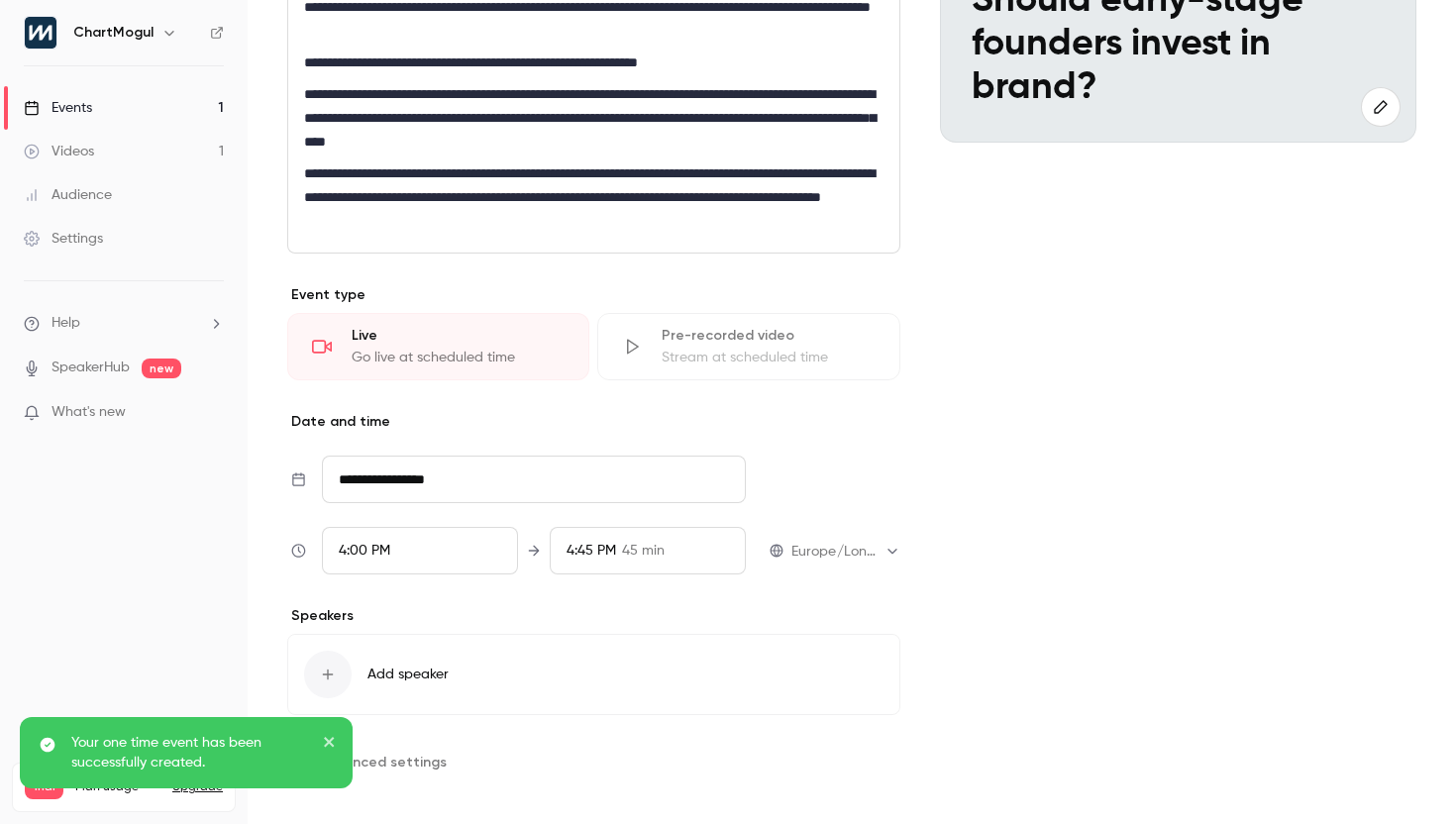 scroll, scrollTop: 386, scrollLeft: 0, axis: vertical 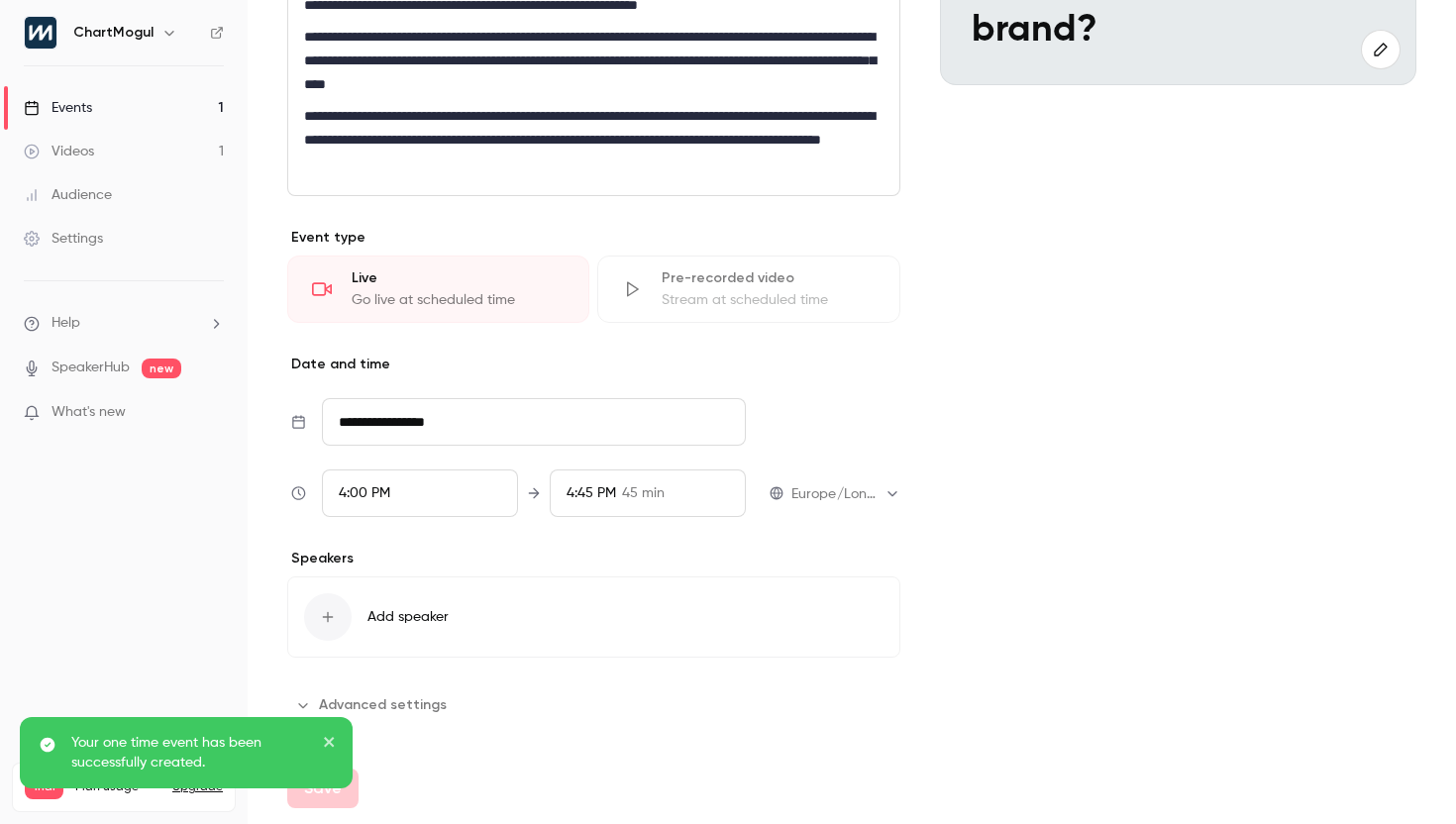 click on "Add speaker" at bounding box center (593, 617) 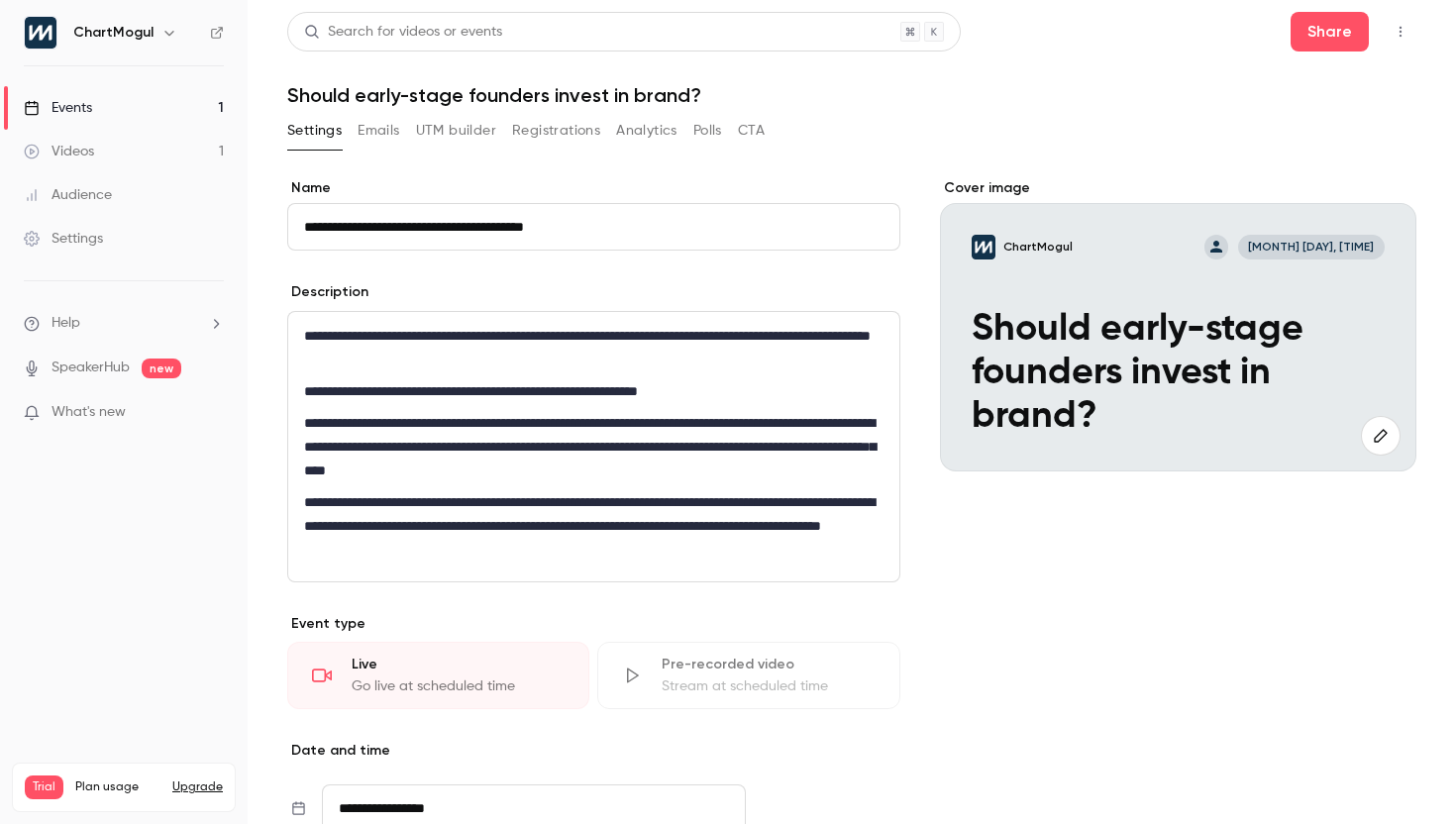 scroll, scrollTop: 694, scrollLeft: 0, axis: vertical 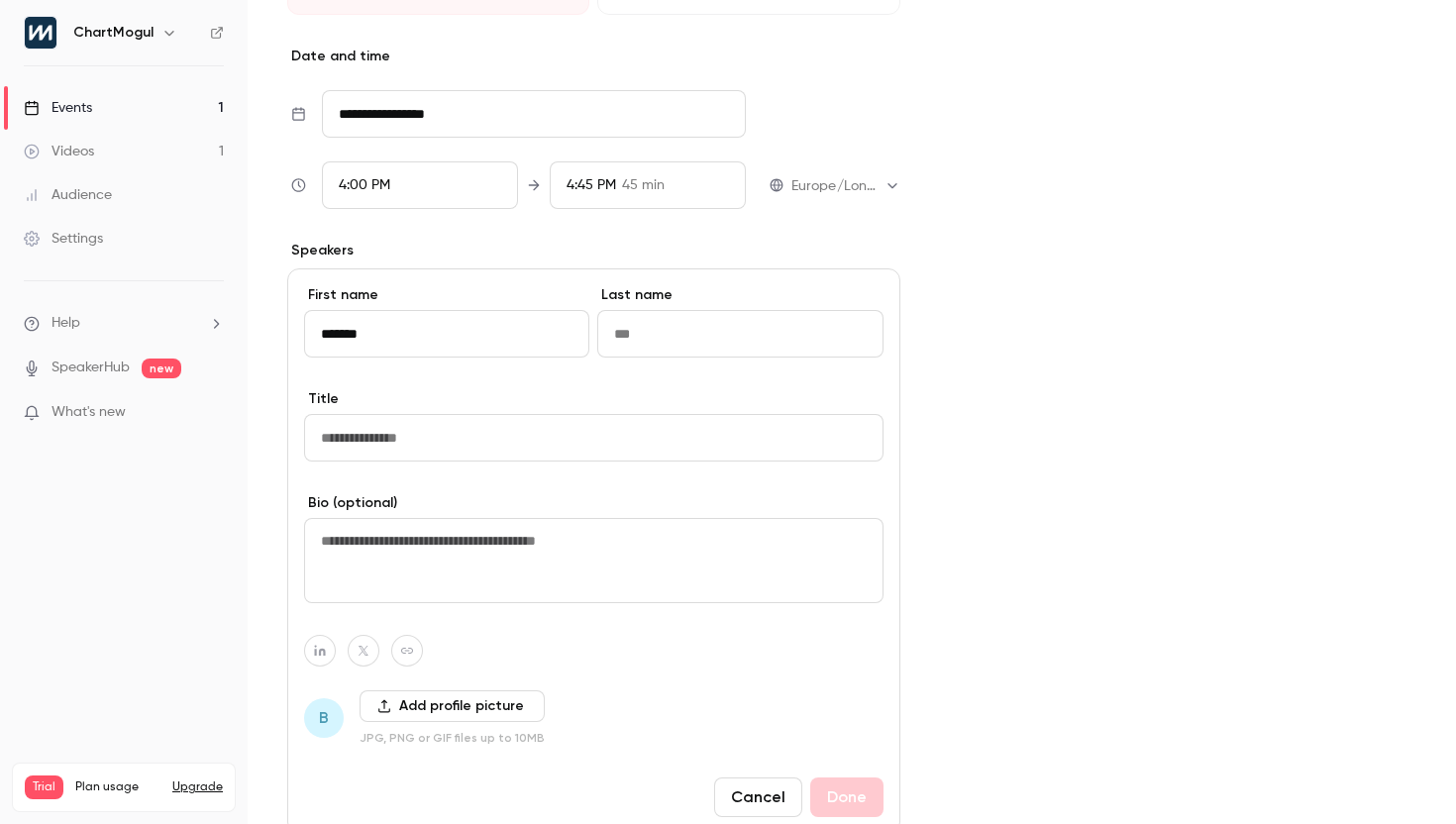 type on "******" 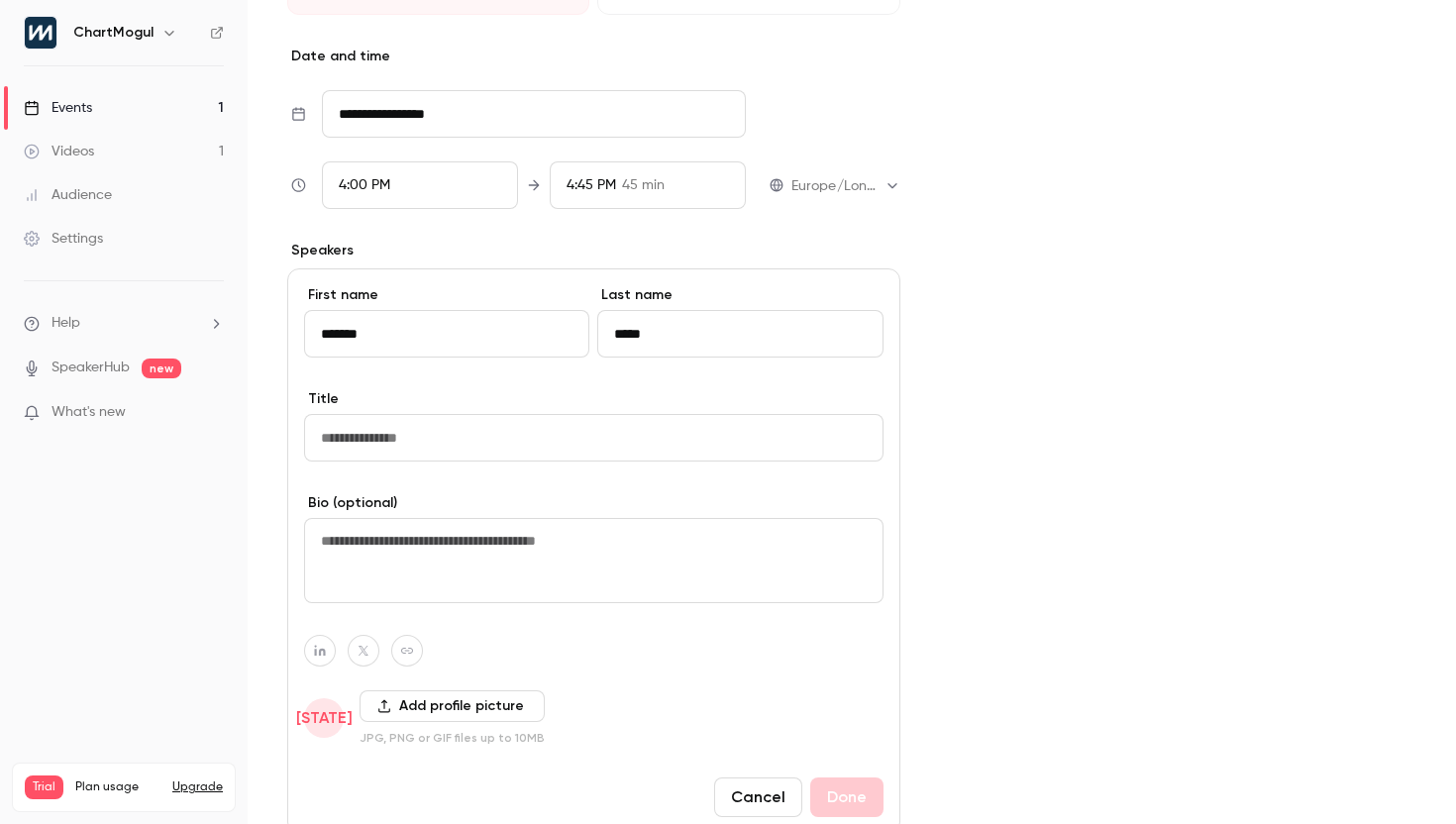 type on "****" 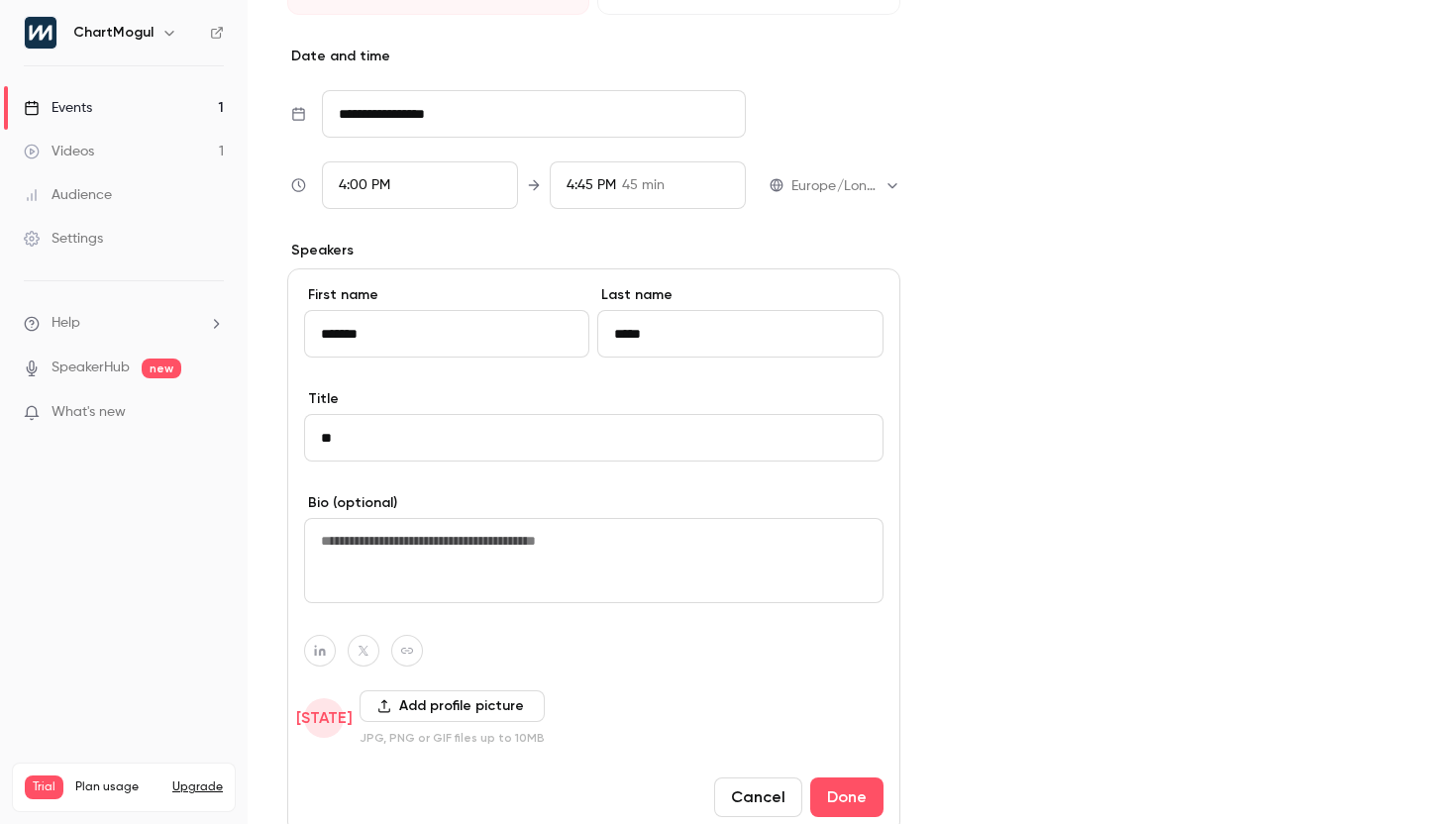 type on "*" 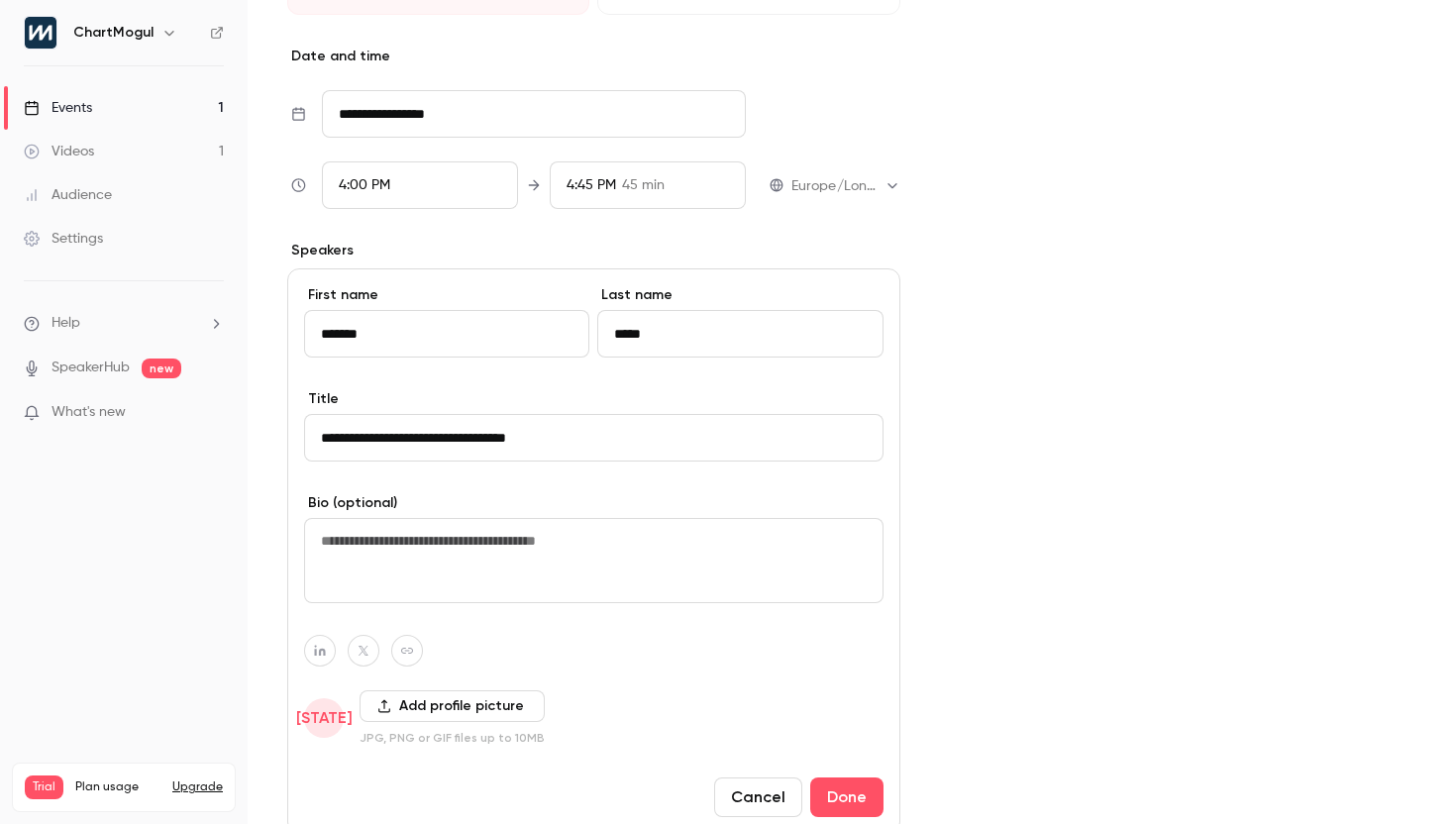 type on "**********" 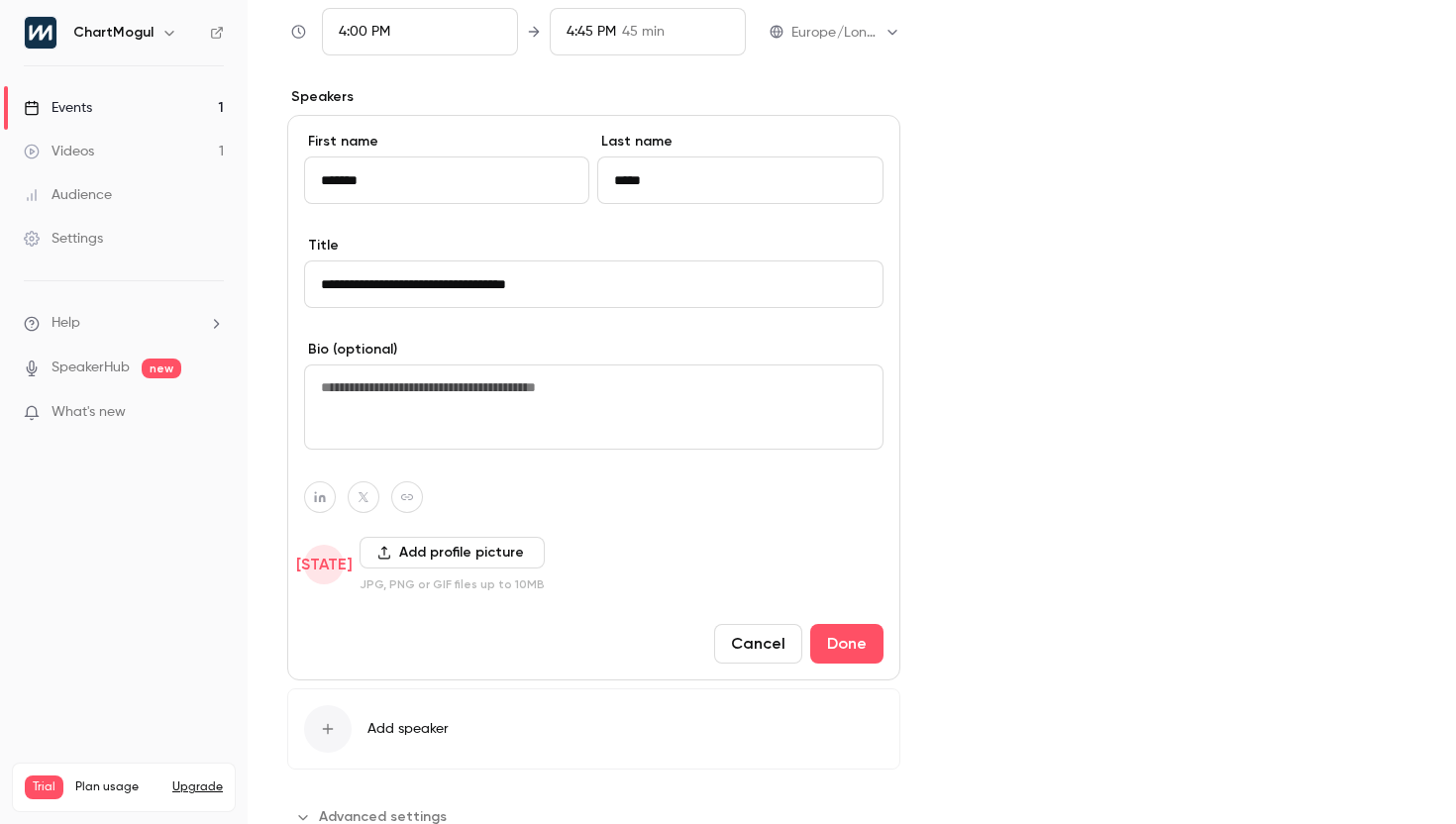 scroll, scrollTop: 960, scrollLeft: 0, axis: vertical 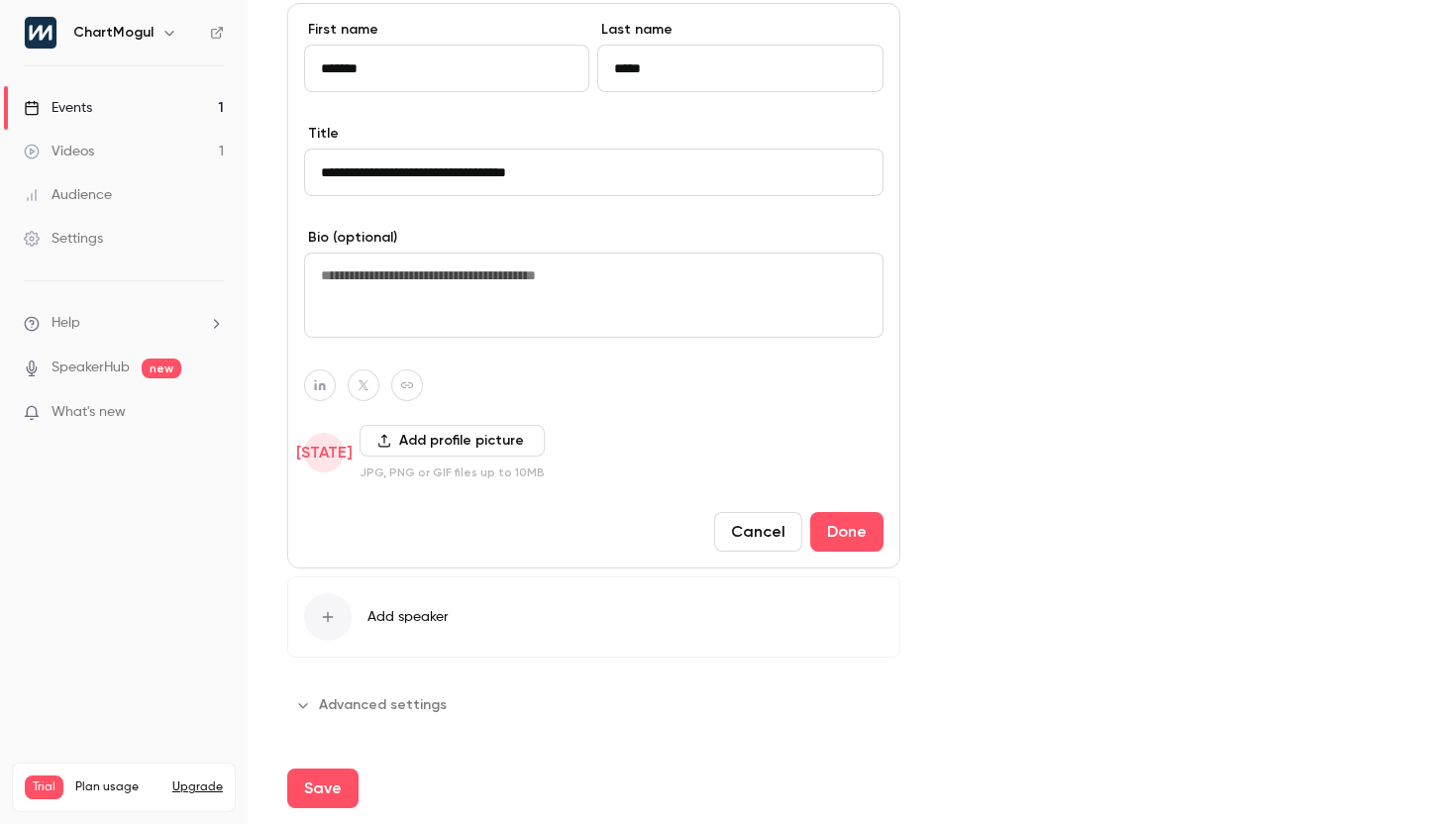 click on "Add profile picture" at bounding box center (452, 441) 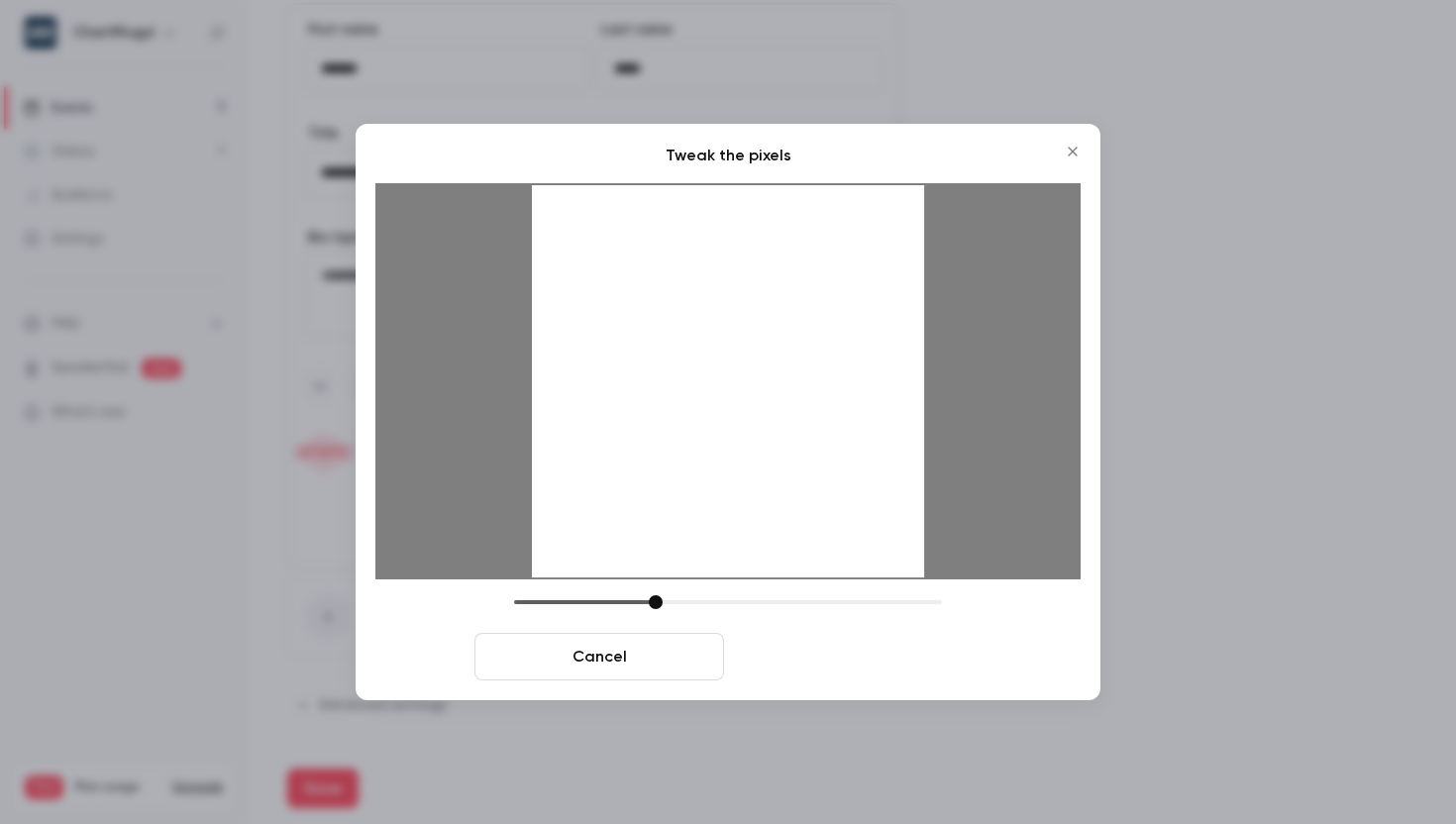 click on "Crop and save" at bounding box center (857, 657) 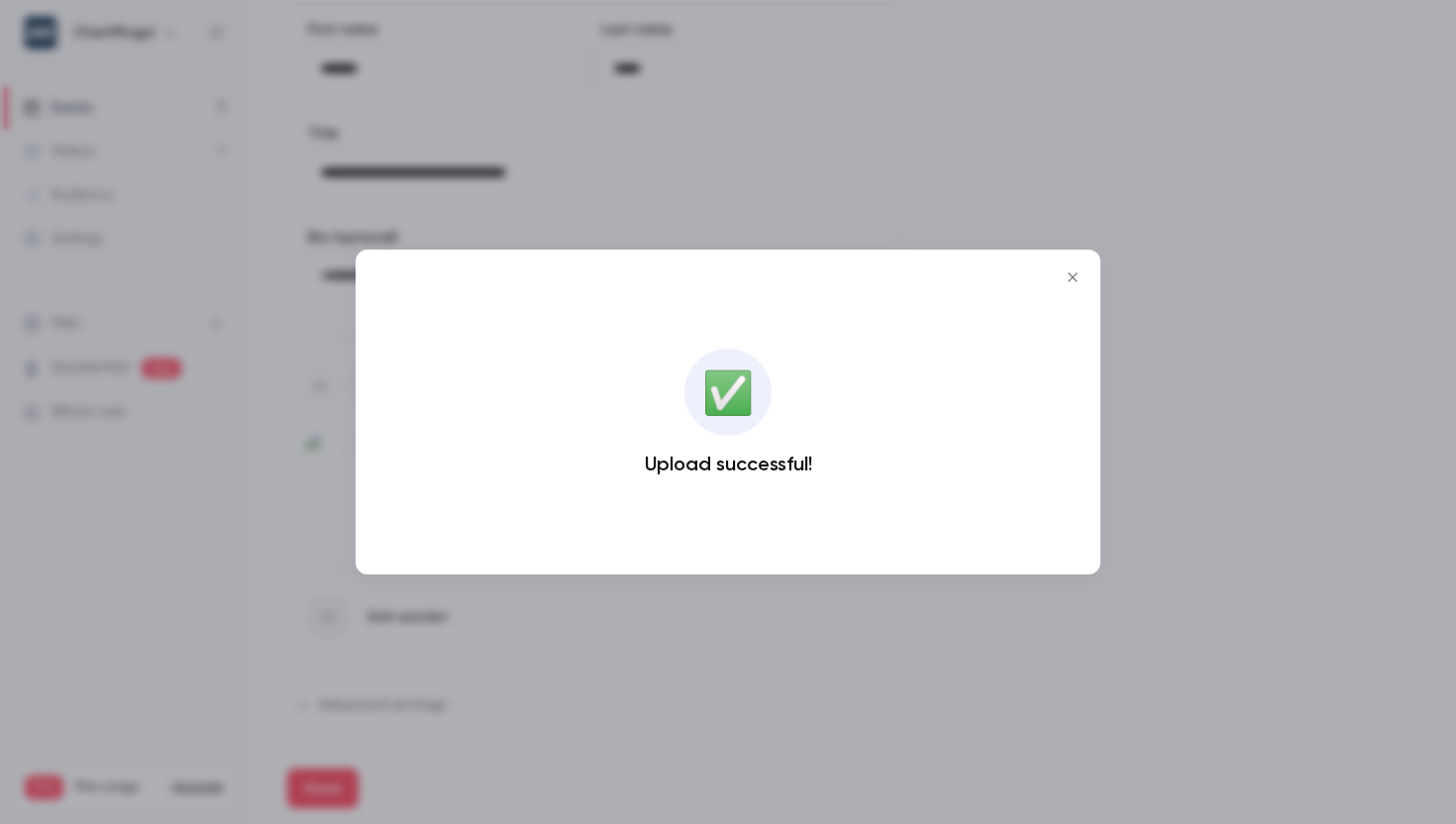 click 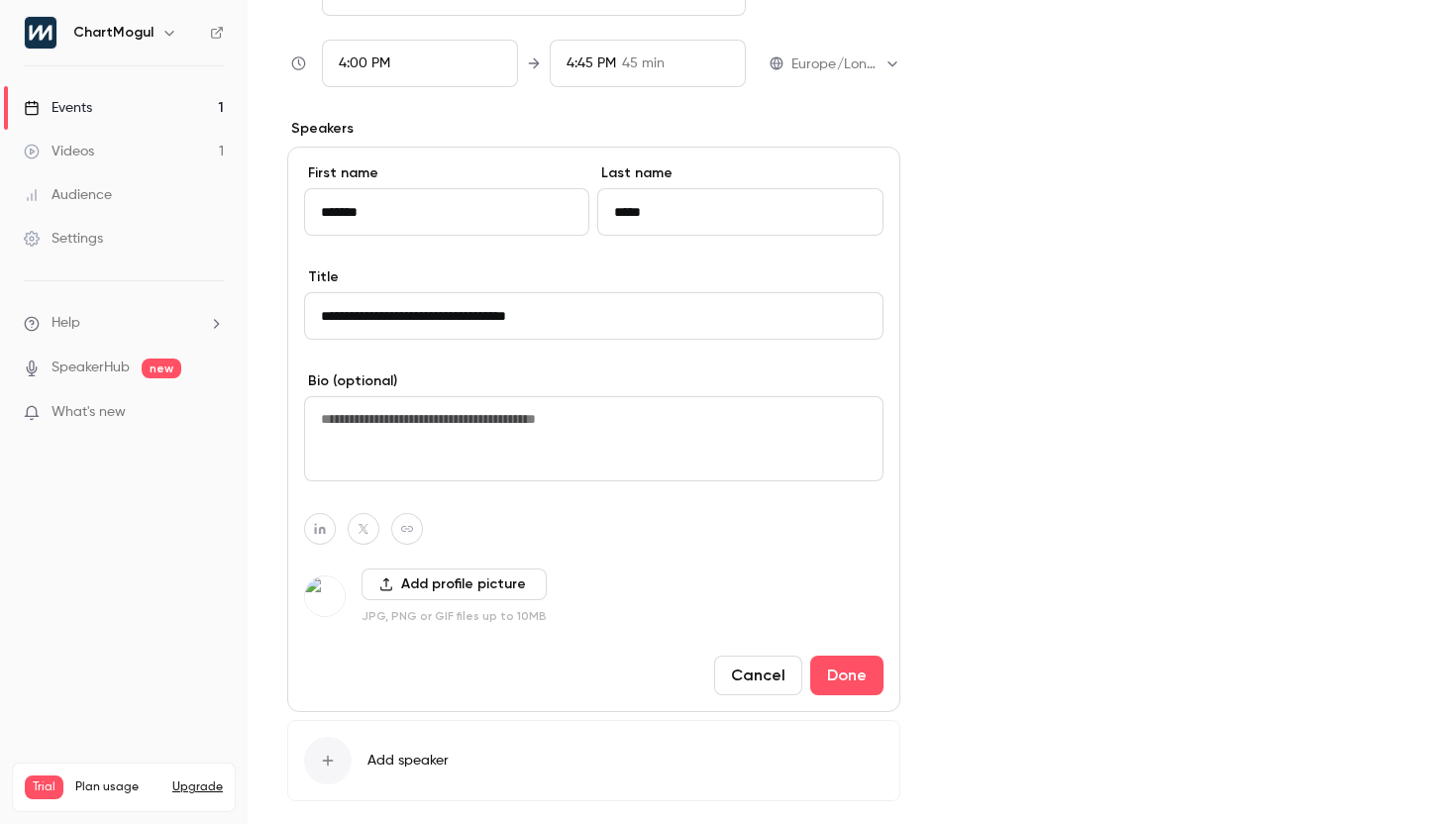 scroll, scrollTop: 815, scrollLeft: 0, axis: vertical 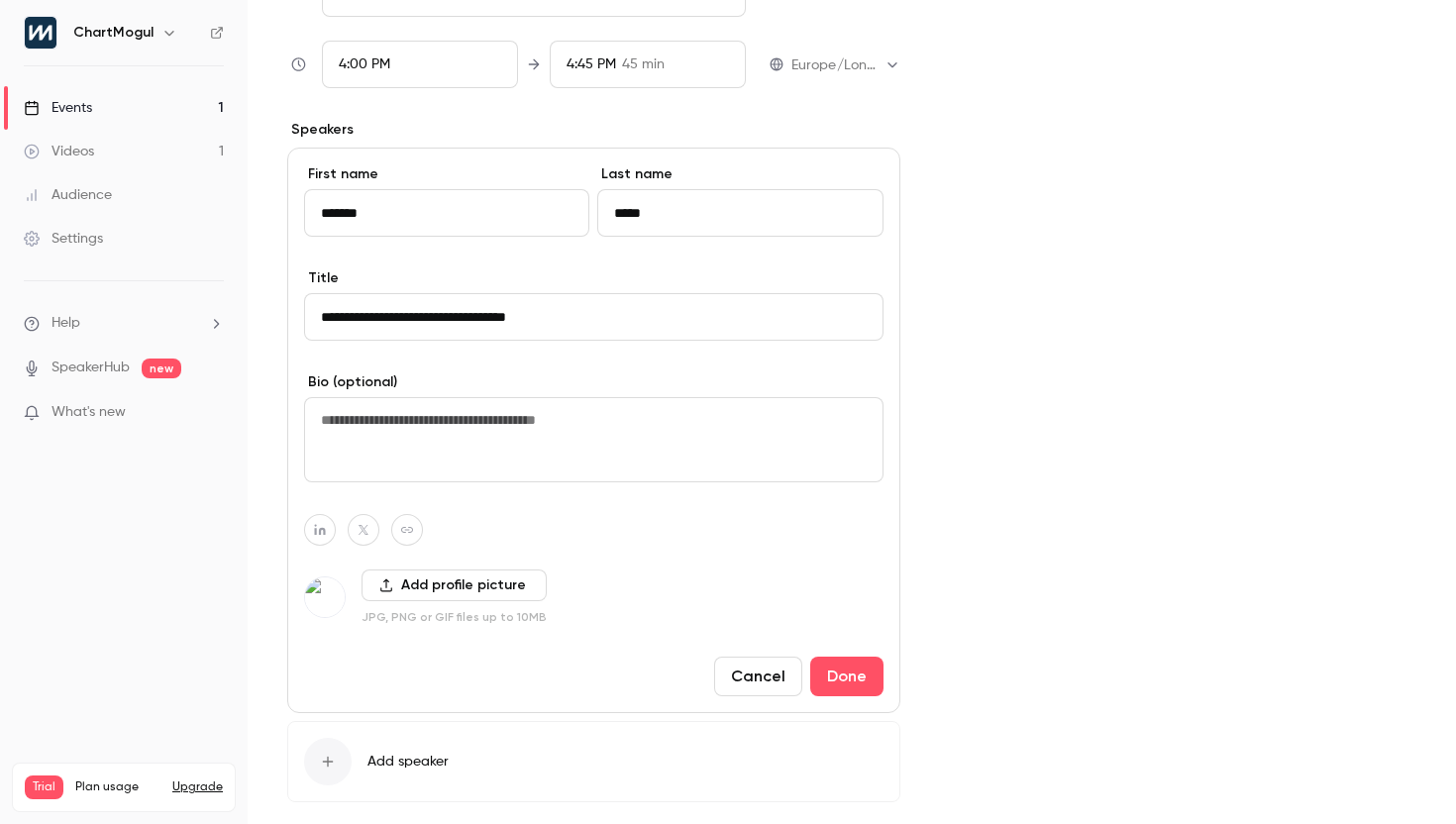 click 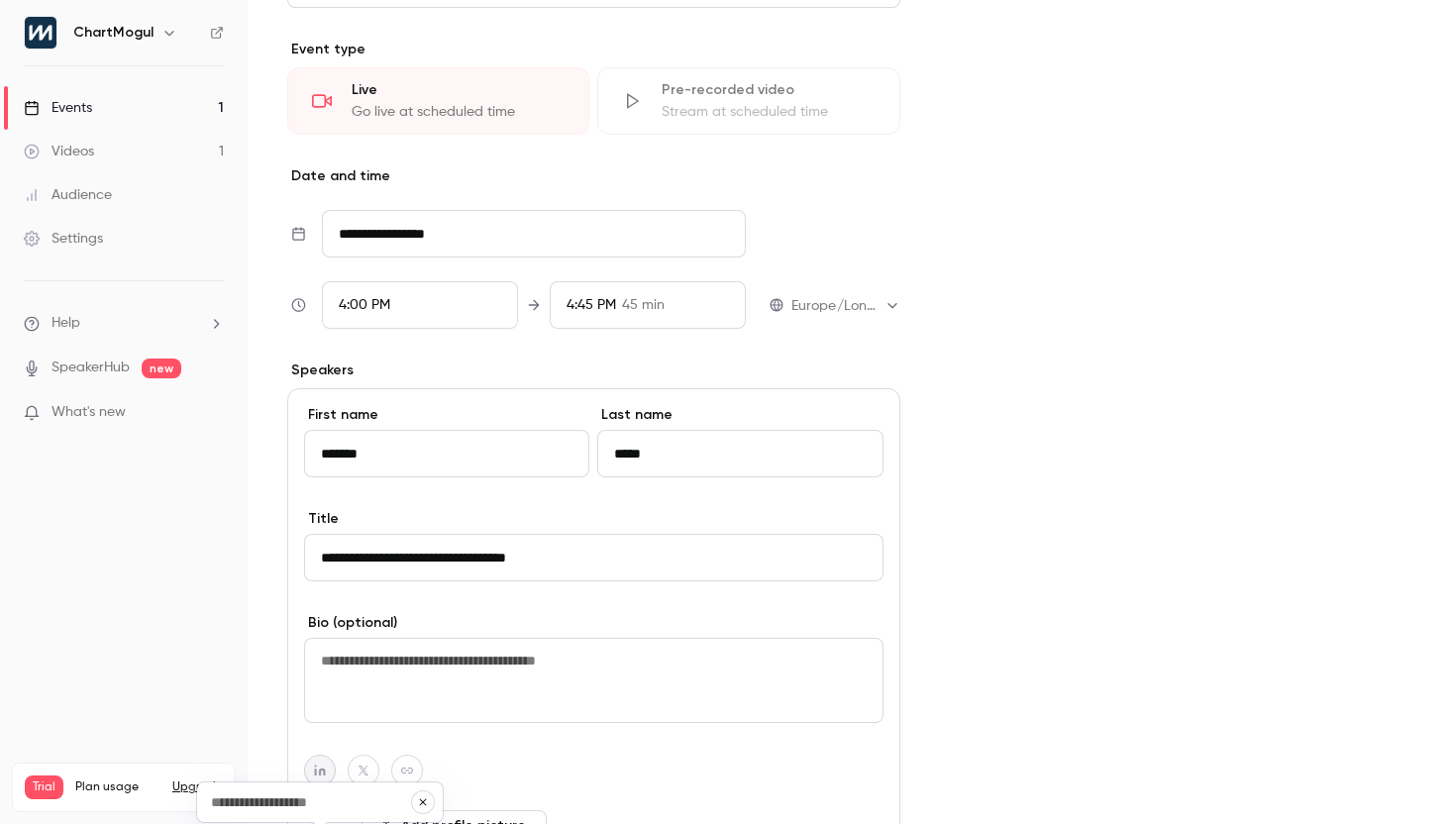 scroll, scrollTop: 496, scrollLeft: 0, axis: vertical 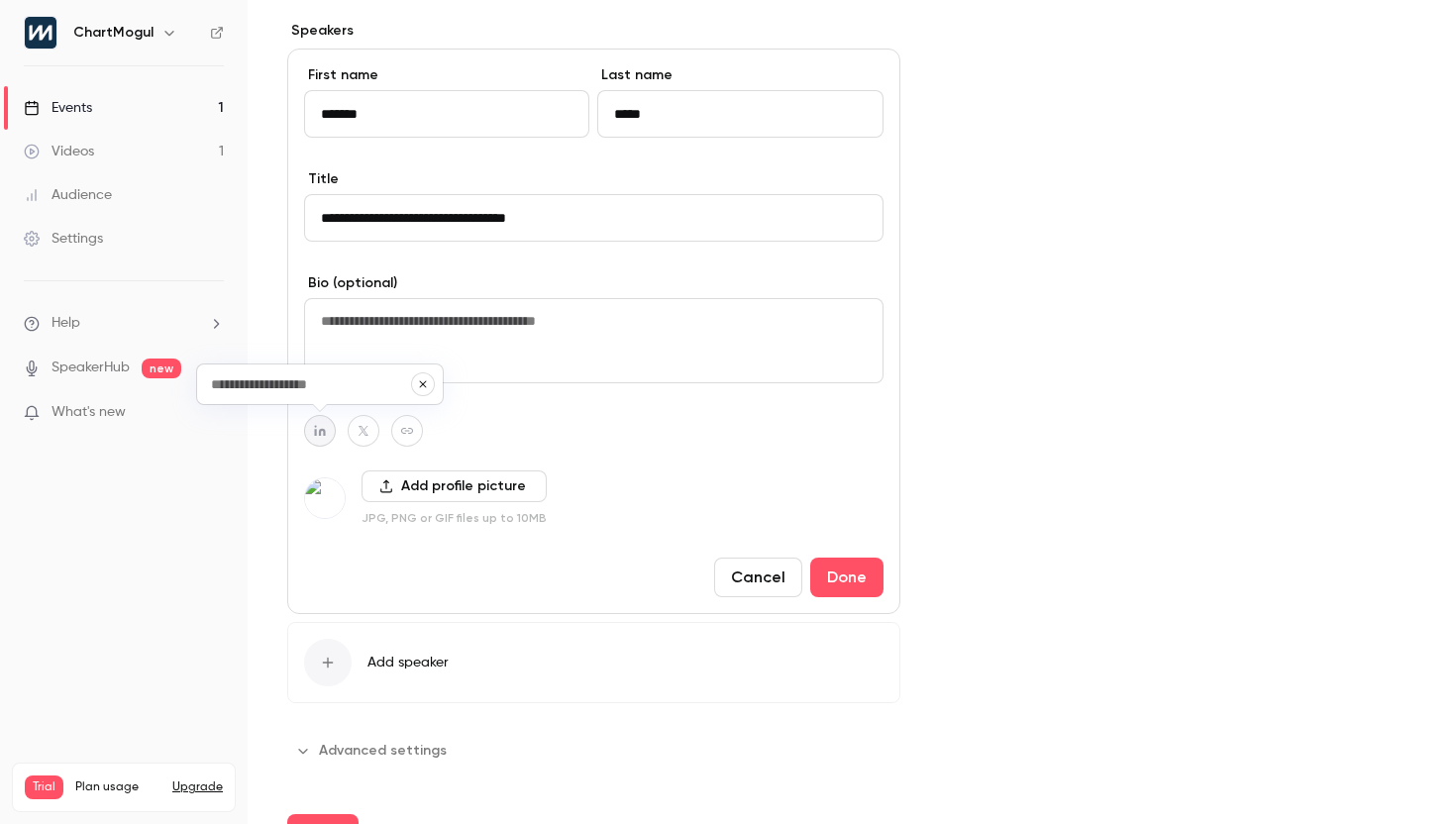 paste on "**********" 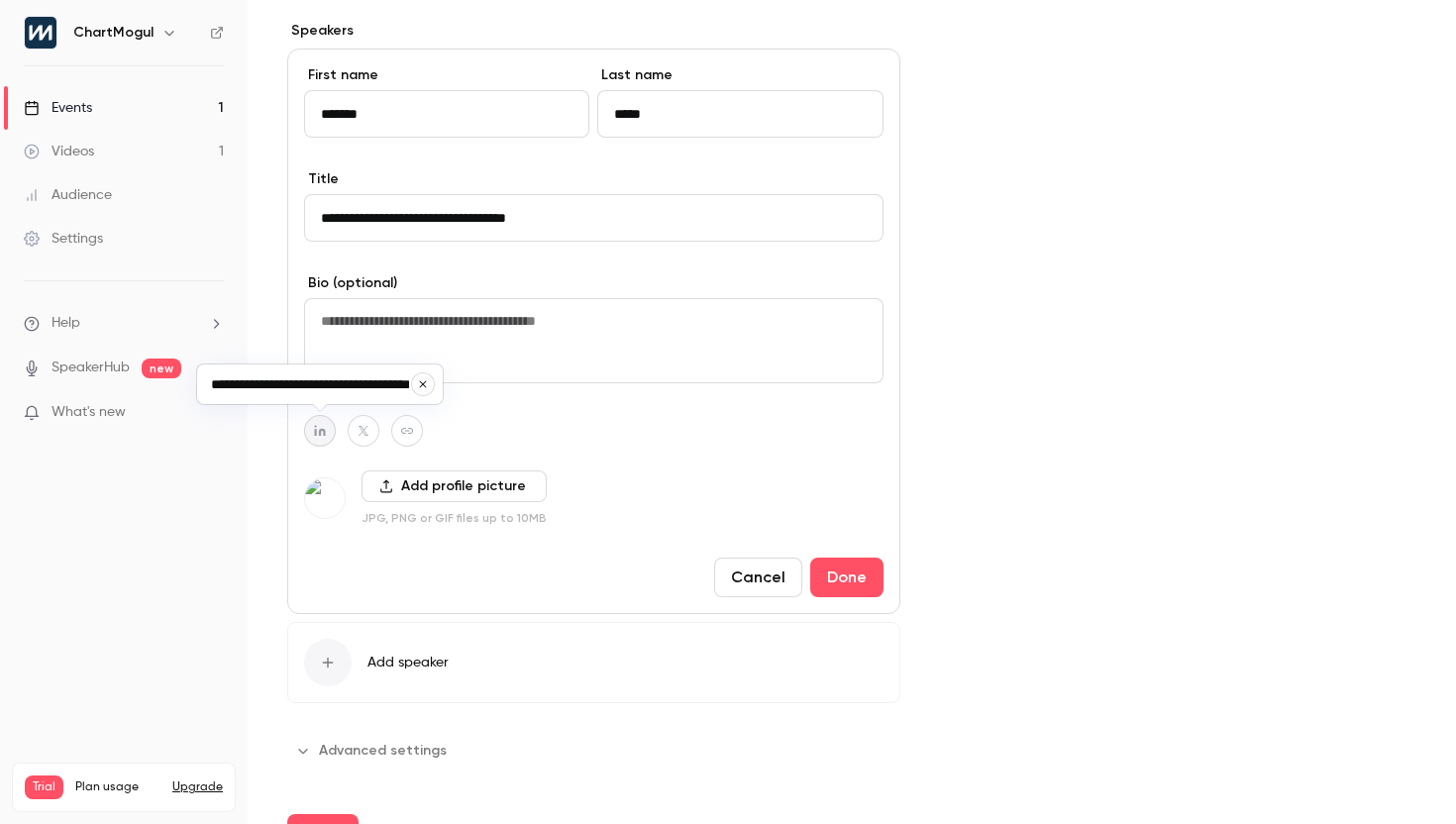 scroll, scrollTop: 0, scrollLeft: 44, axis: horizontal 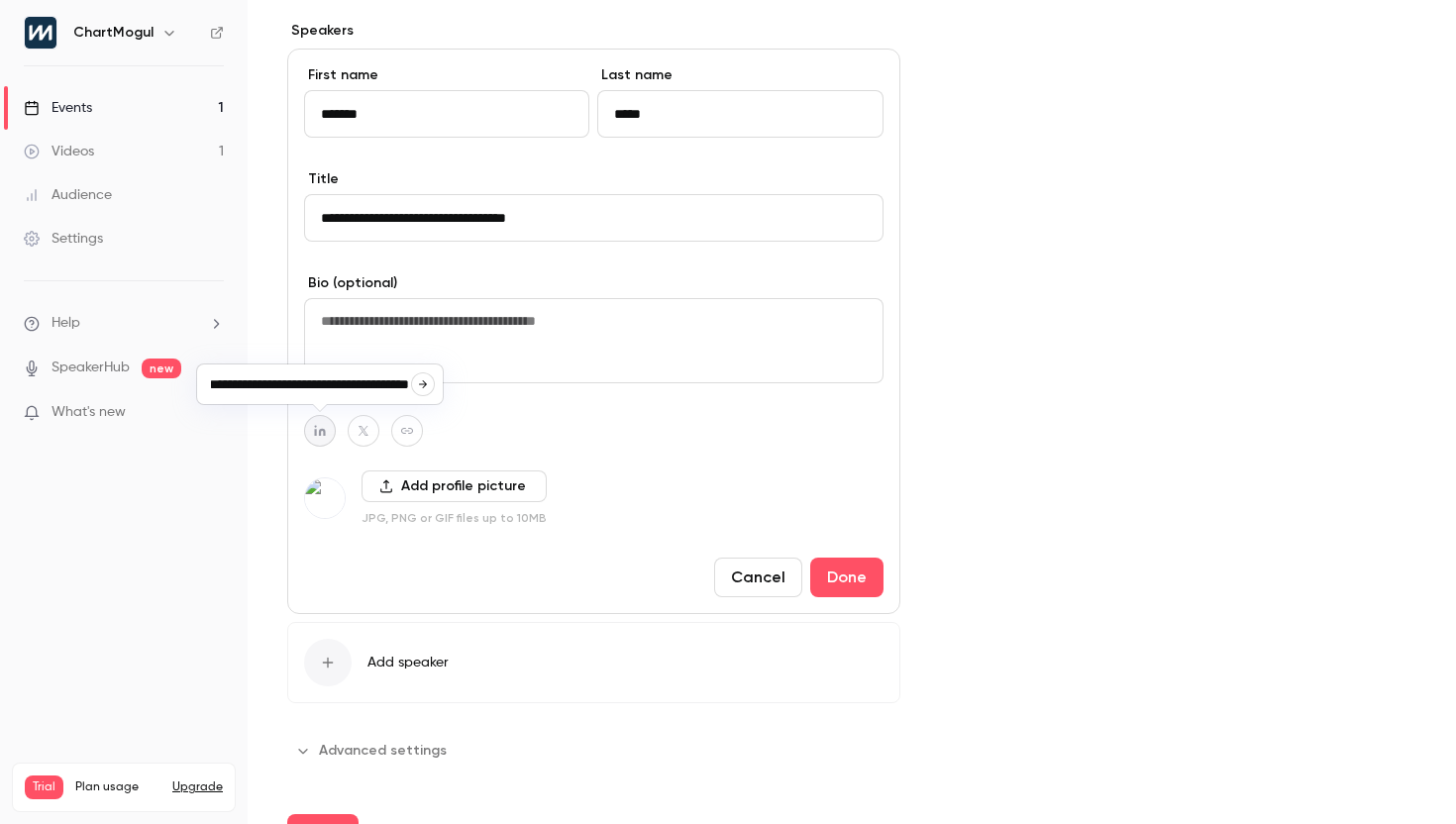 type on "**********" 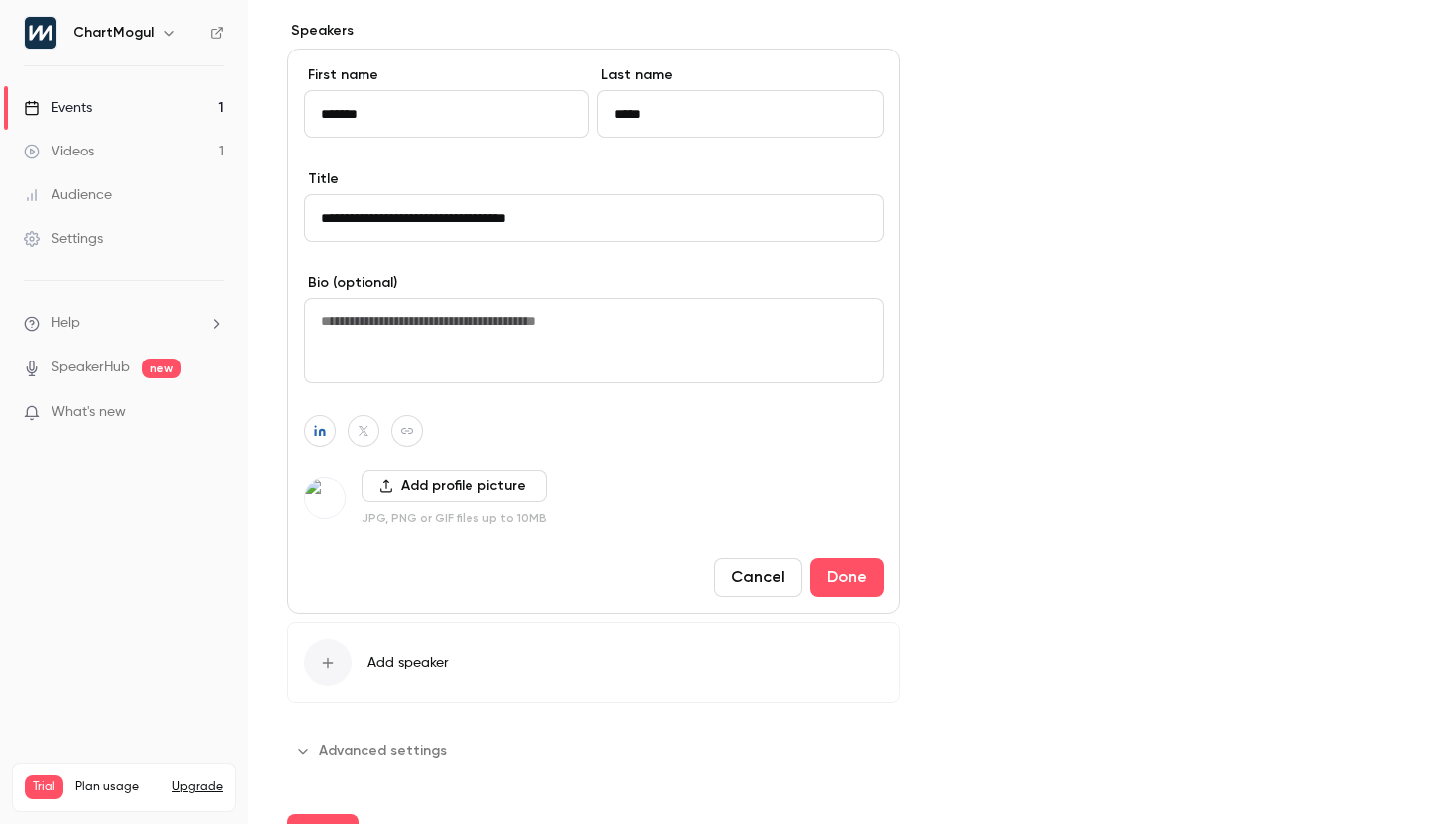 scroll, scrollTop: 0, scrollLeft: 0, axis: both 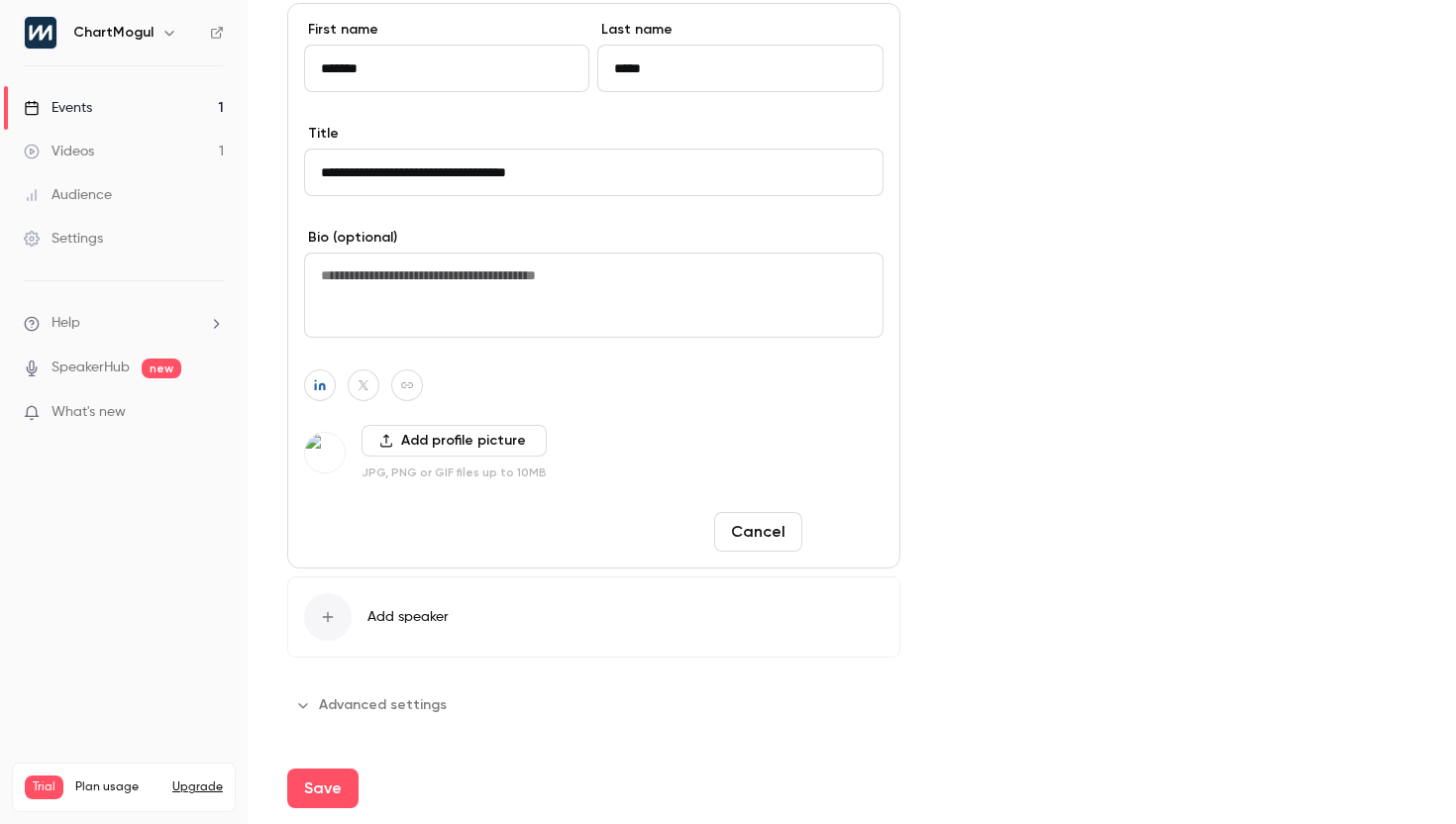 click on "Done" at bounding box center (847, 532) 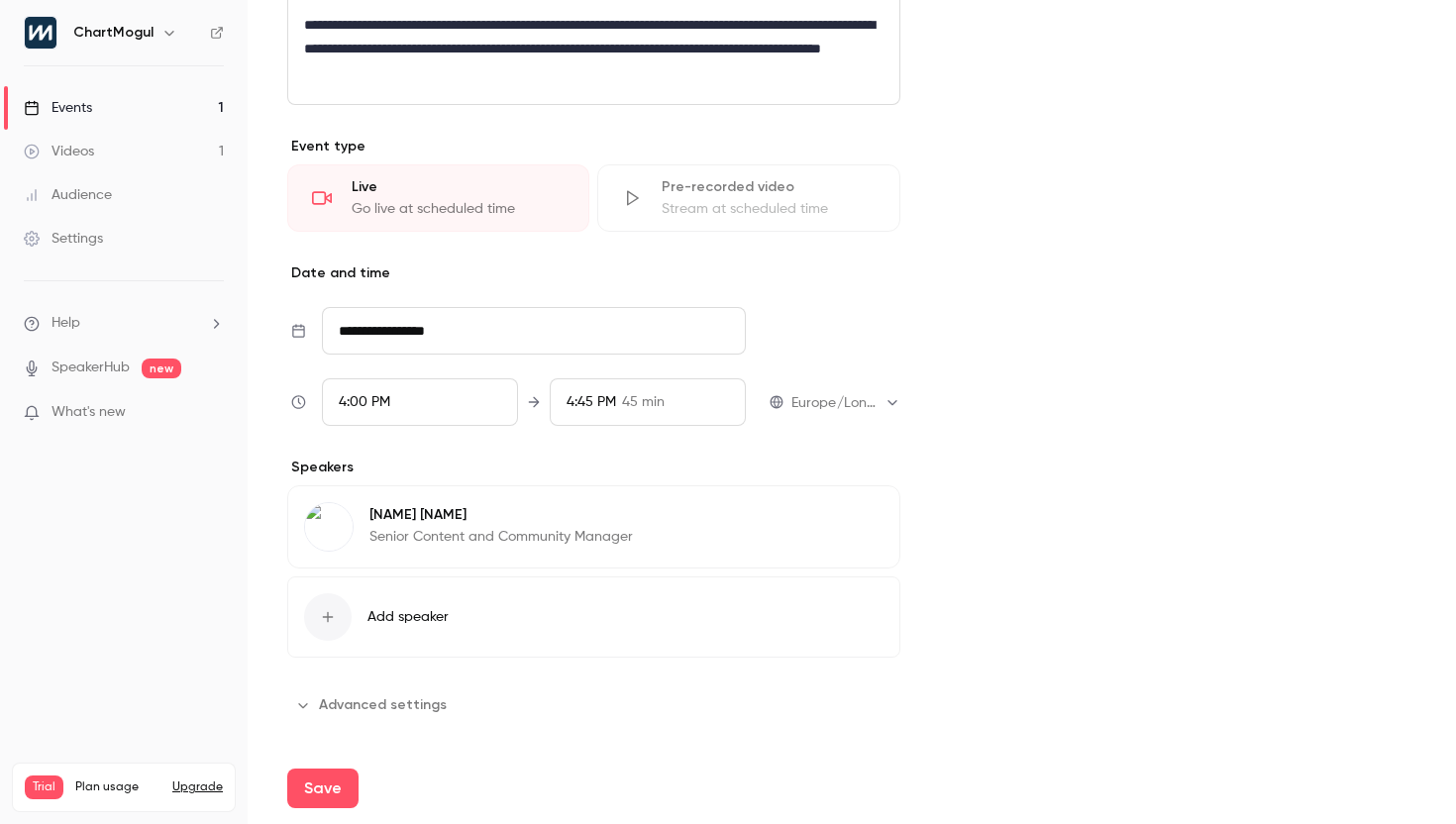 click 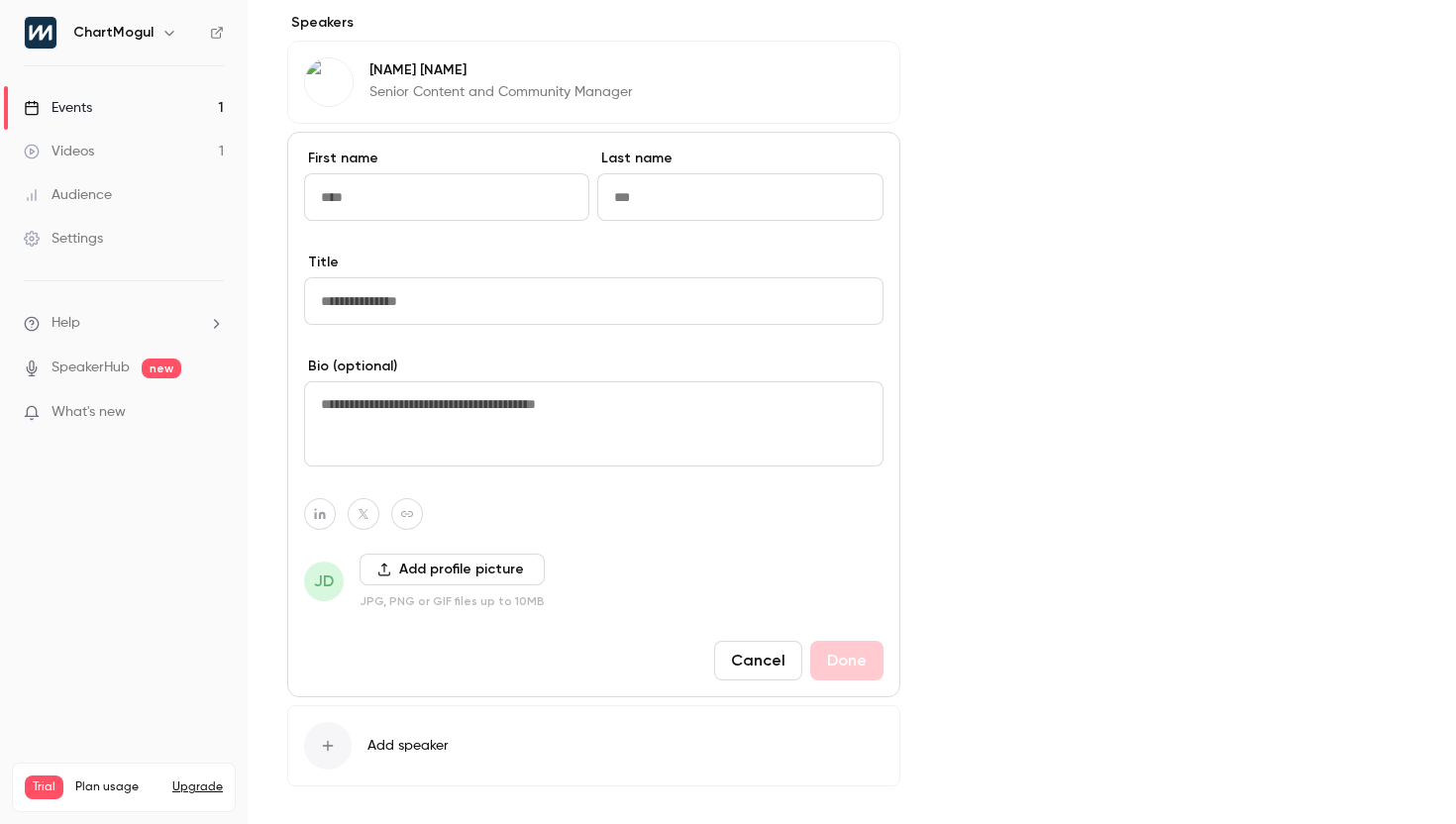 scroll, scrollTop: 886, scrollLeft: 0, axis: vertical 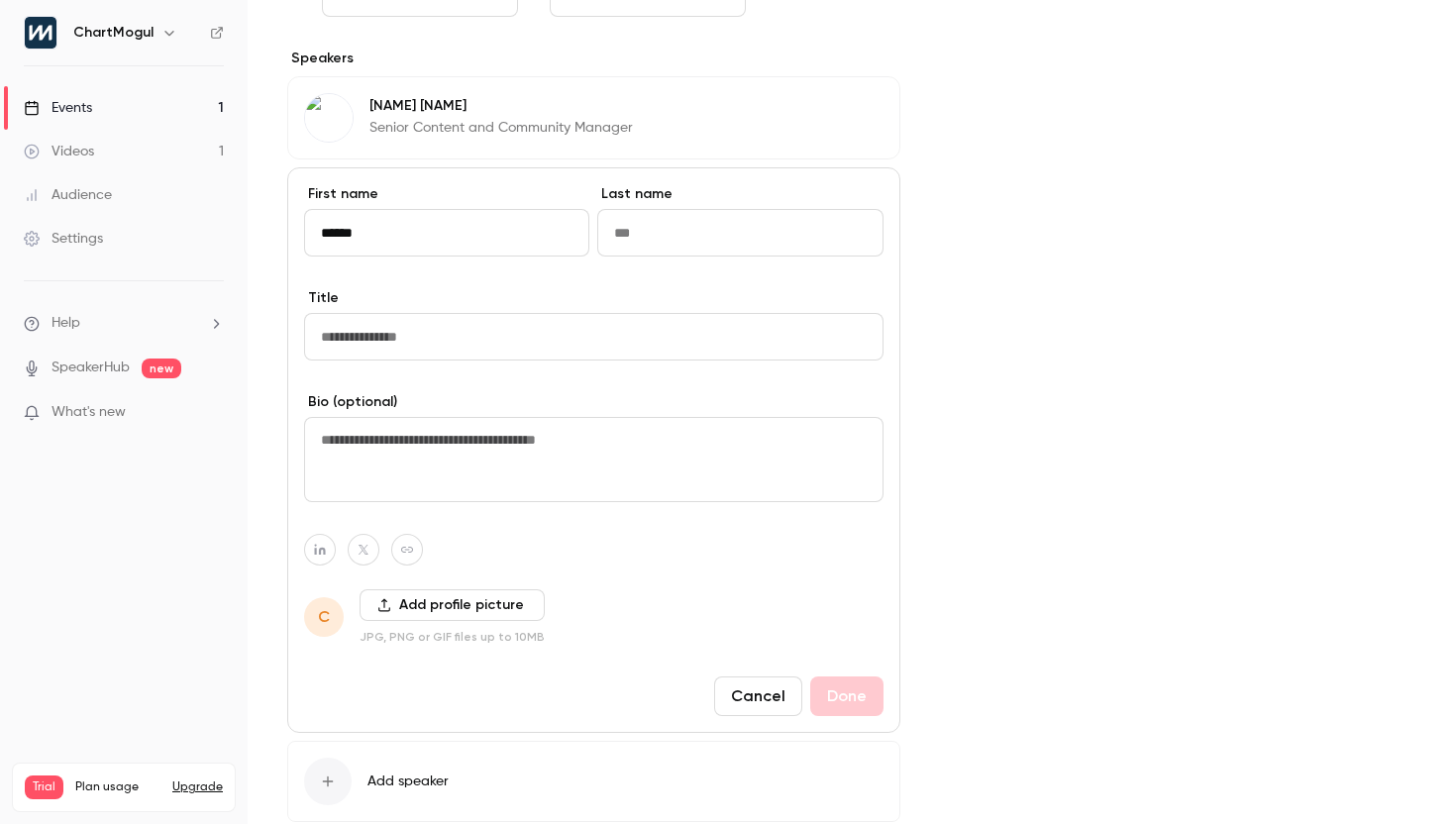 type on "*****" 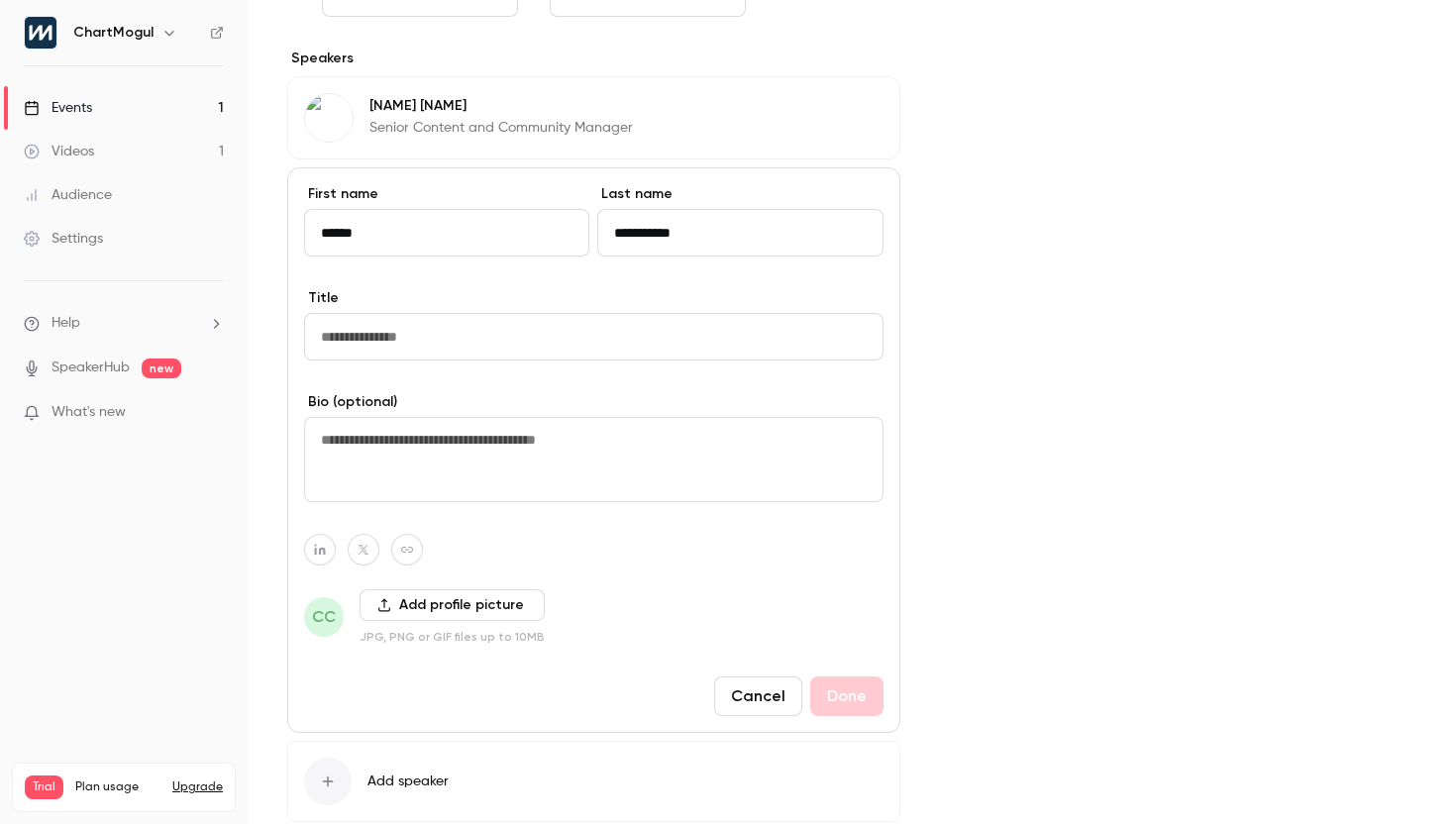 type on "**********" 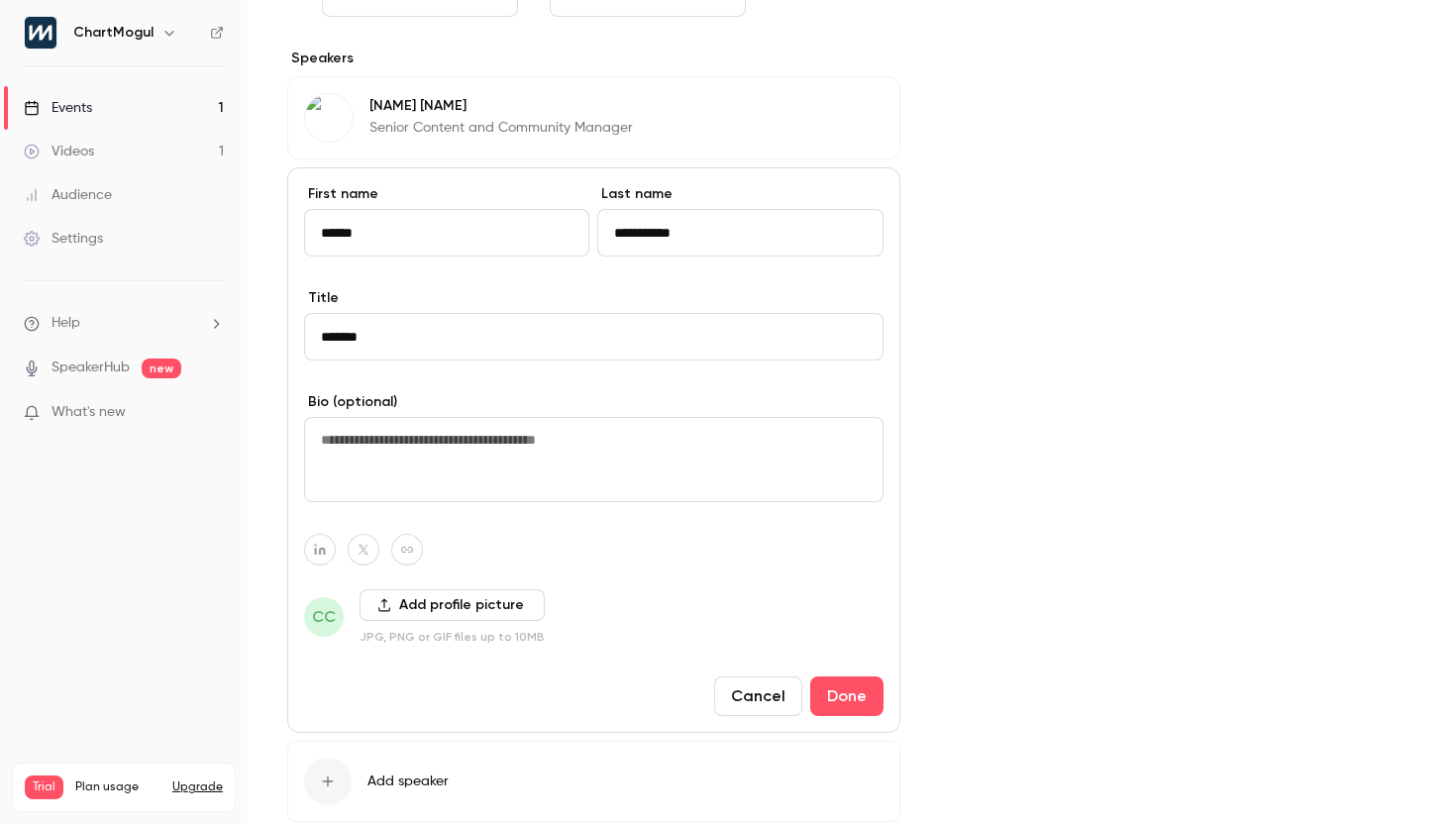 type on "*******" 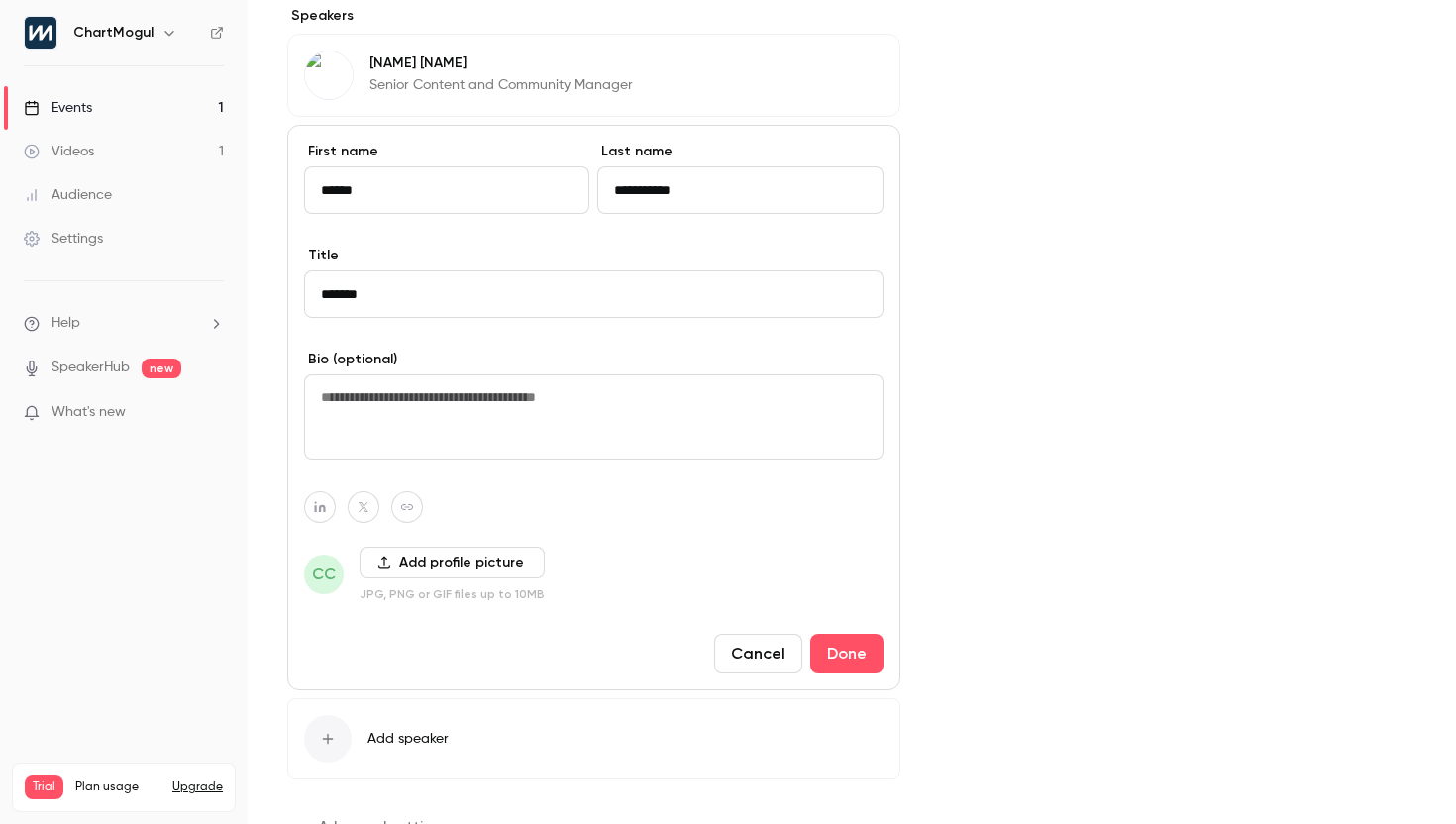 scroll, scrollTop: 930, scrollLeft: 0, axis: vertical 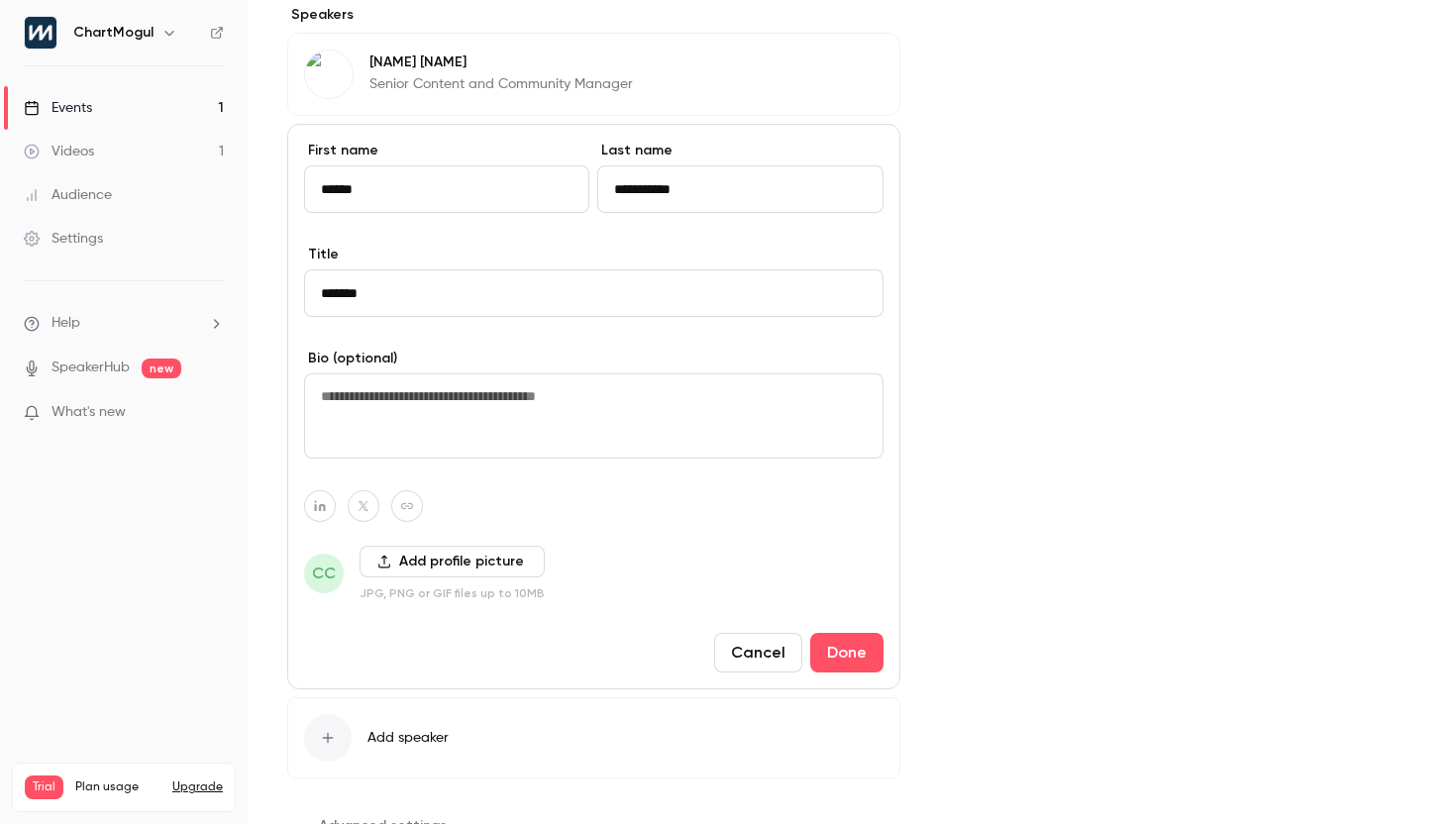 click on "*******" at bounding box center (593, 293) 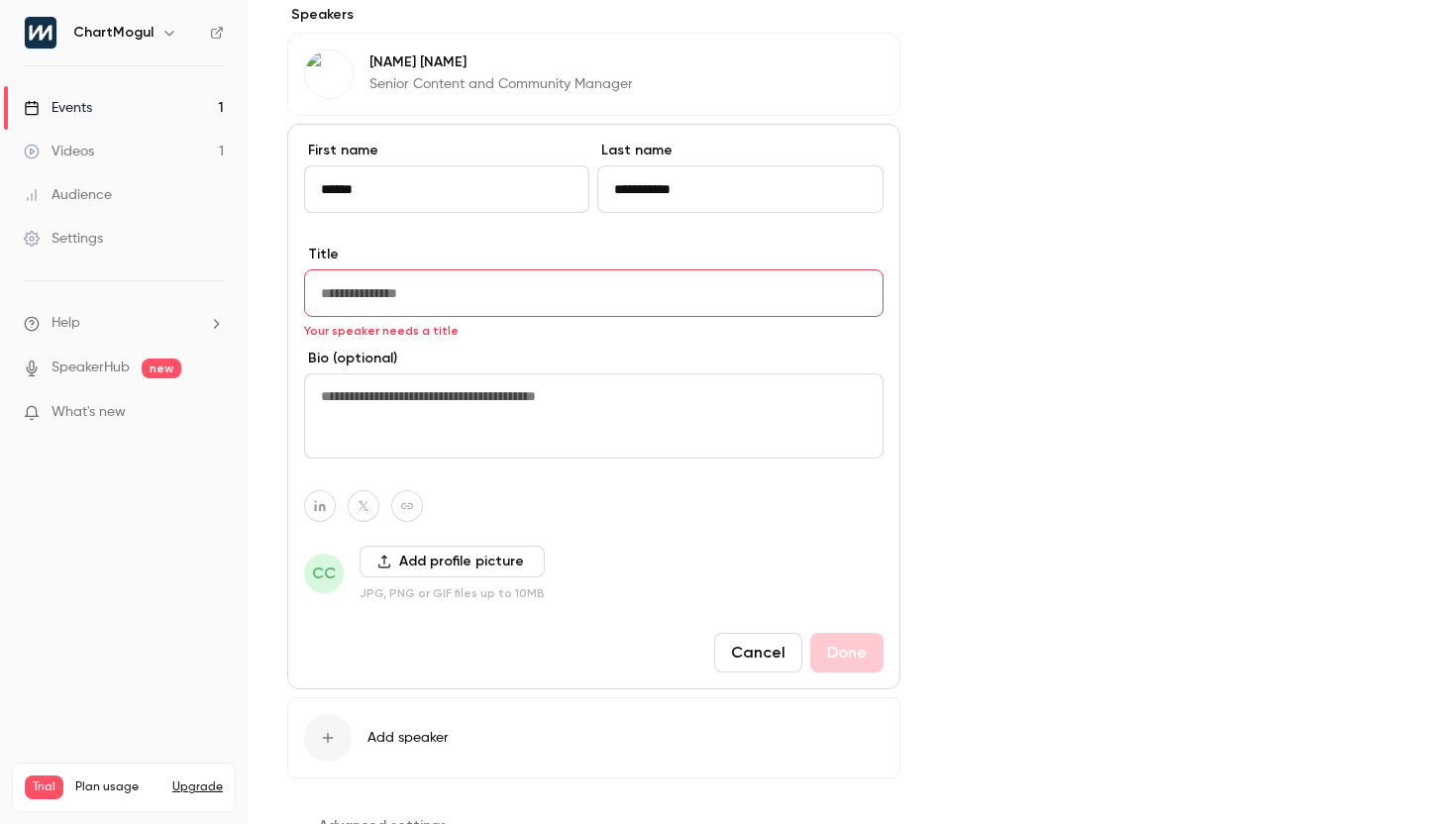 click at bounding box center [320, 506] 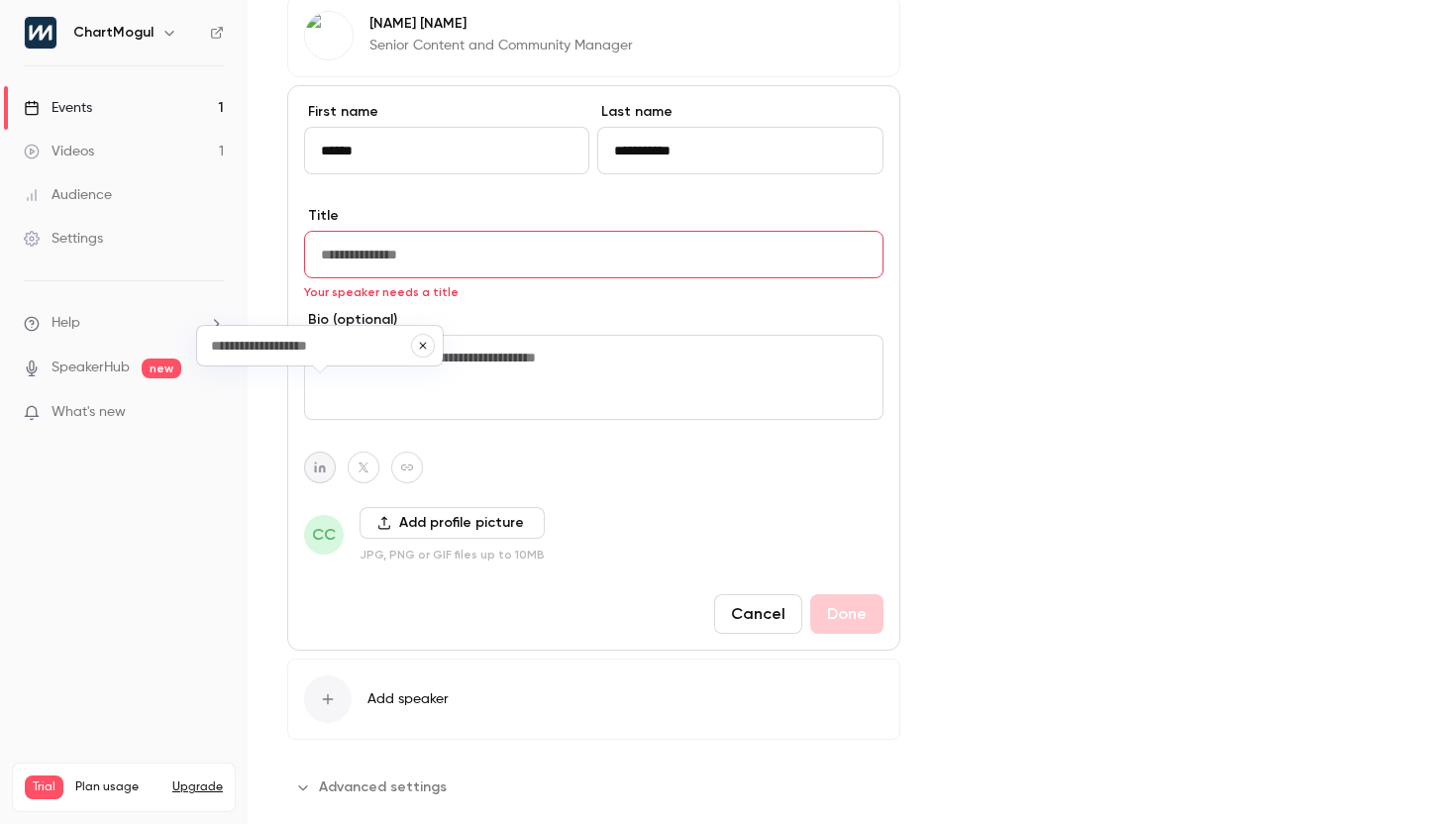 scroll, scrollTop: 1051, scrollLeft: 0, axis: vertical 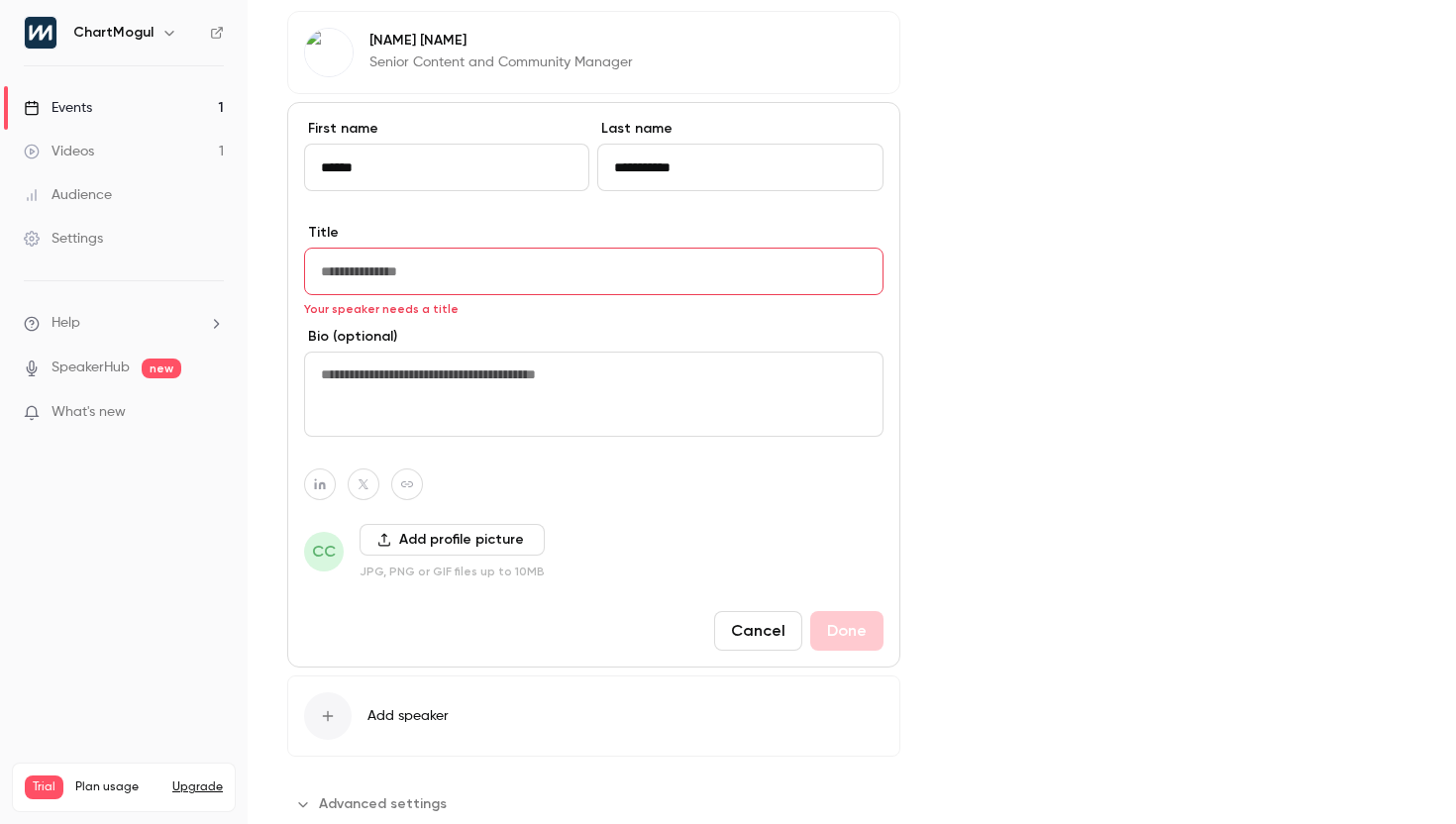 click at bounding box center (593, 271) 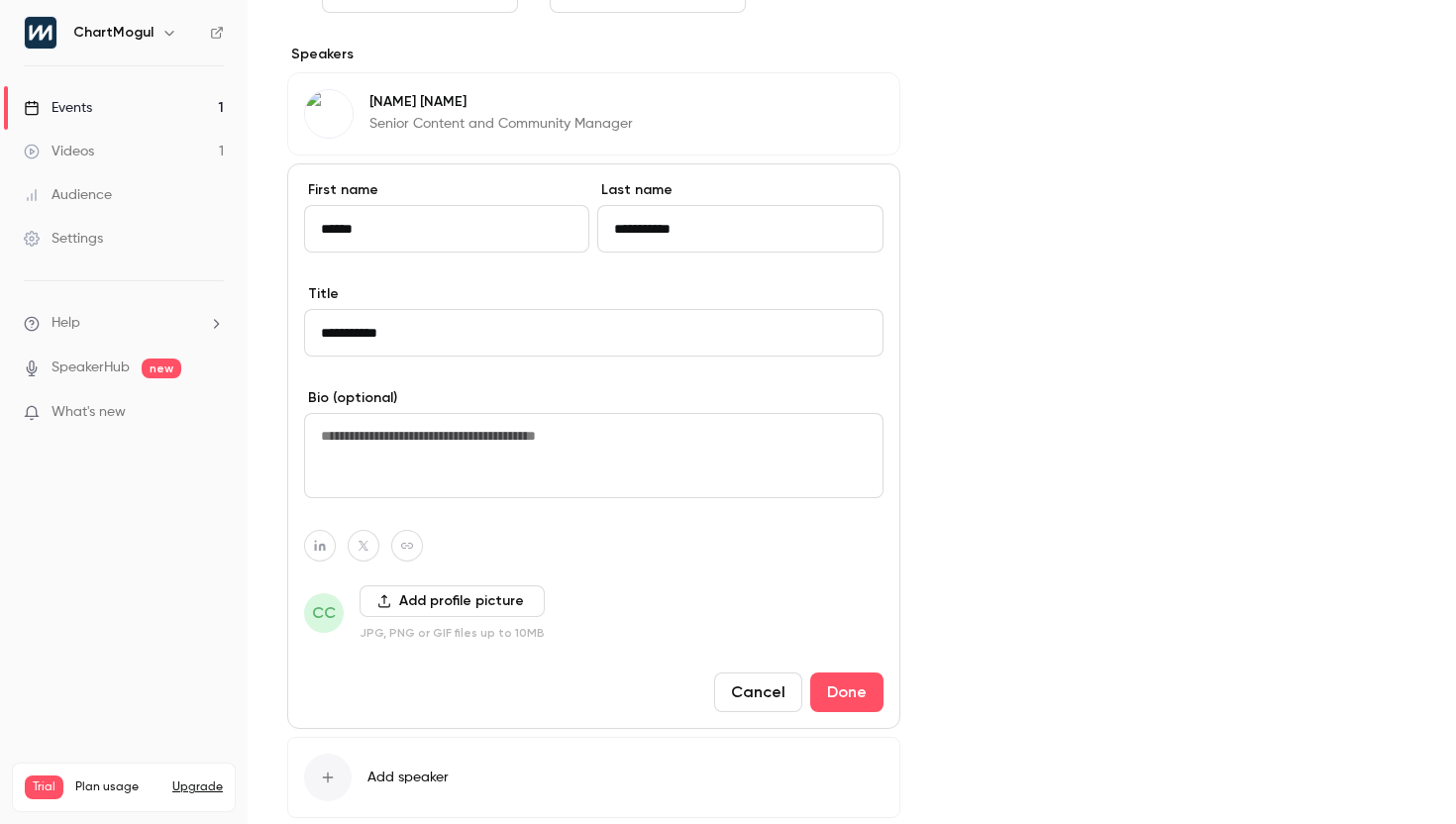 scroll, scrollTop: 913, scrollLeft: 0, axis: vertical 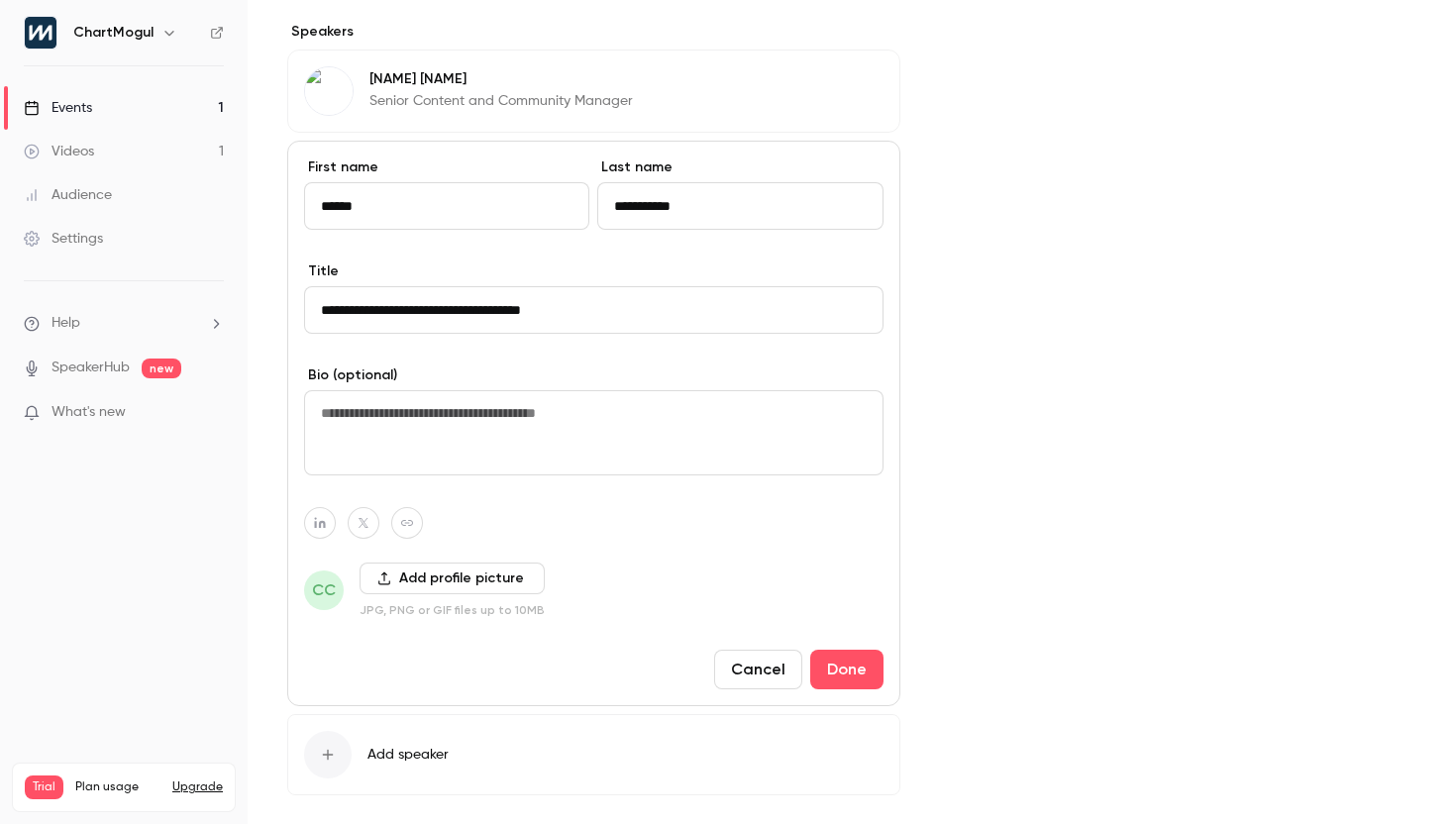 type on "**********" 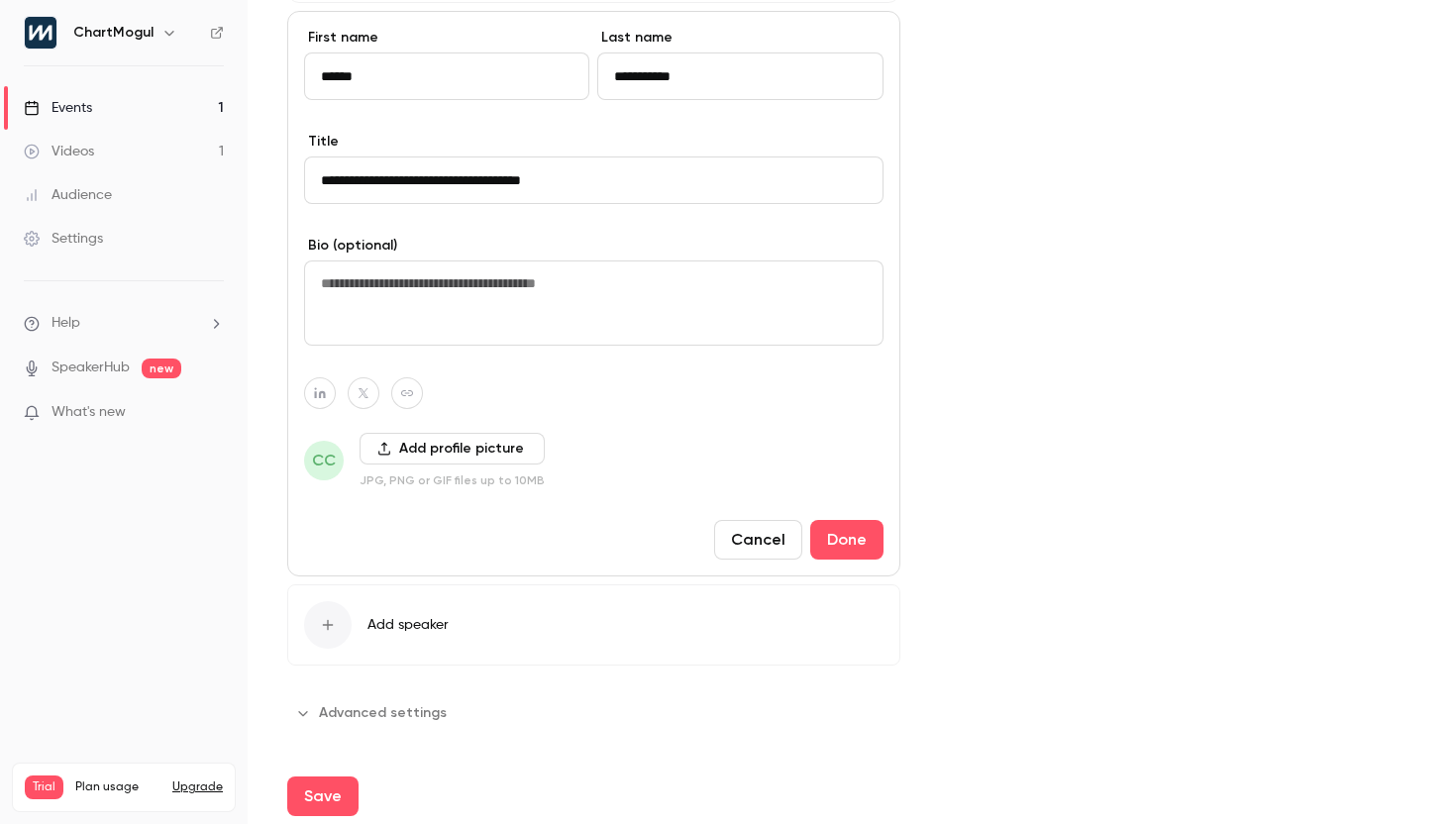 scroll, scrollTop: 1051, scrollLeft: 0, axis: vertical 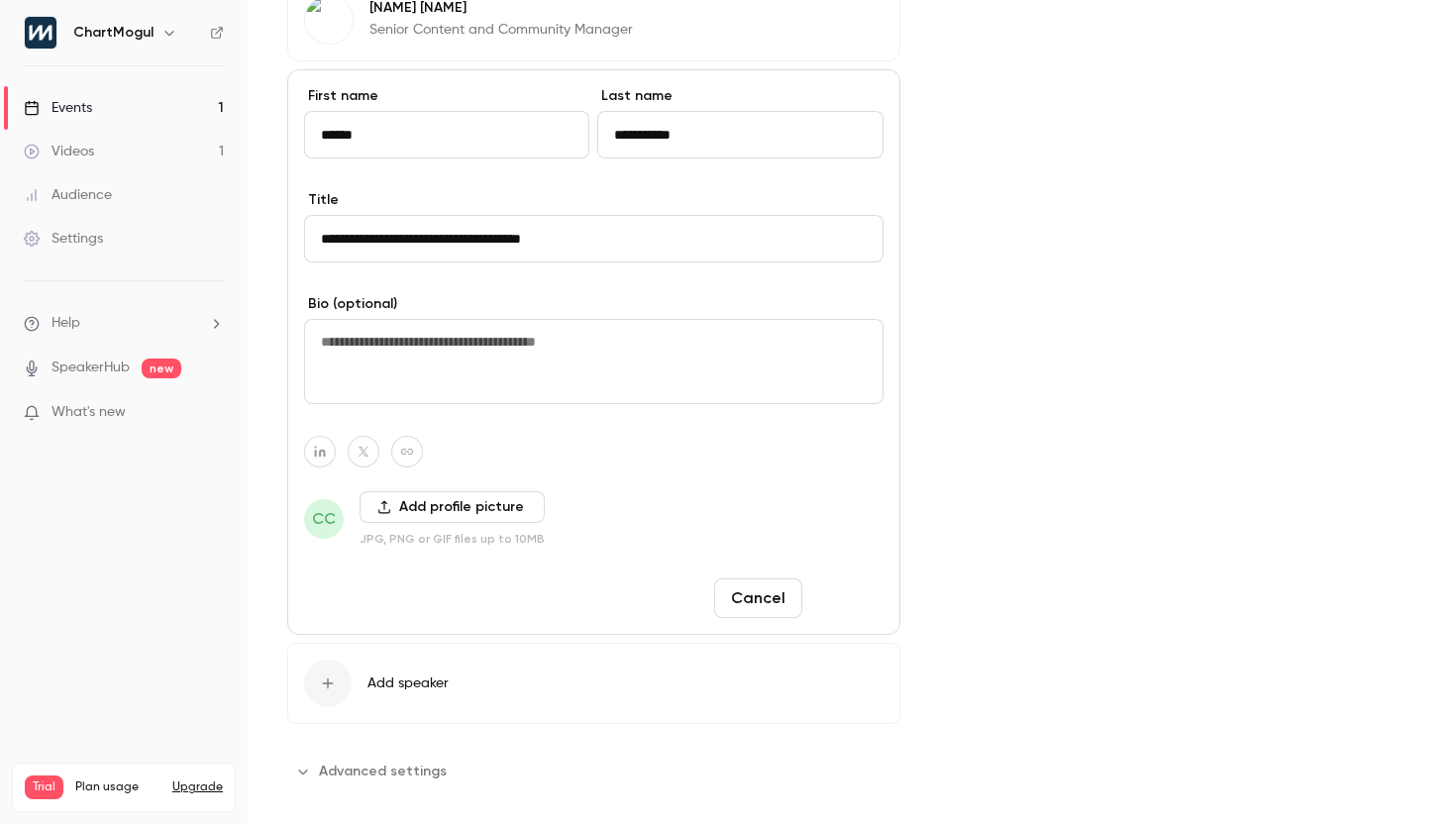 click on "Done" at bounding box center (847, 598) 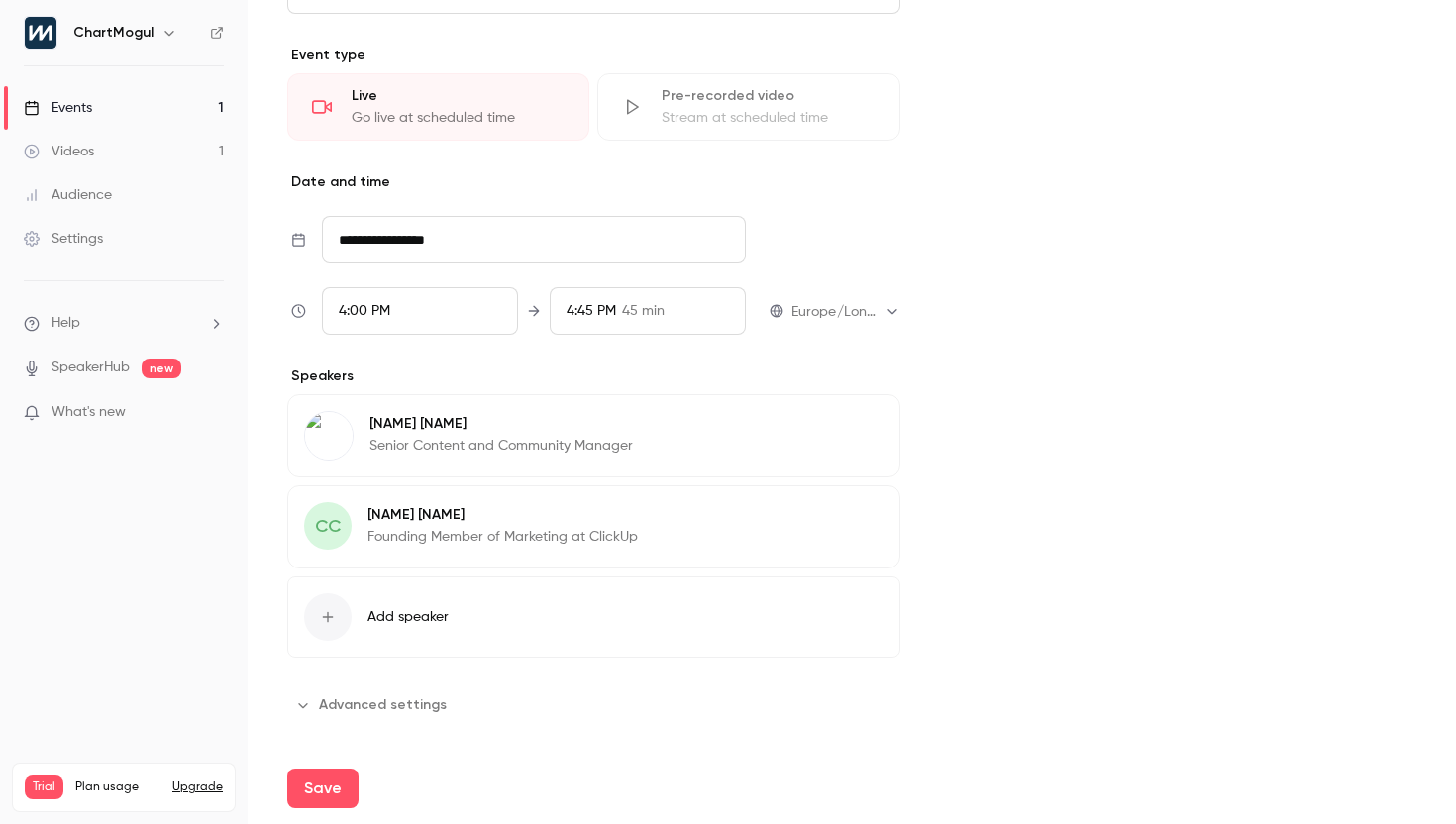 scroll, scrollTop: 541, scrollLeft: 0, axis: vertical 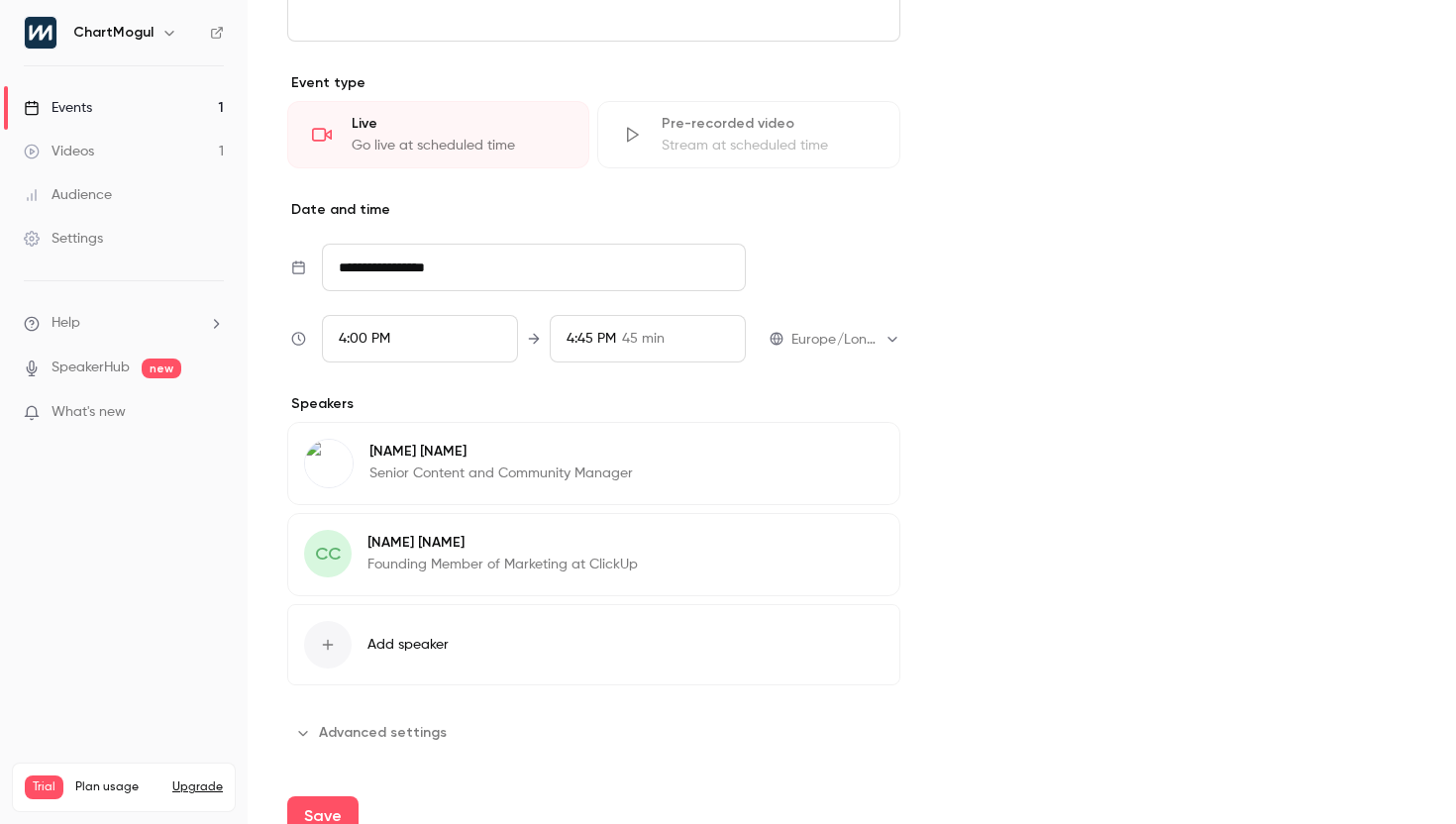 click on "Add speaker" at bounding box center (593, 645) 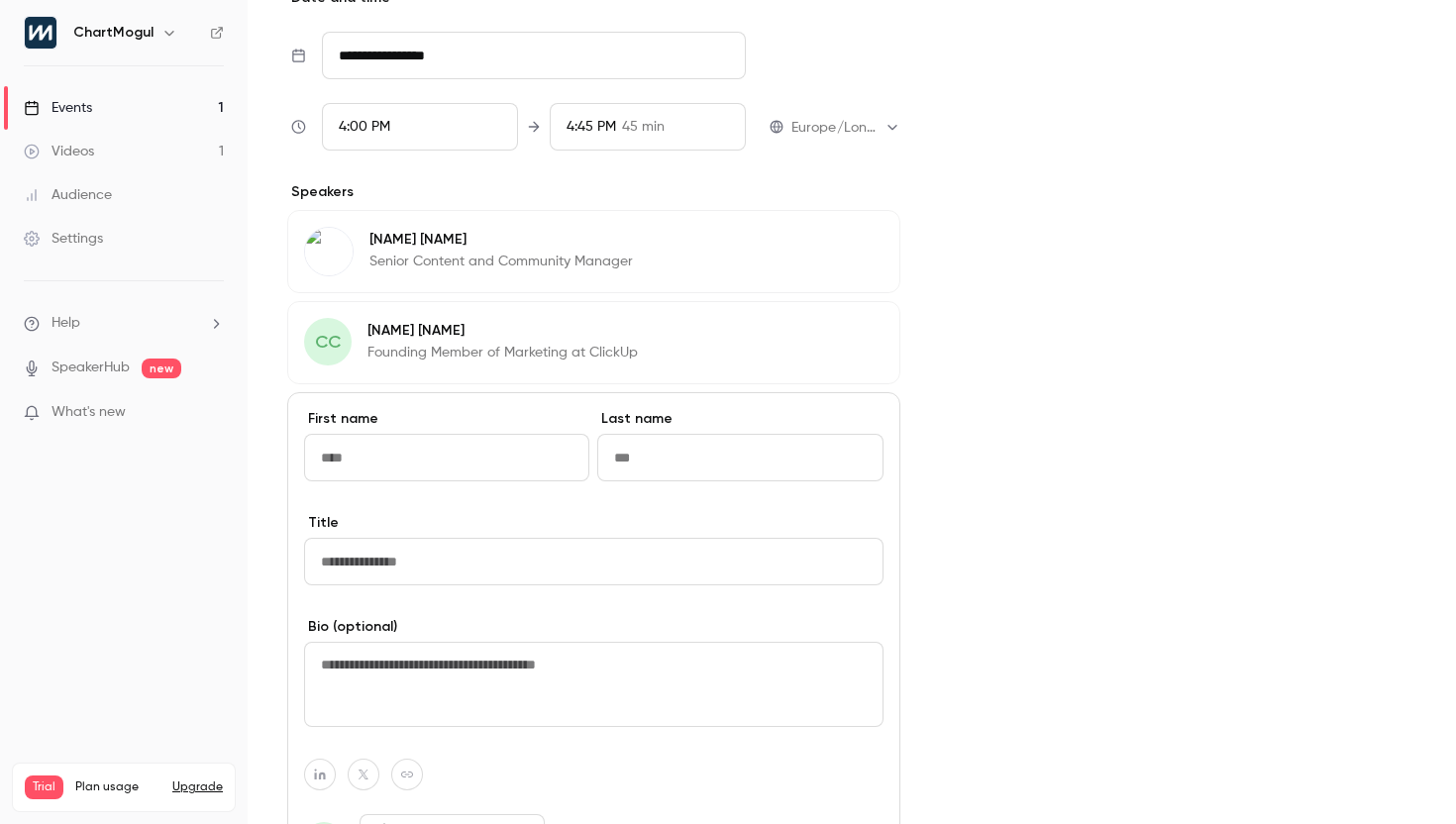scroll, scrollTop: 800, scrollLeft: 0, axis: vertical 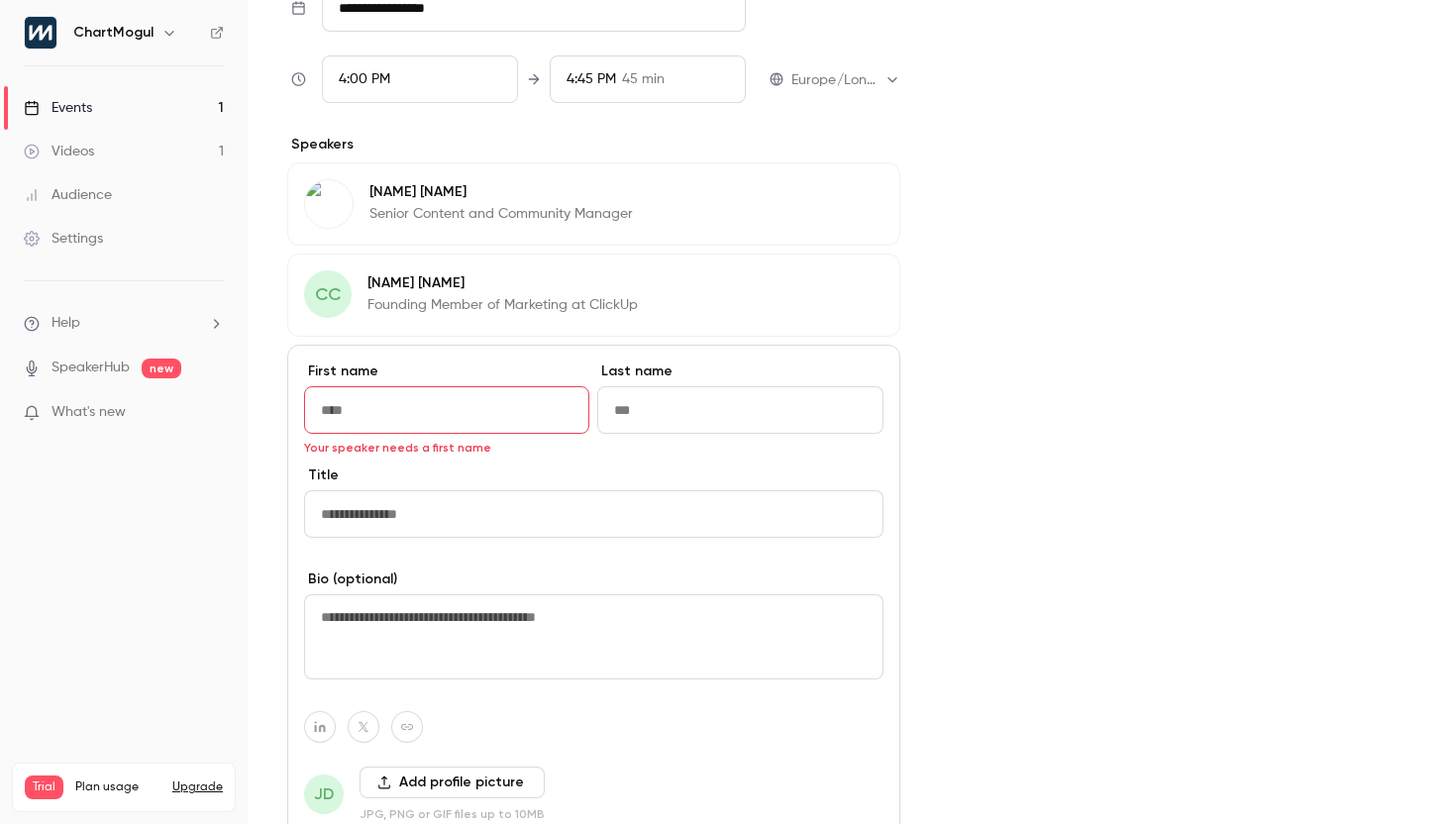paste on "**********" 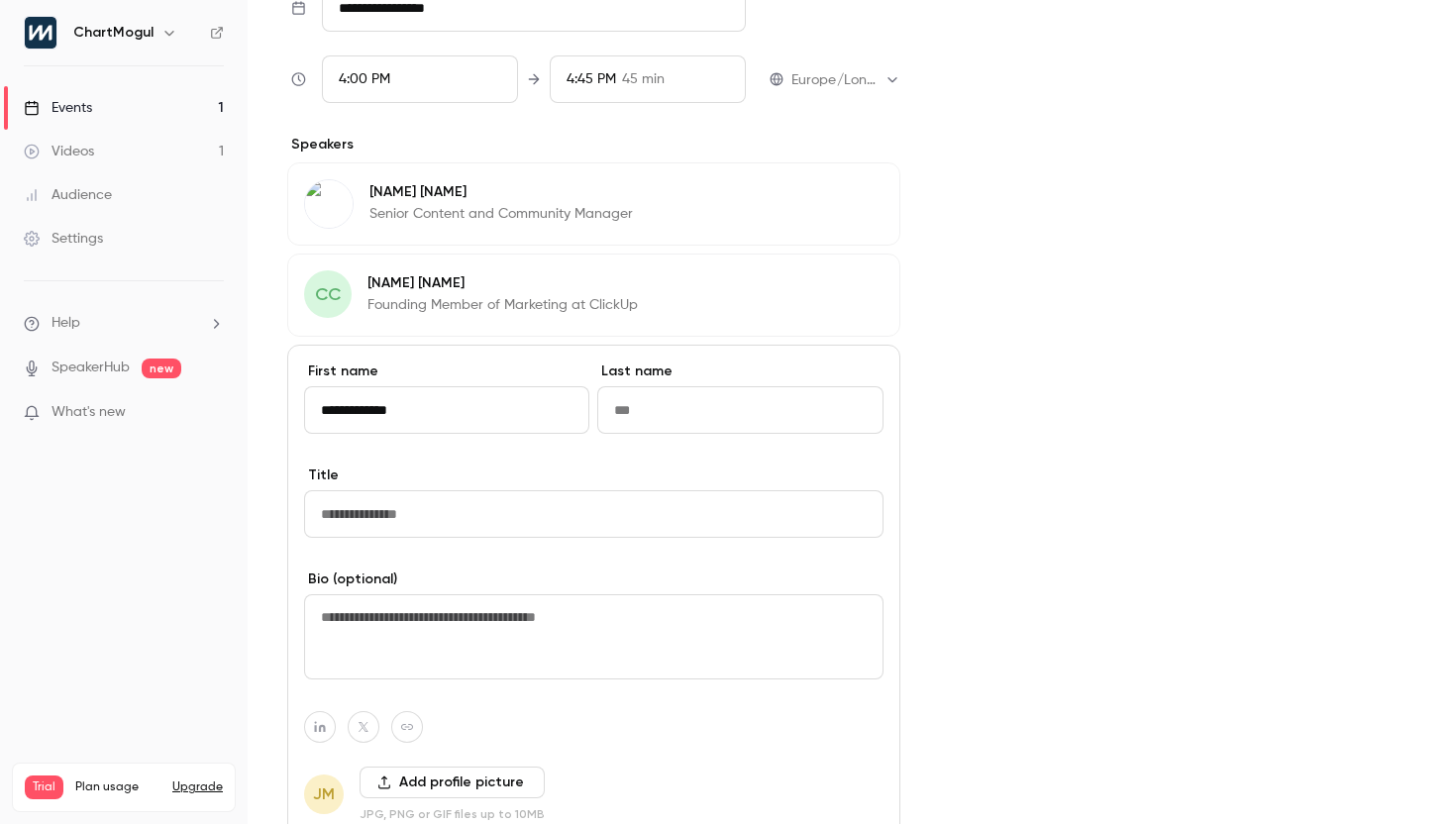 drag, startPoint x: 426, startPoint y: 415, endPoint x: 357, endPoint y: 418, distance: 69.065187 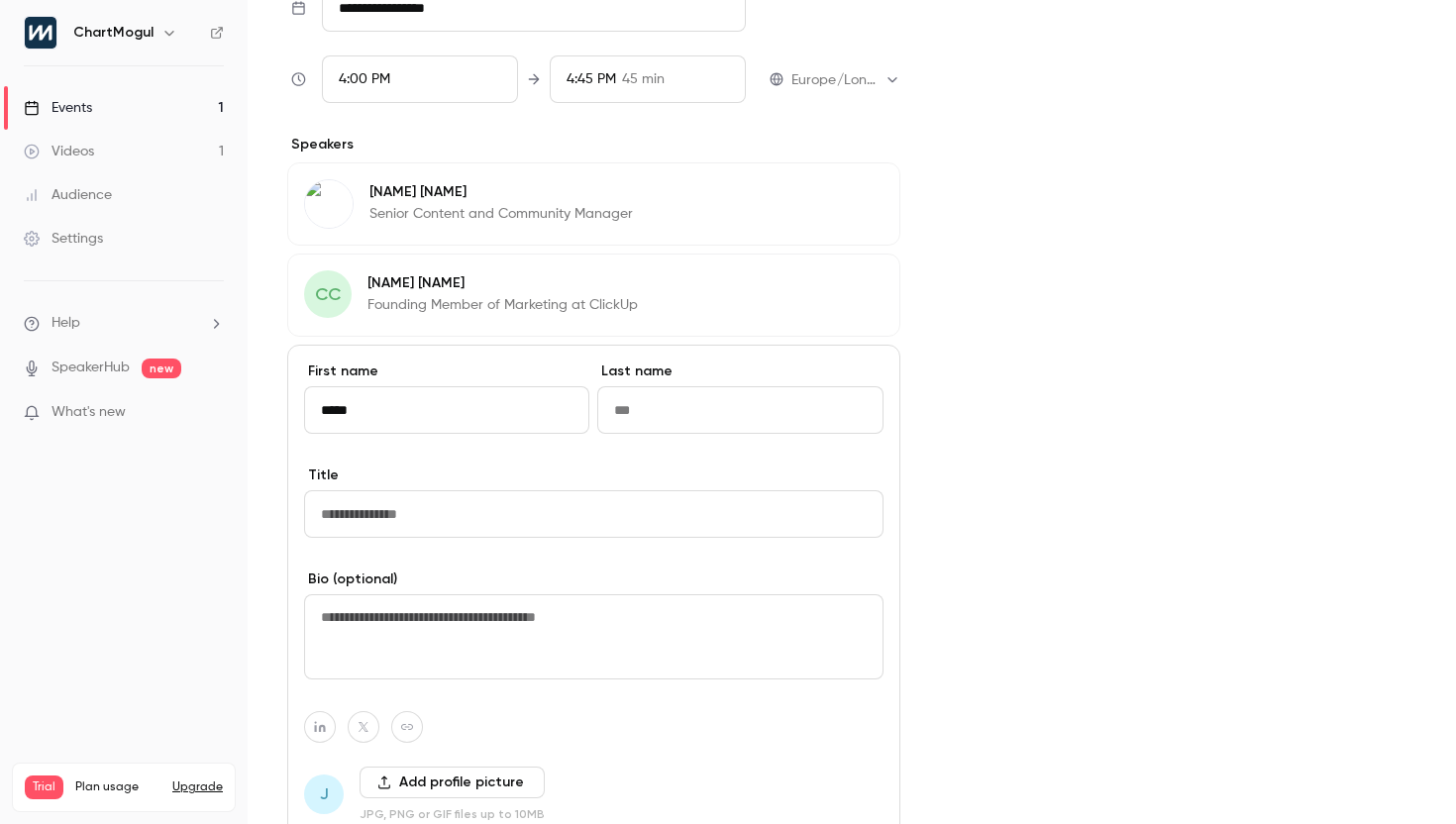 type on "*****" 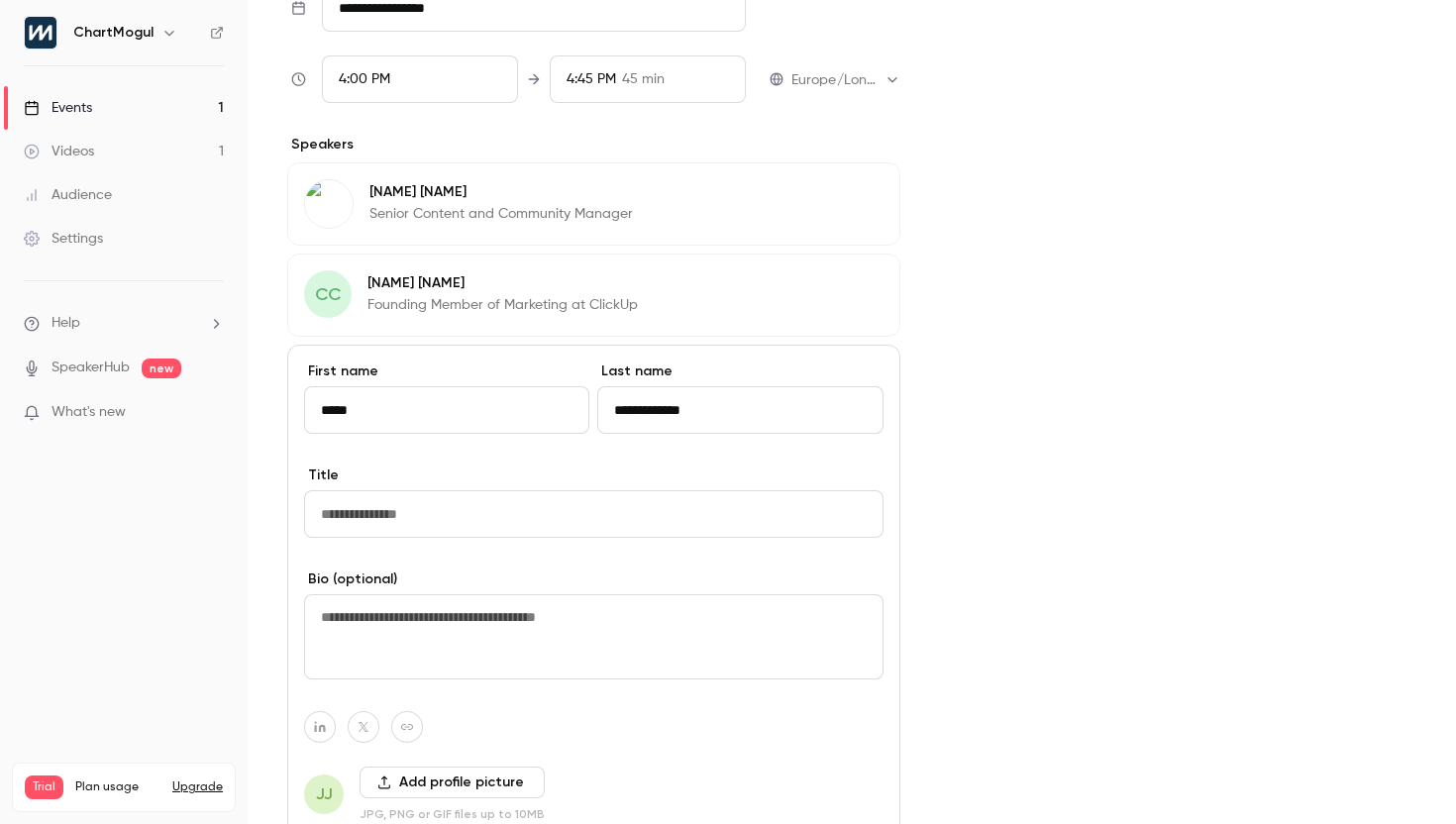 drag, startPoint x: 656, startPoint y: 410, endPoint x: 604, endPoint y: 413, distance: 52.086467 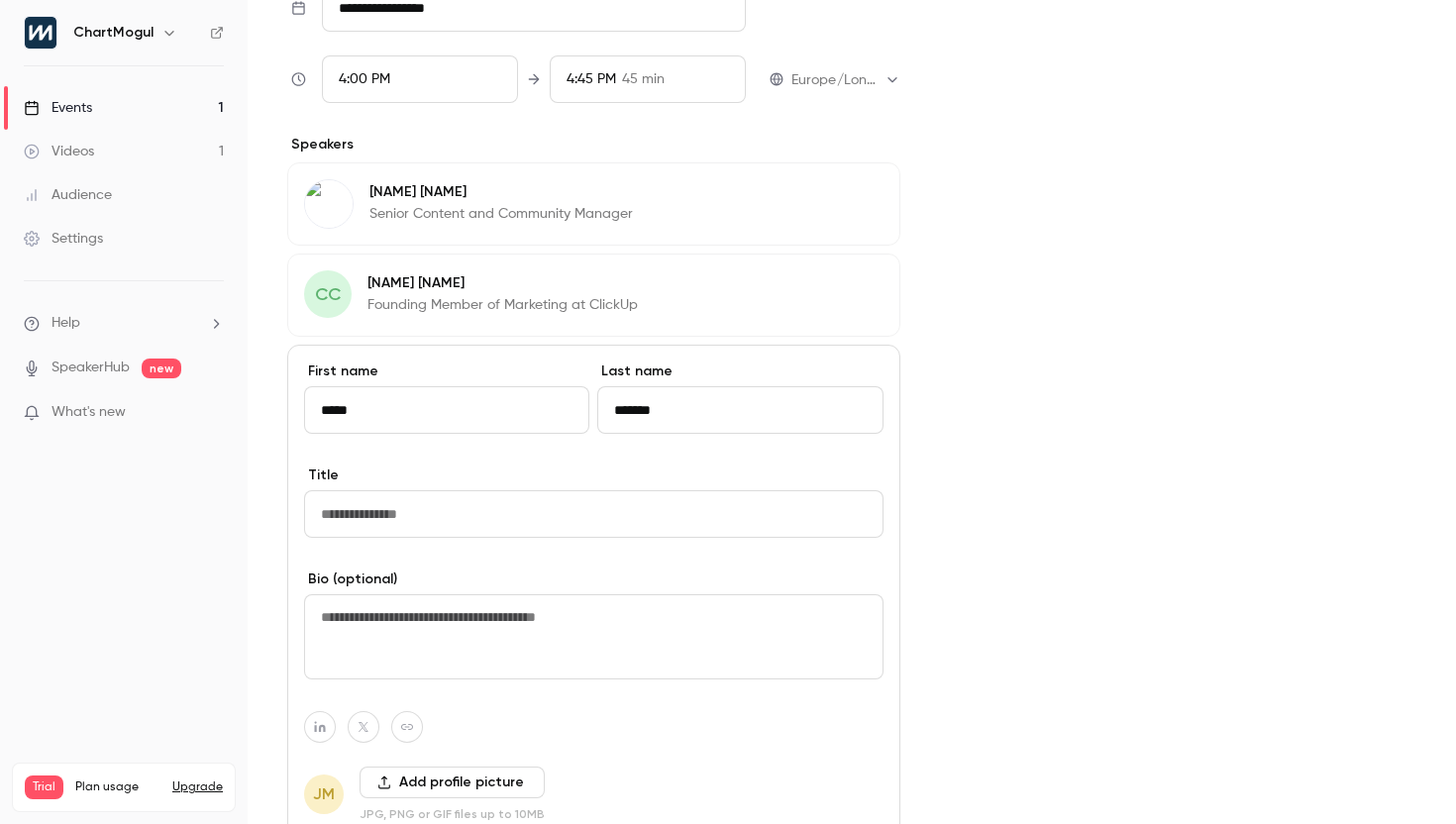 type on "******" 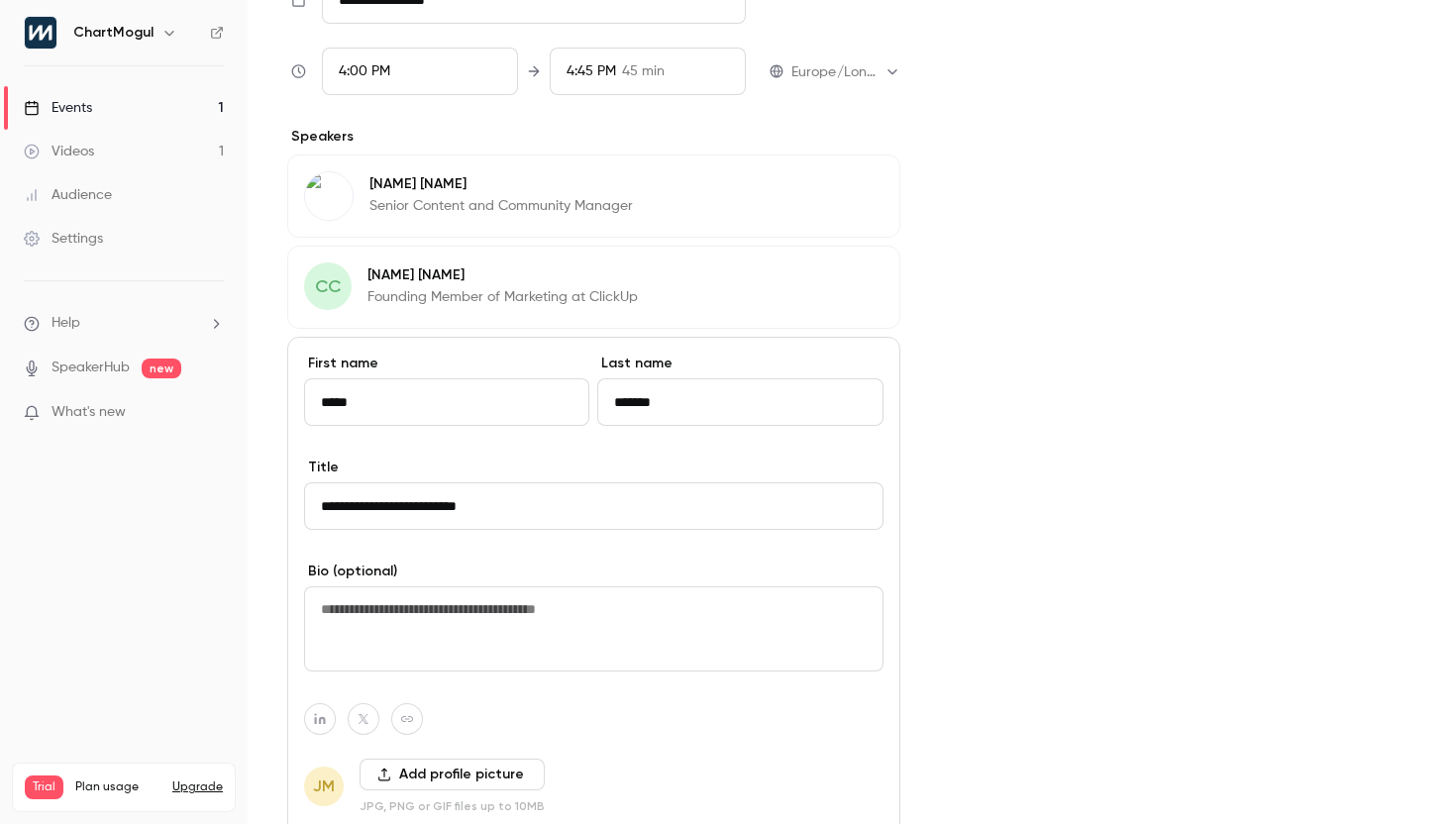scroll, scrollTop: 953, scrollLeft: 0, axis: vertical 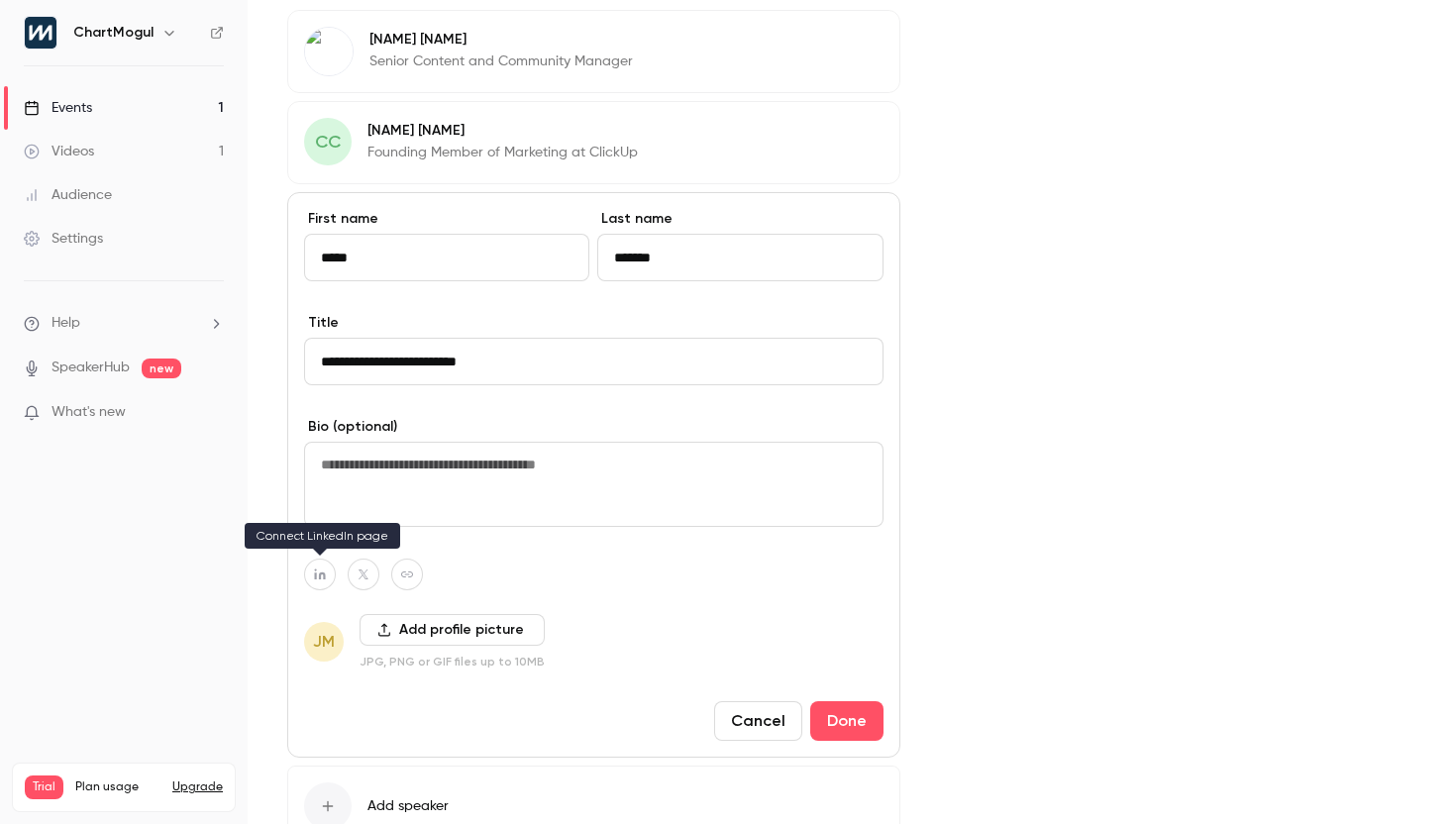 type on "**********" 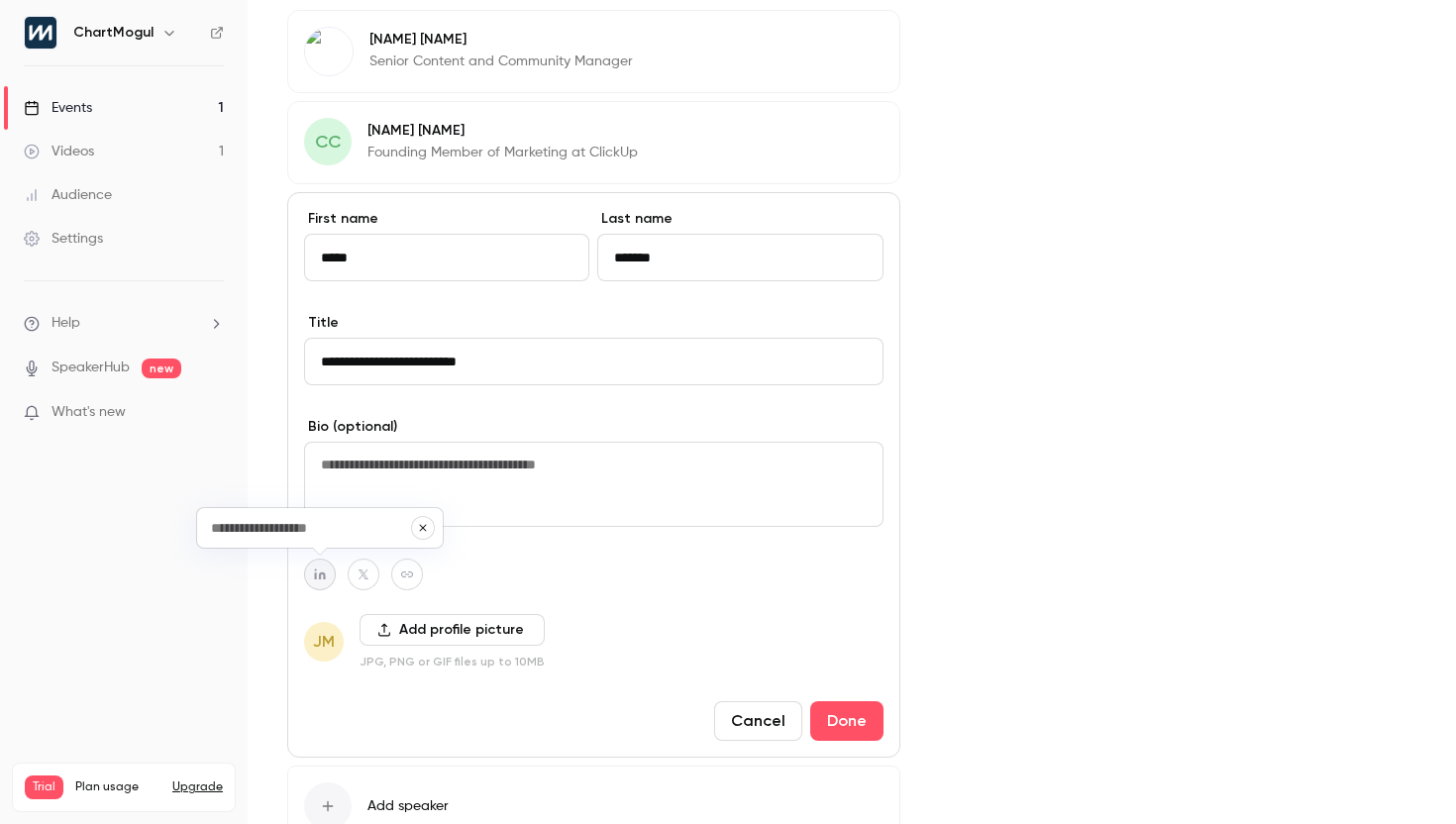 click at bounding box center [310, 528] 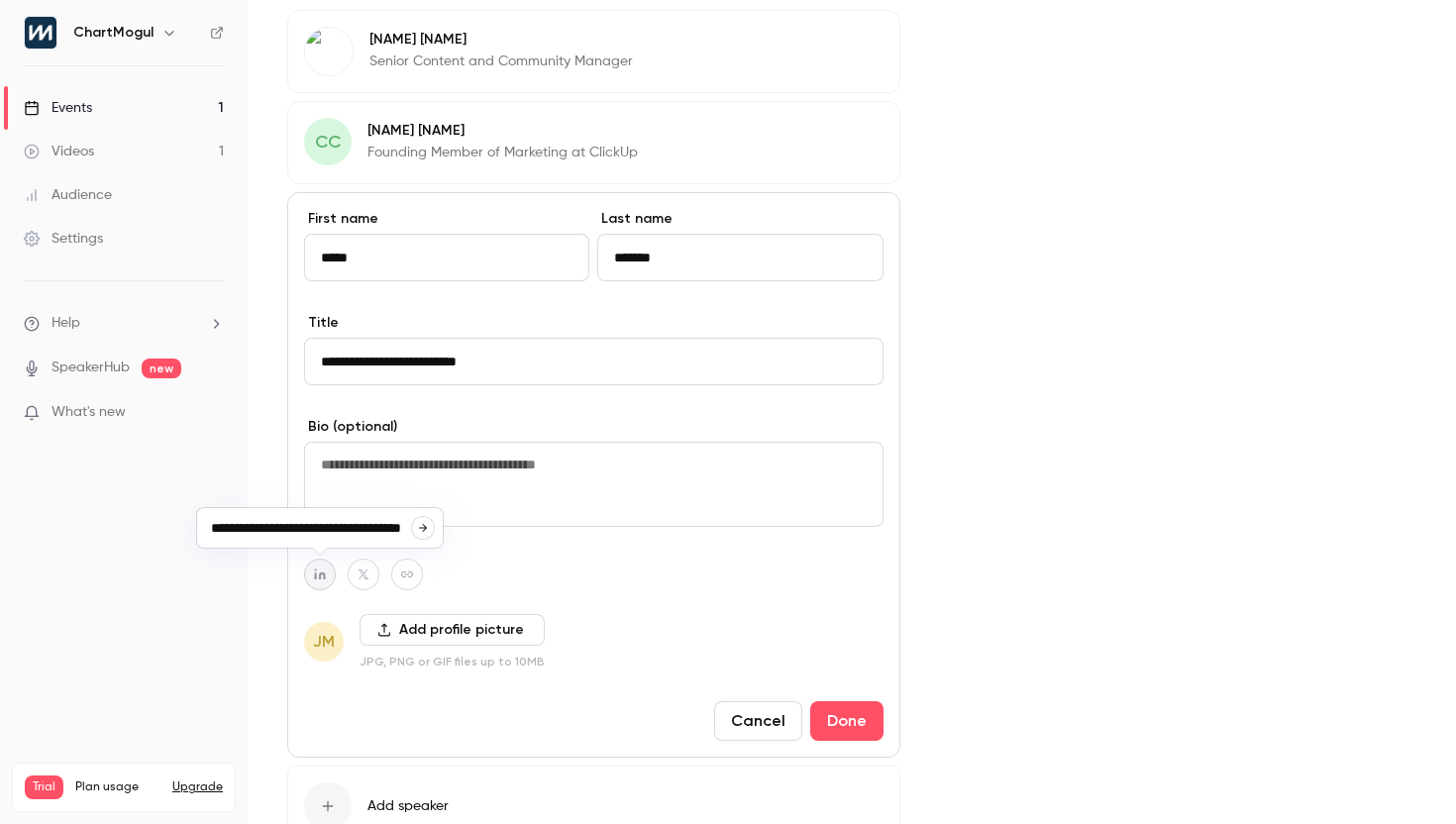 scroll, scrollTop: 0, scrollLeft: 27, axis: horizontal 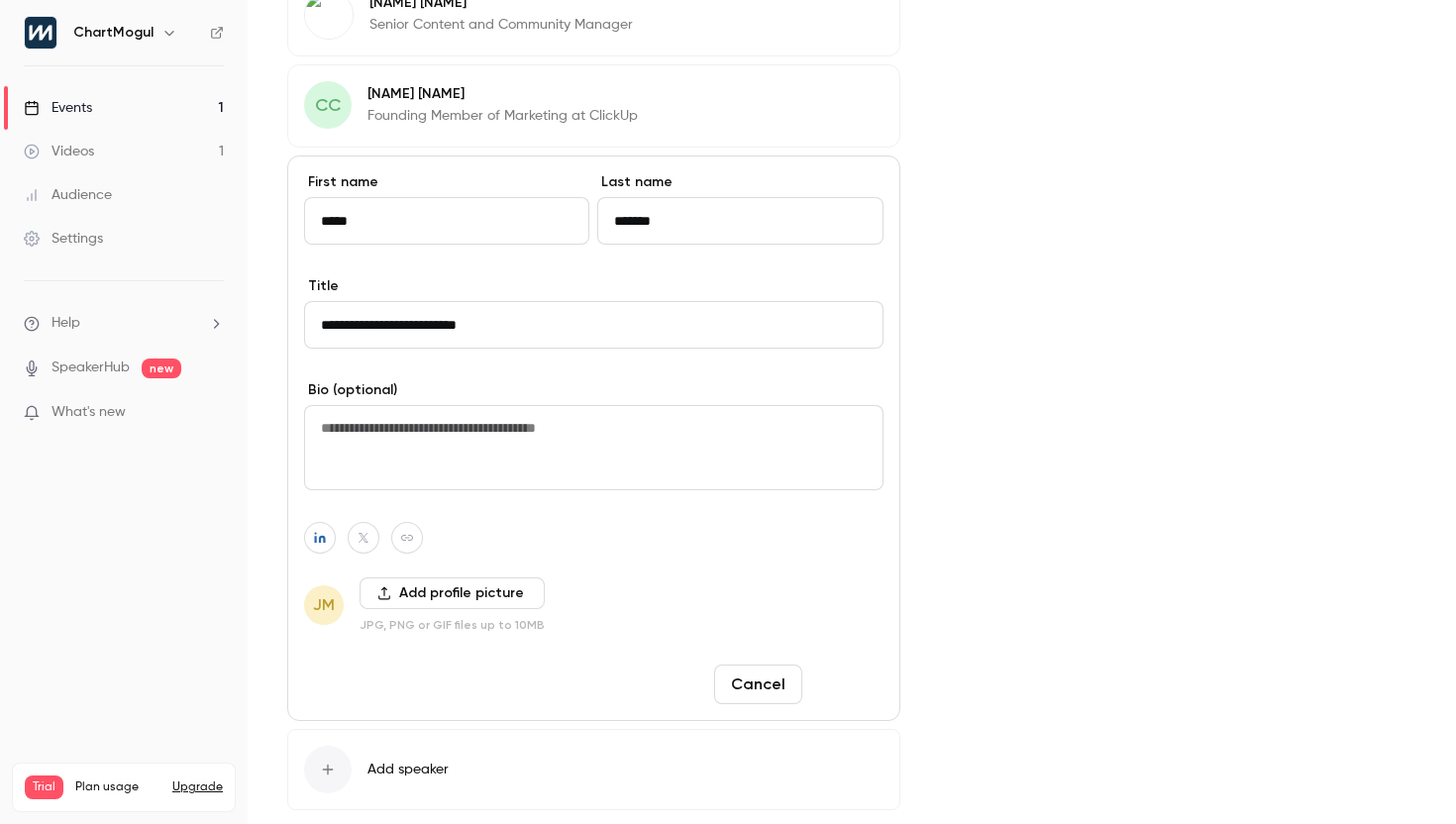 click on "Done" at bounding box center [847, 684] 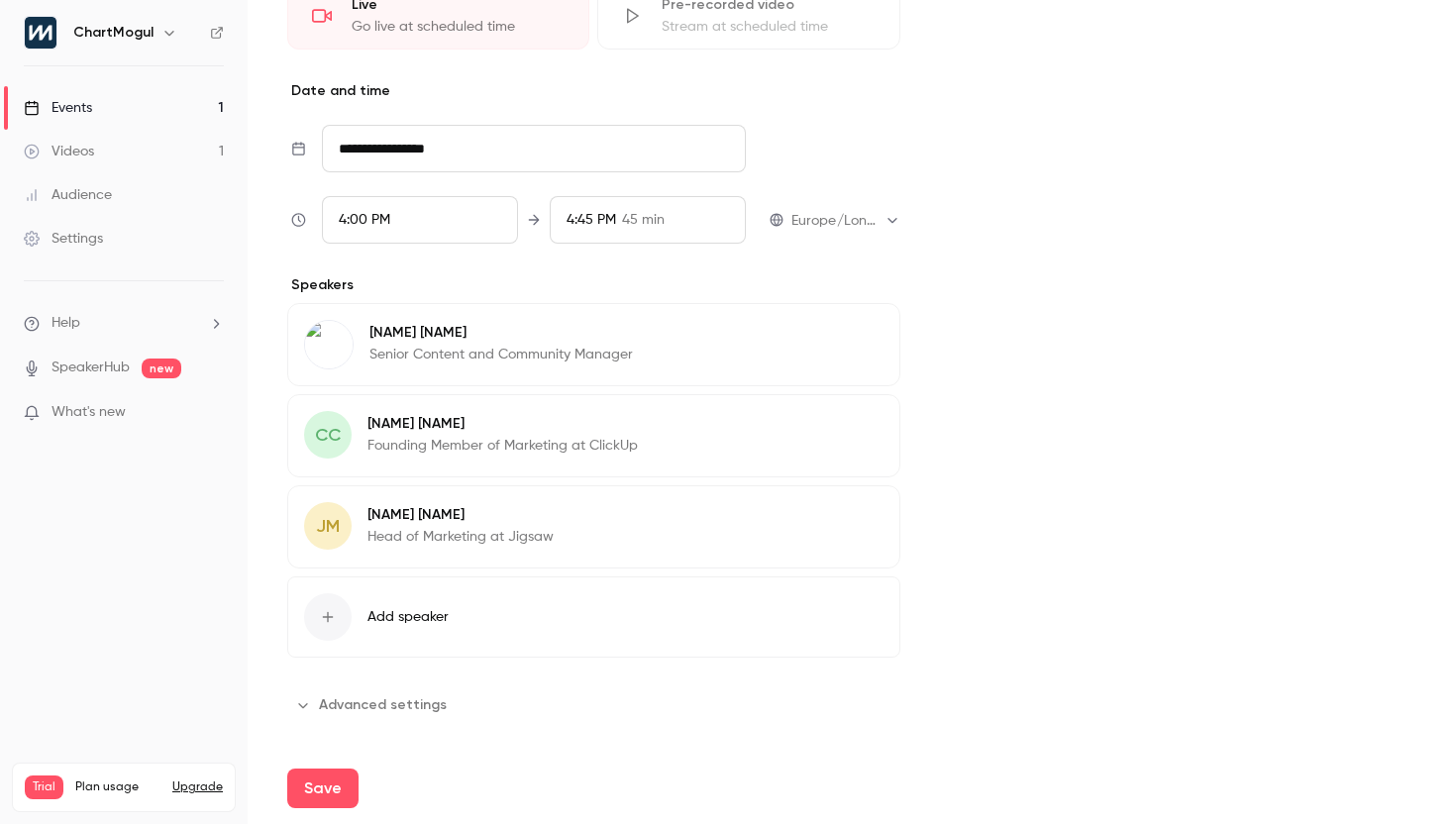 click at bounding box center [328, 617] 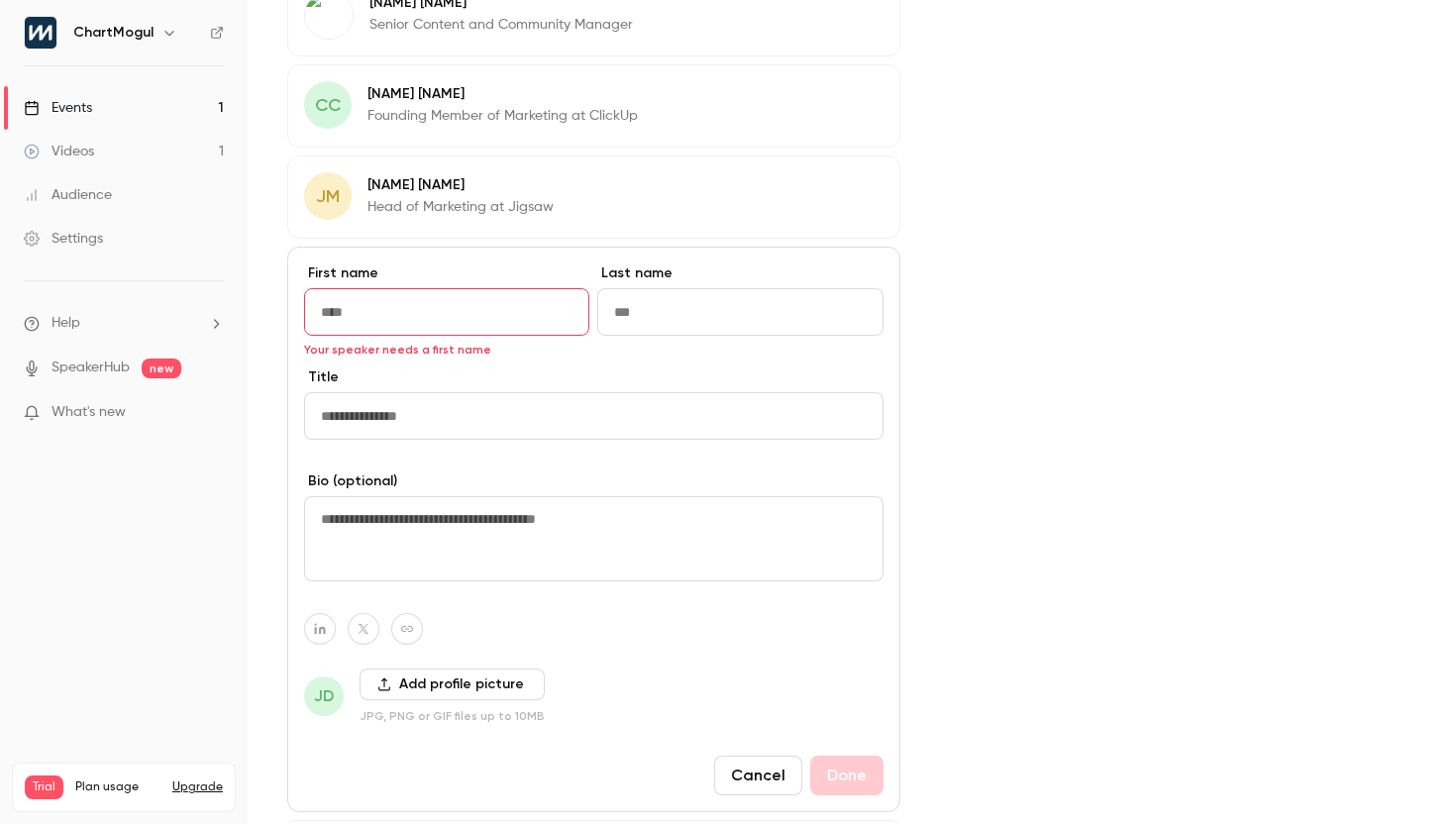 paste on "******" 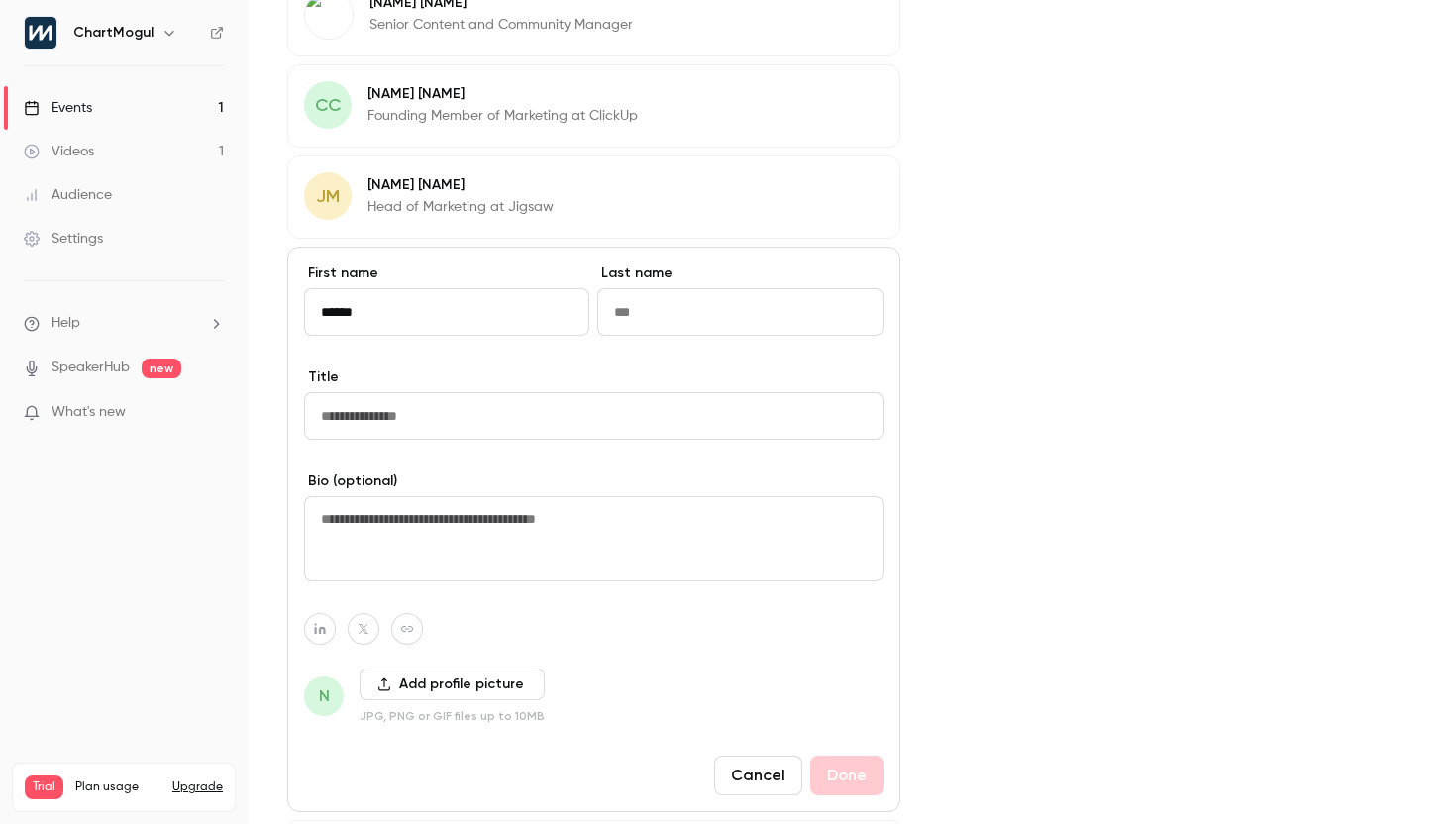 type on "******" 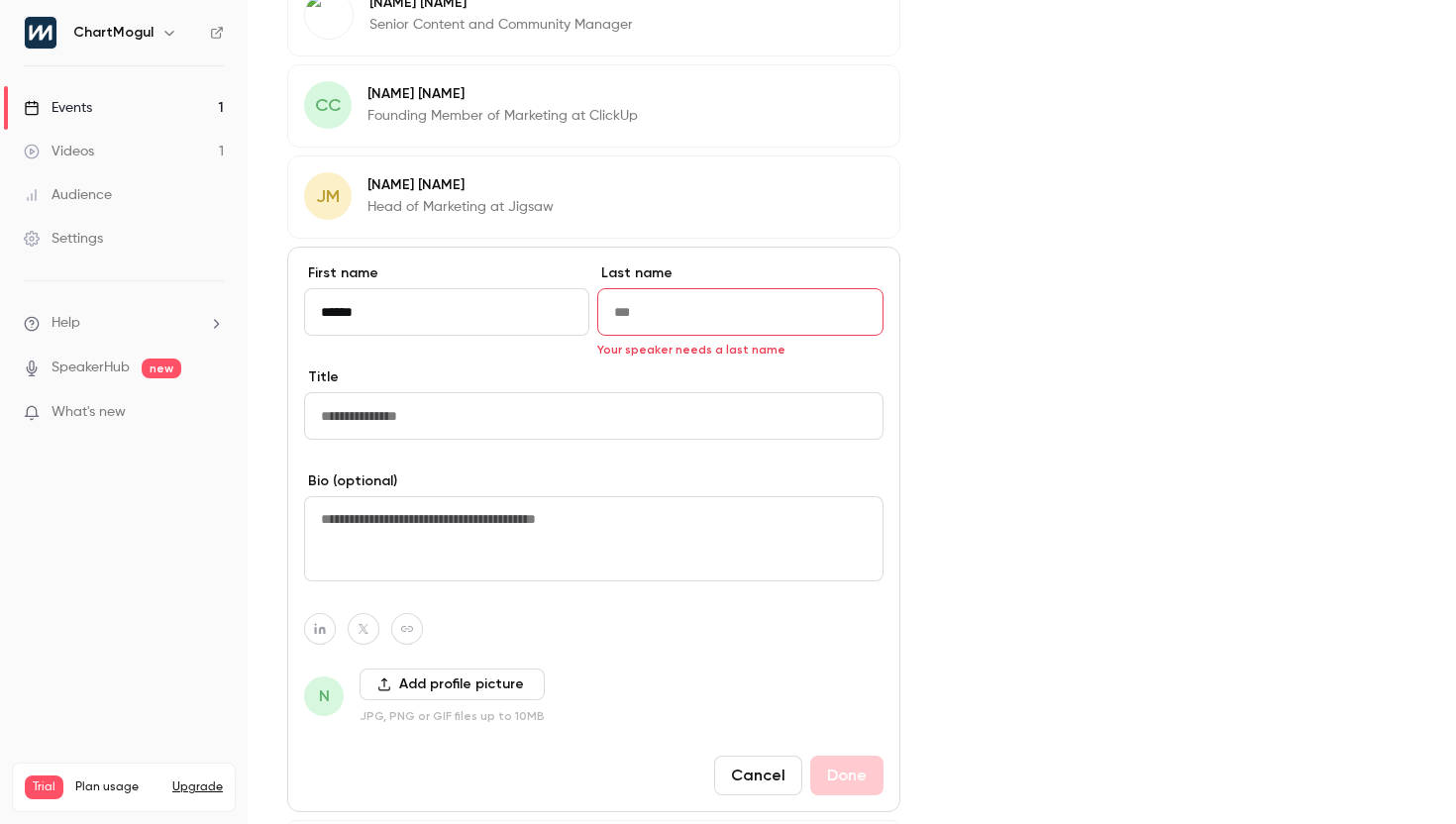 paste on "**********" 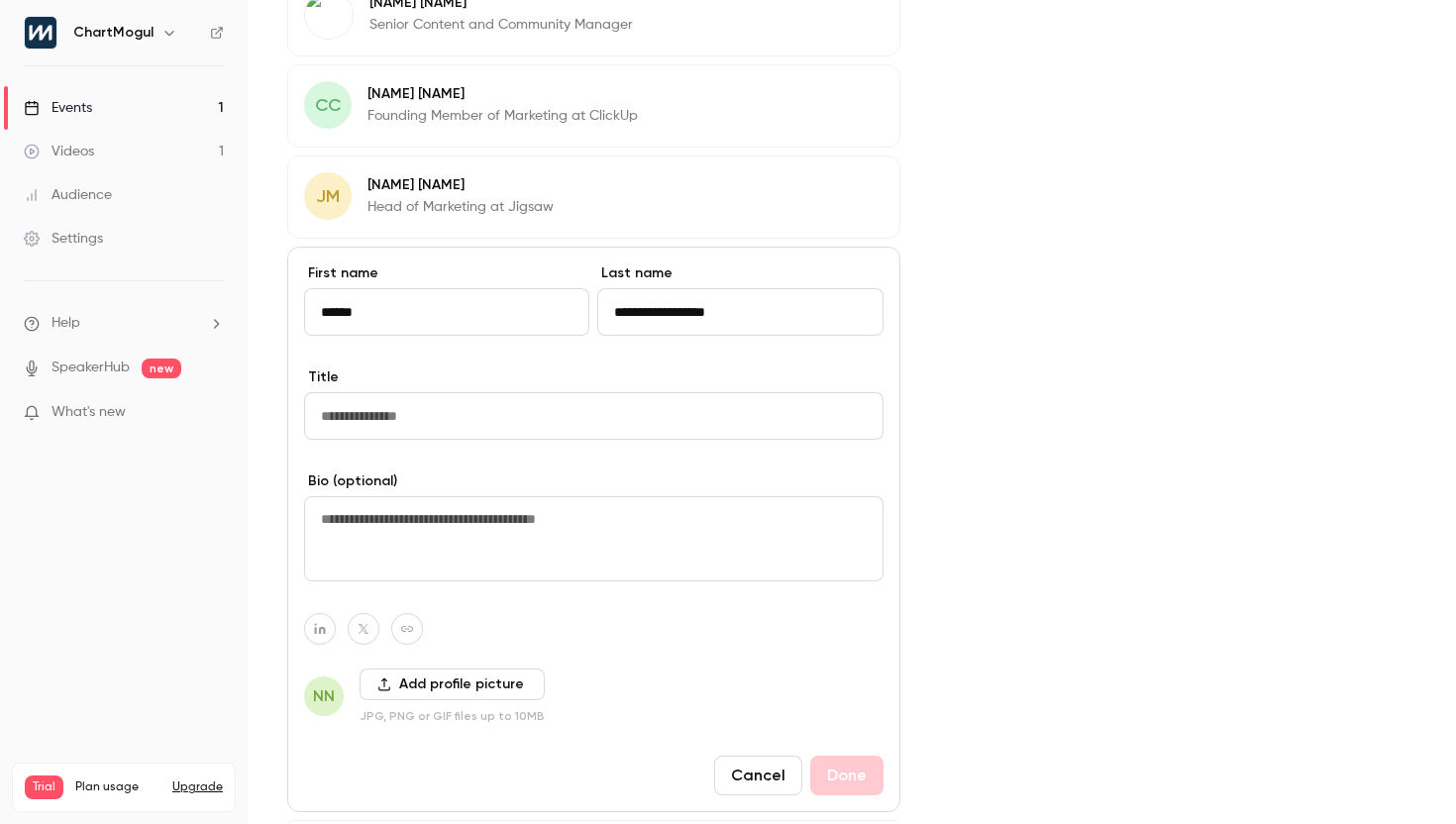 drag, startPoint x: 657, startPoint y: 316, endPoint x: 610, endPoint y: 319, distance: 47.095647 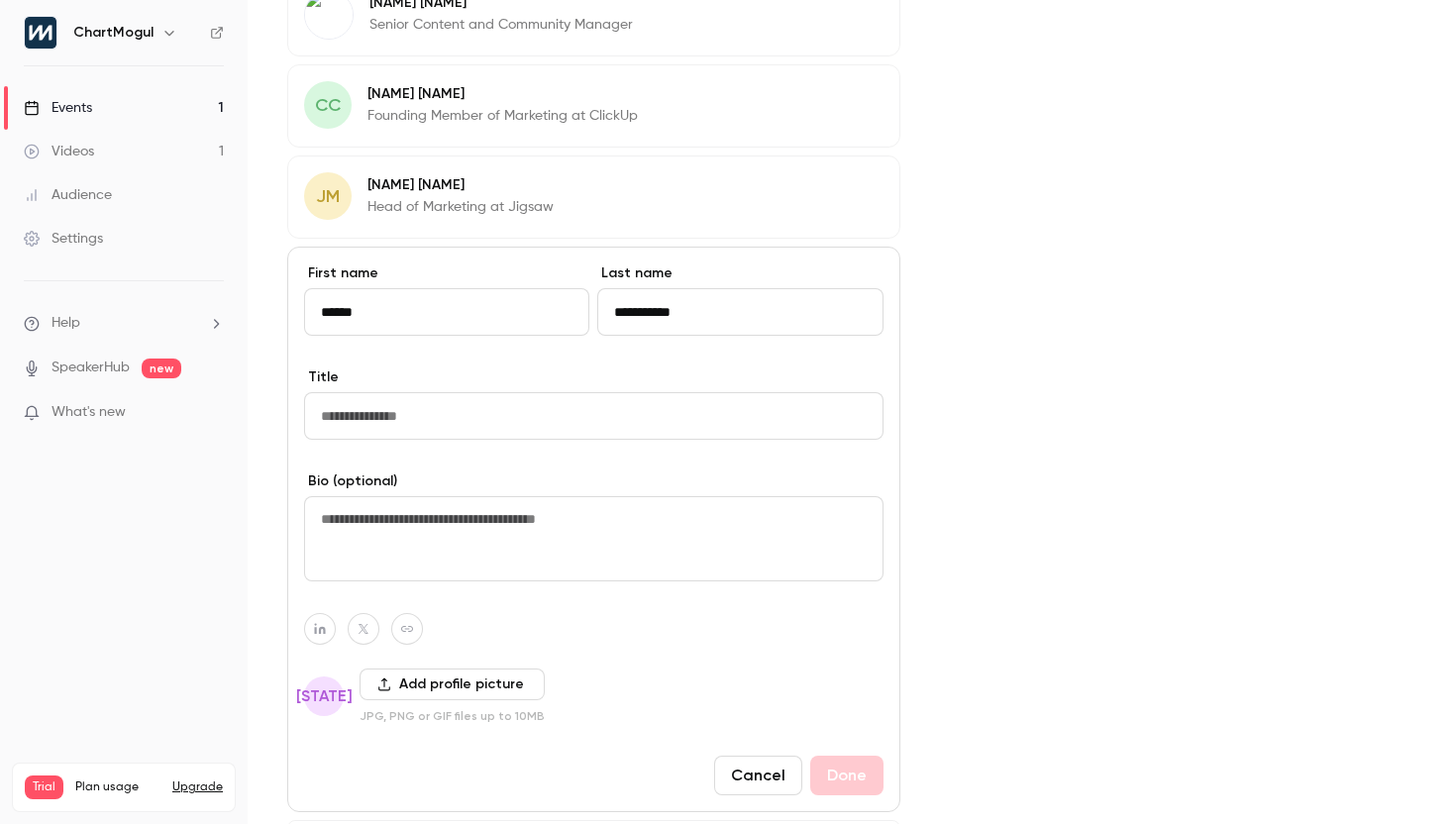 type on "**********" 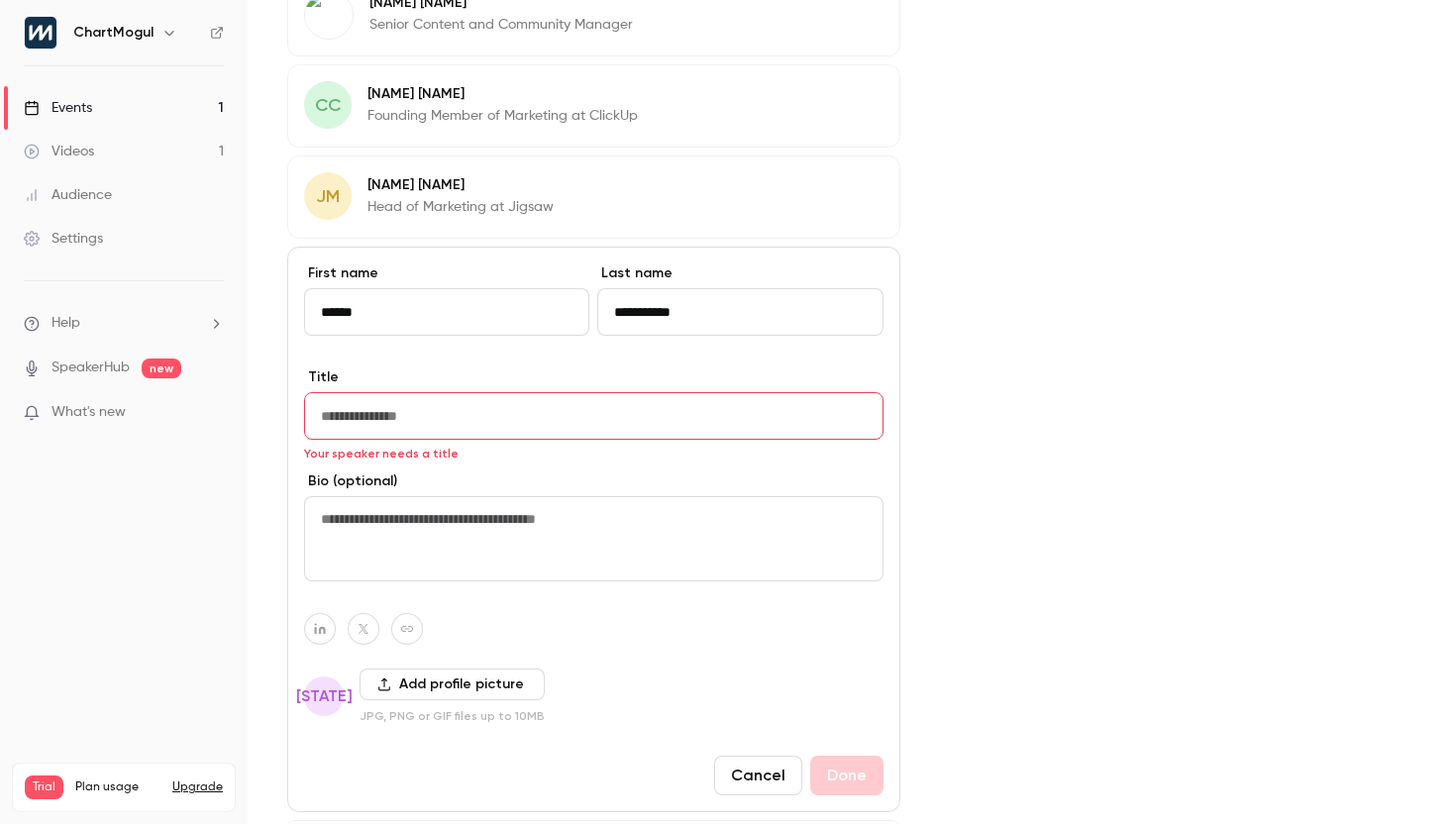 paste on "**********" 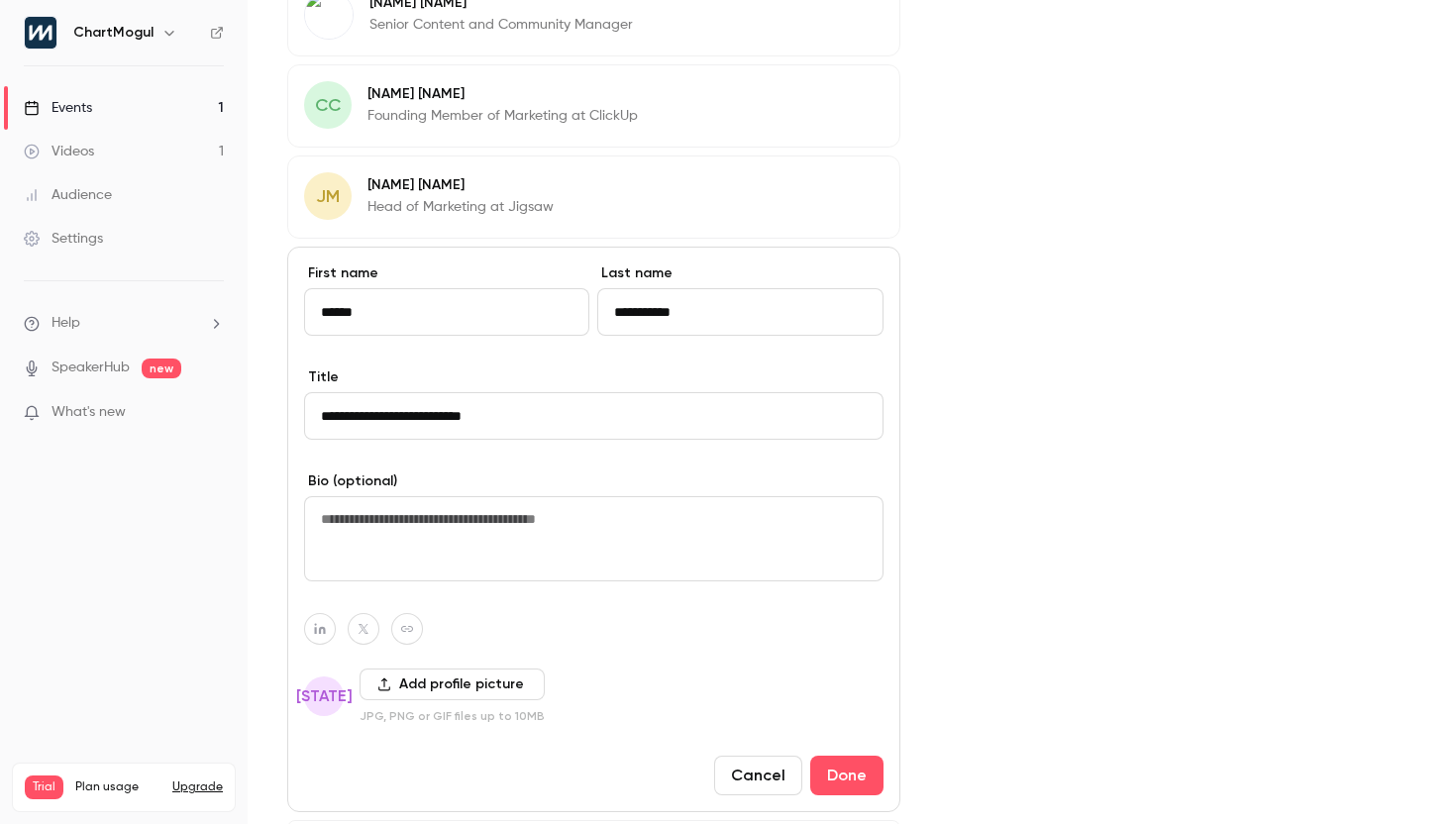 drag, startPoint x: 436, startPoint y: 423, endPoint x: 436, endPoint y: 437, distance: 14 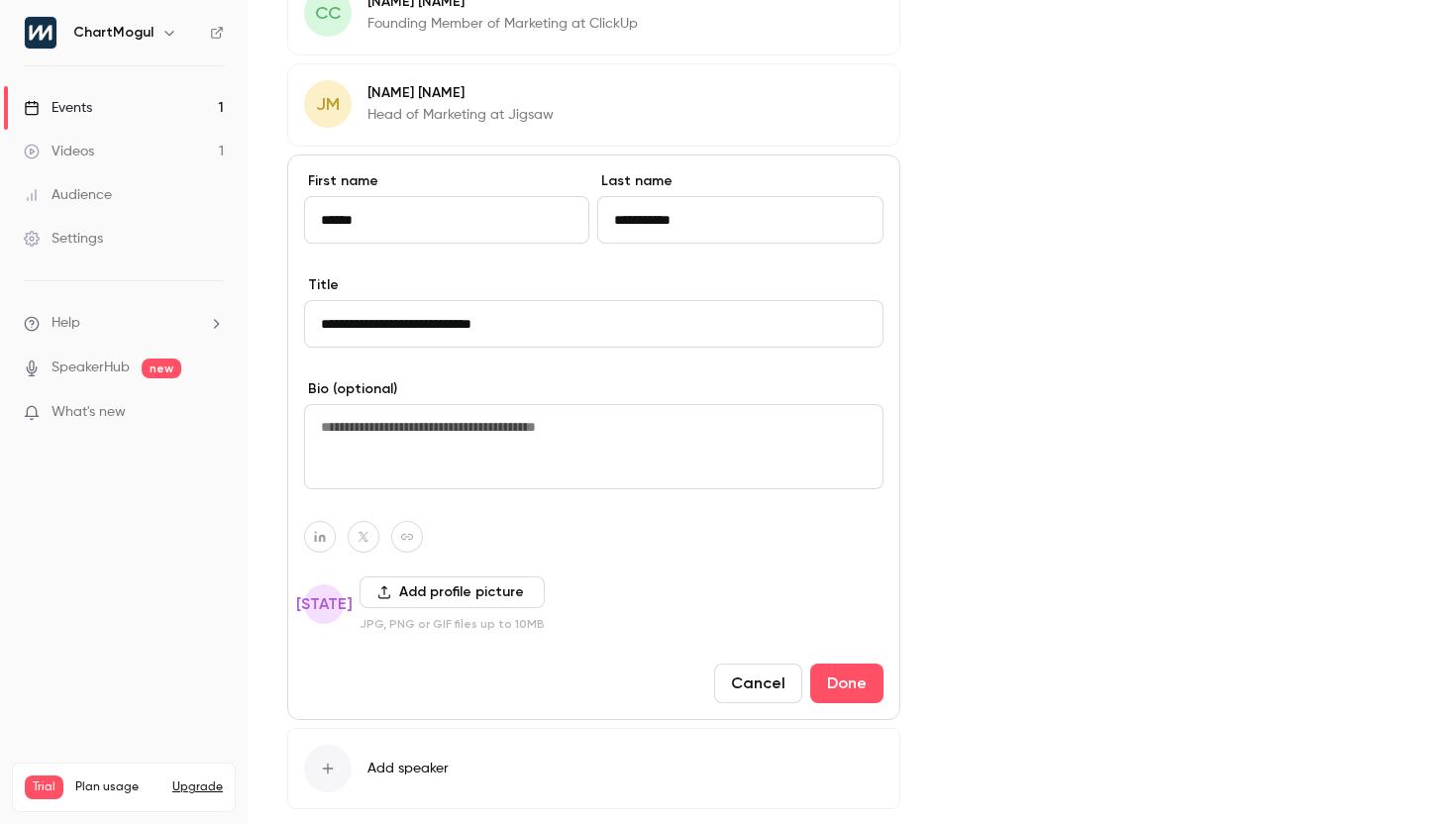 scroll, scrollTop: 1096, scrollLeft: 0, axis: vertical 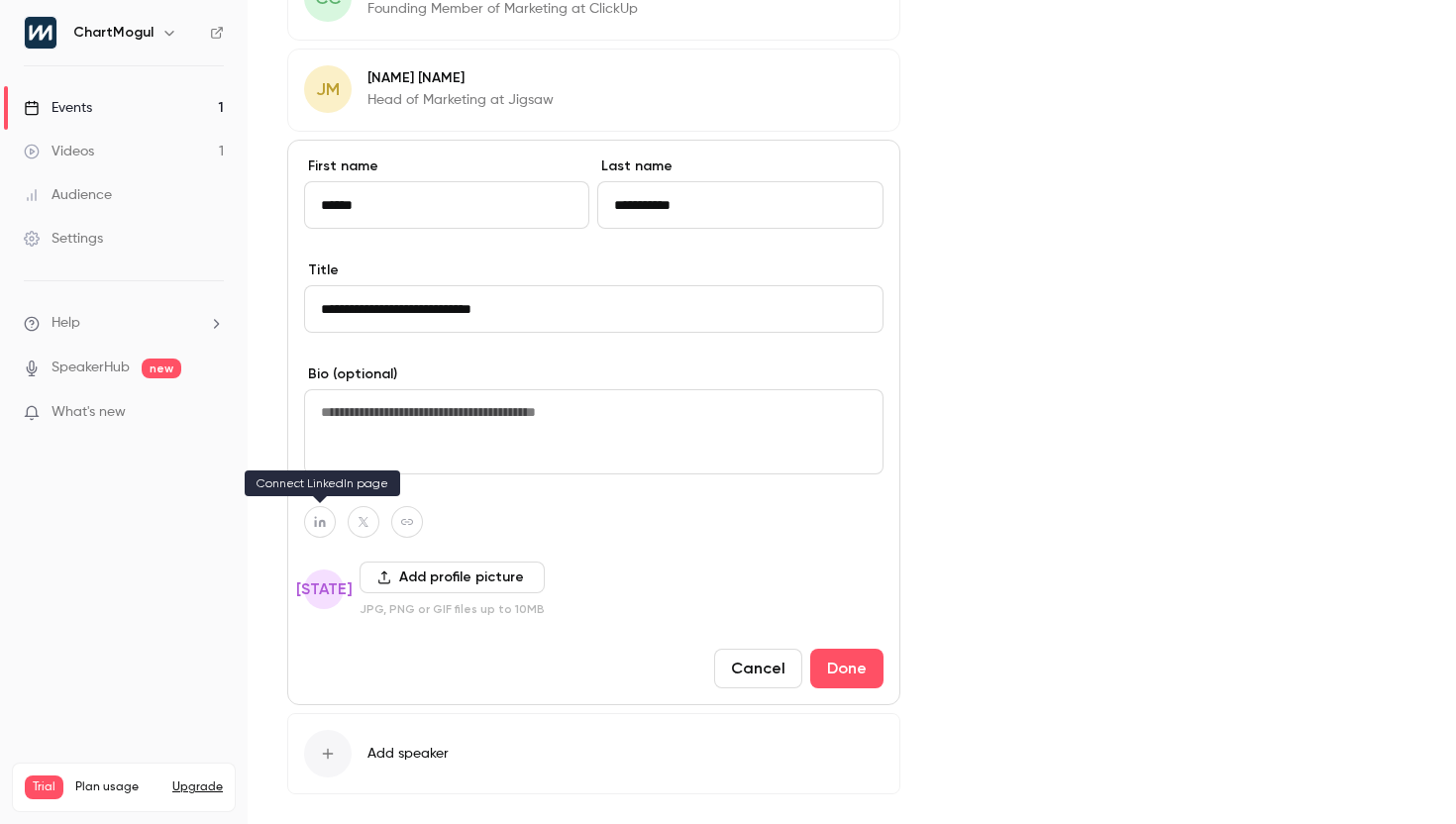 type on "**********" 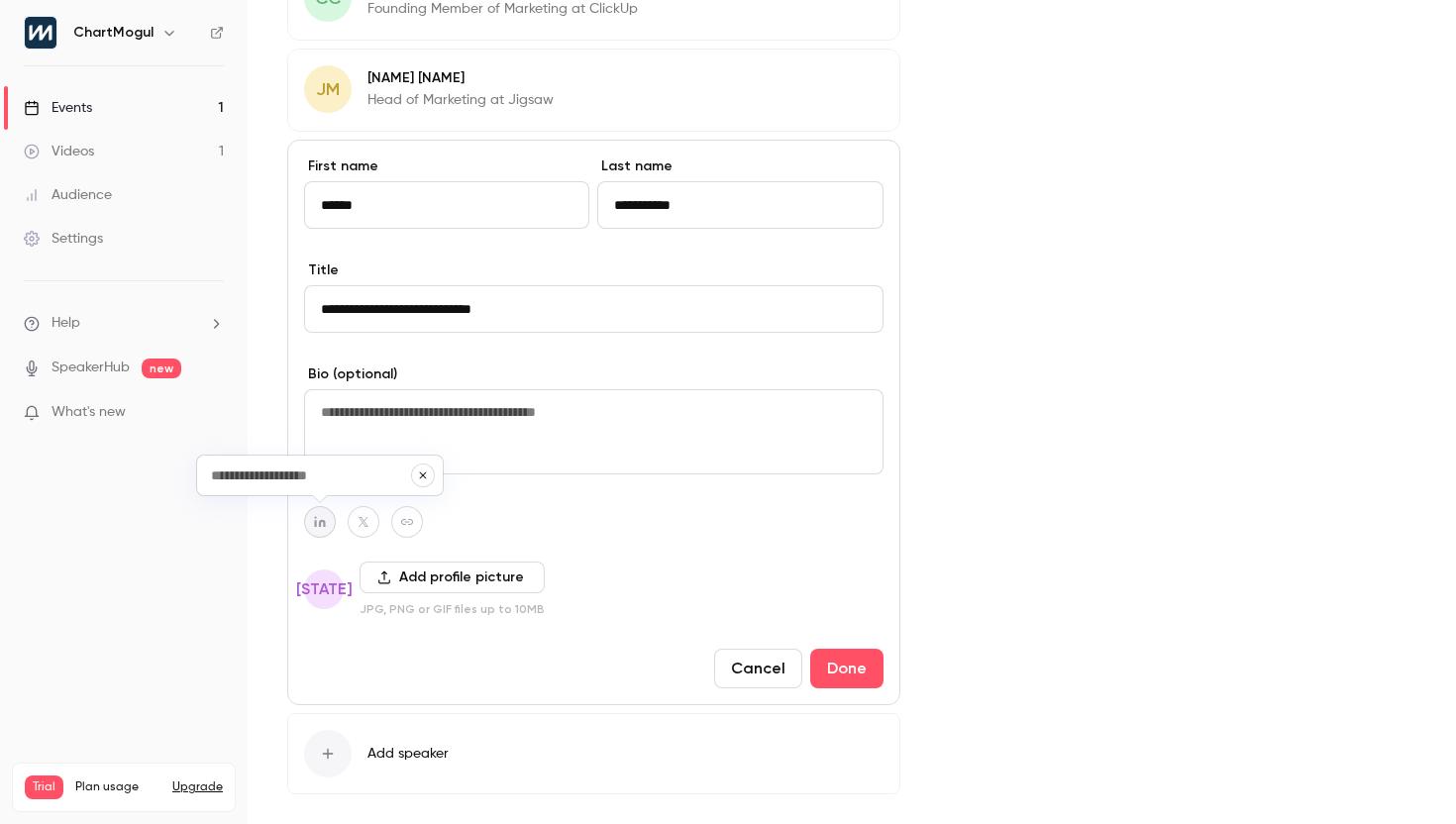 paste on "**********" 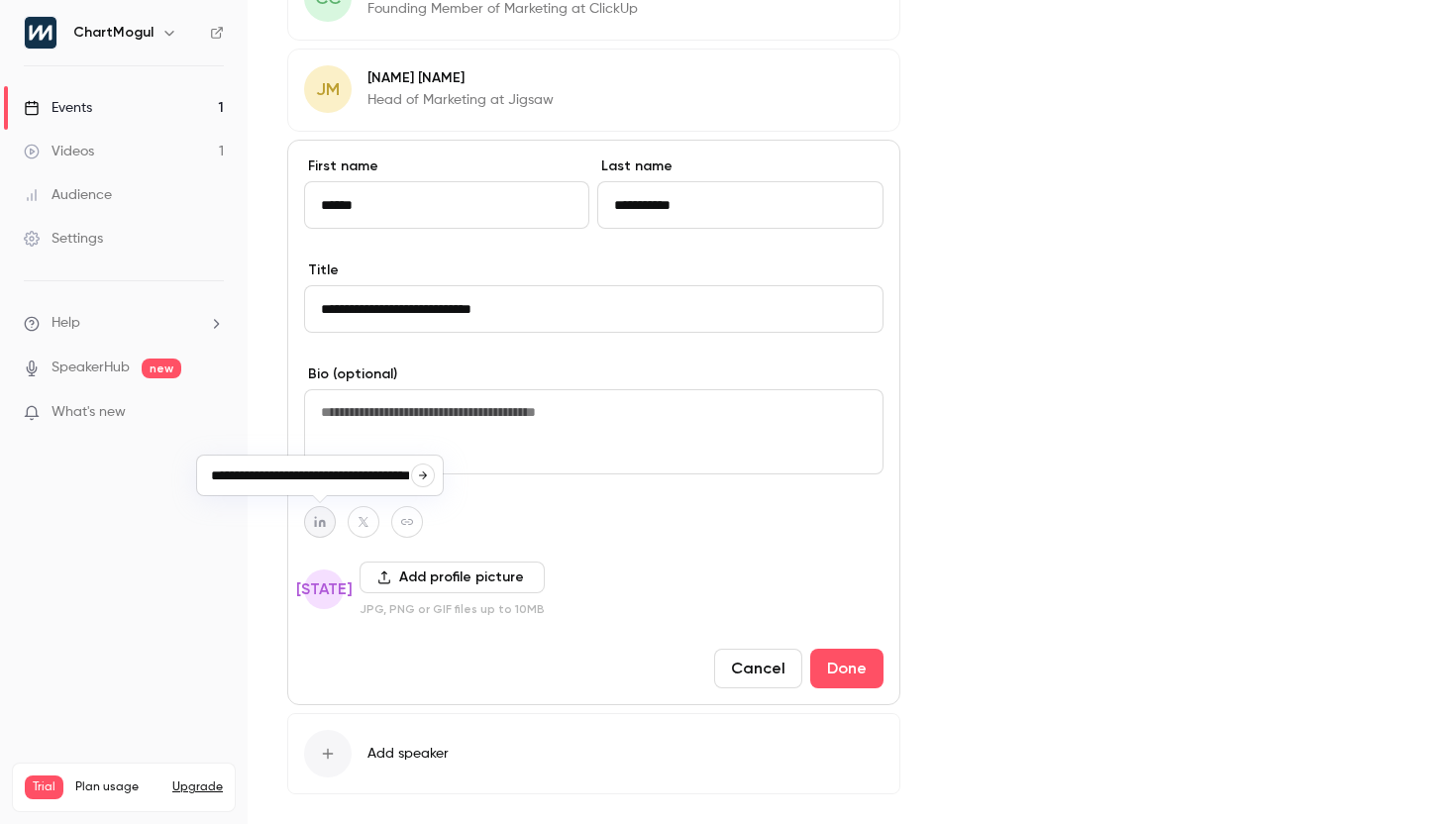 scroll, scrollTop: 0, scrollLeft: 49, axis: horizontal 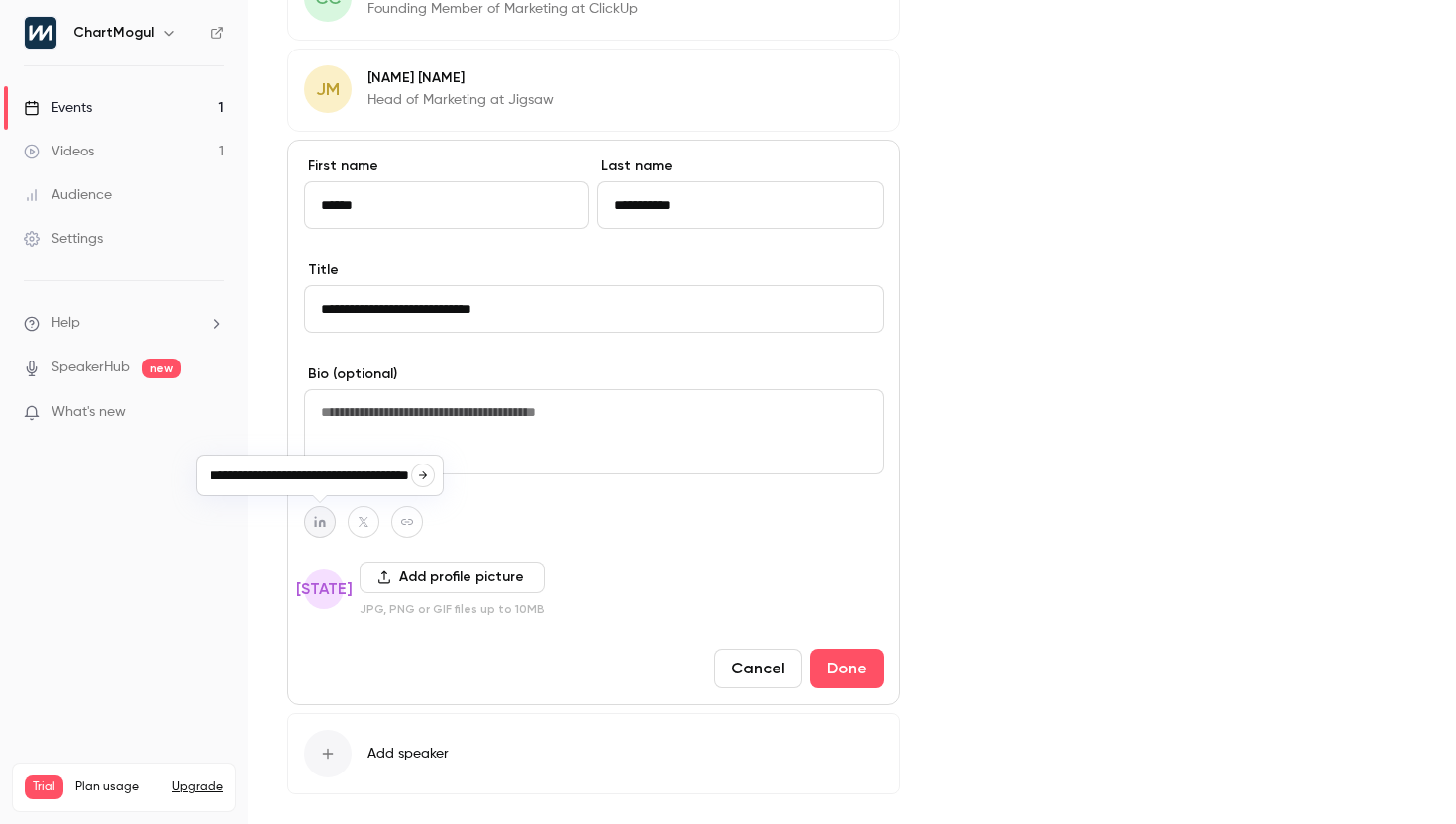 click 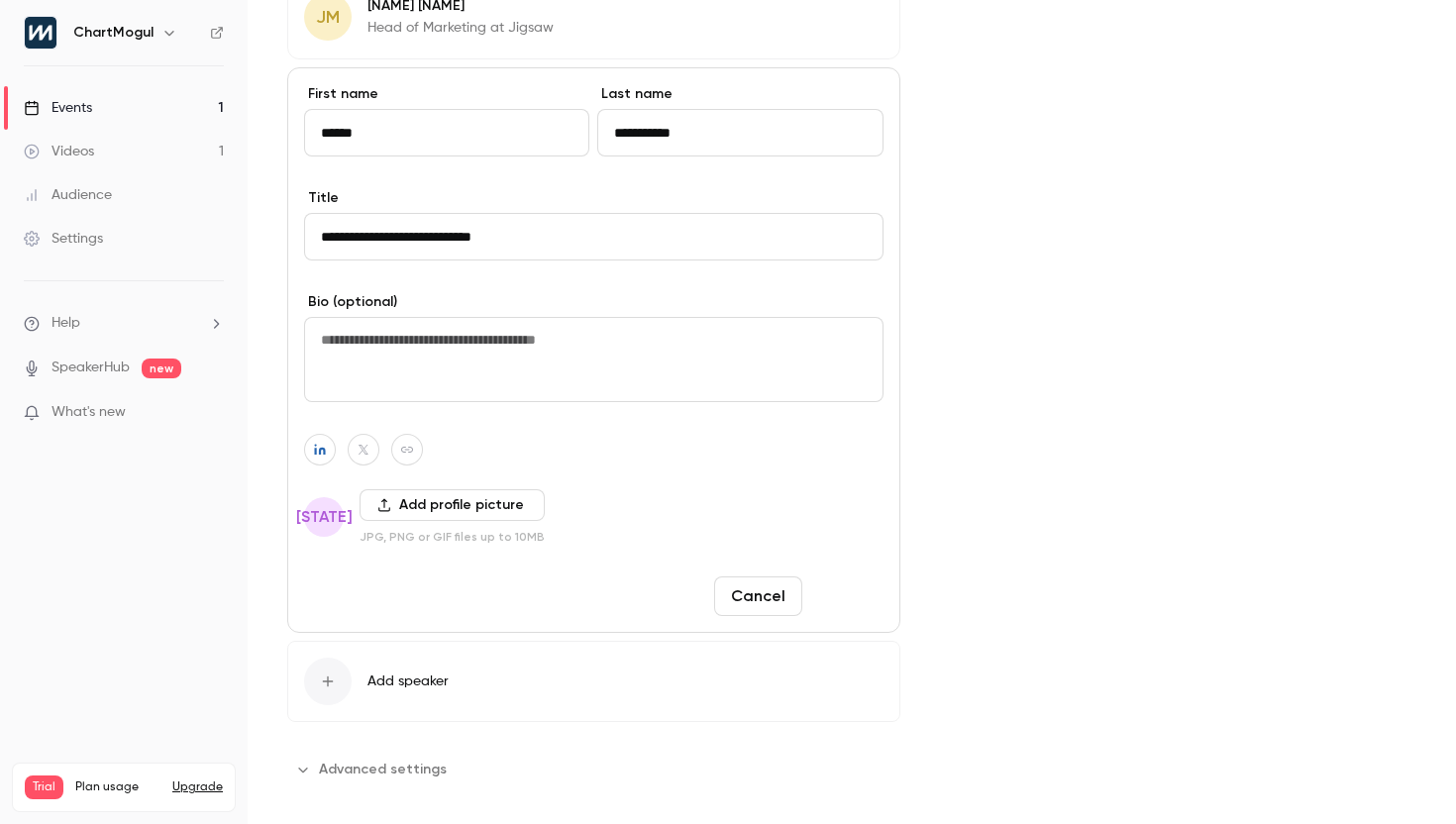 click on "Done" at bounding box center (847, 596) 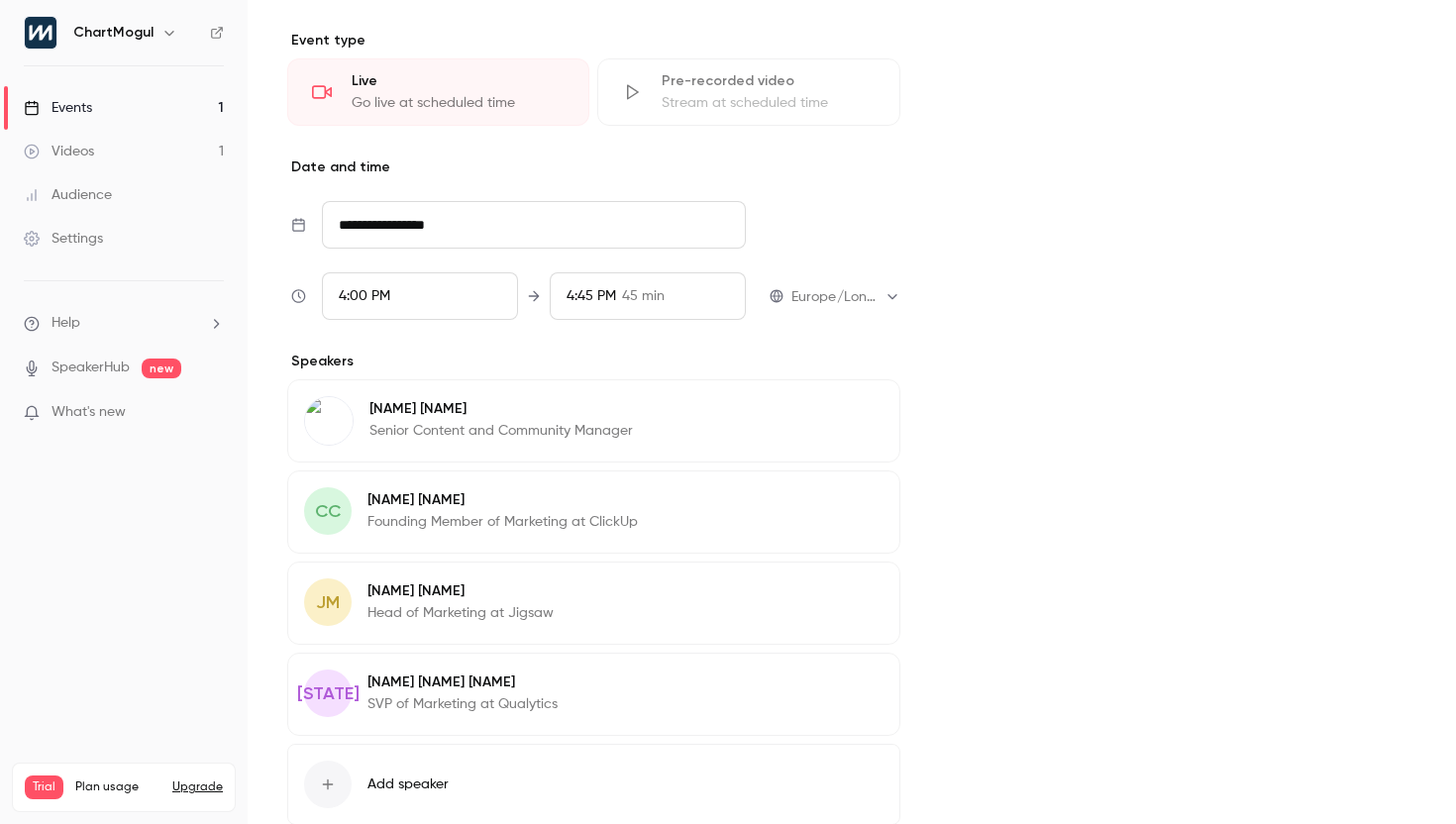 scroll, scrollTop: 751, scrollLeft: 0, axis: vertical 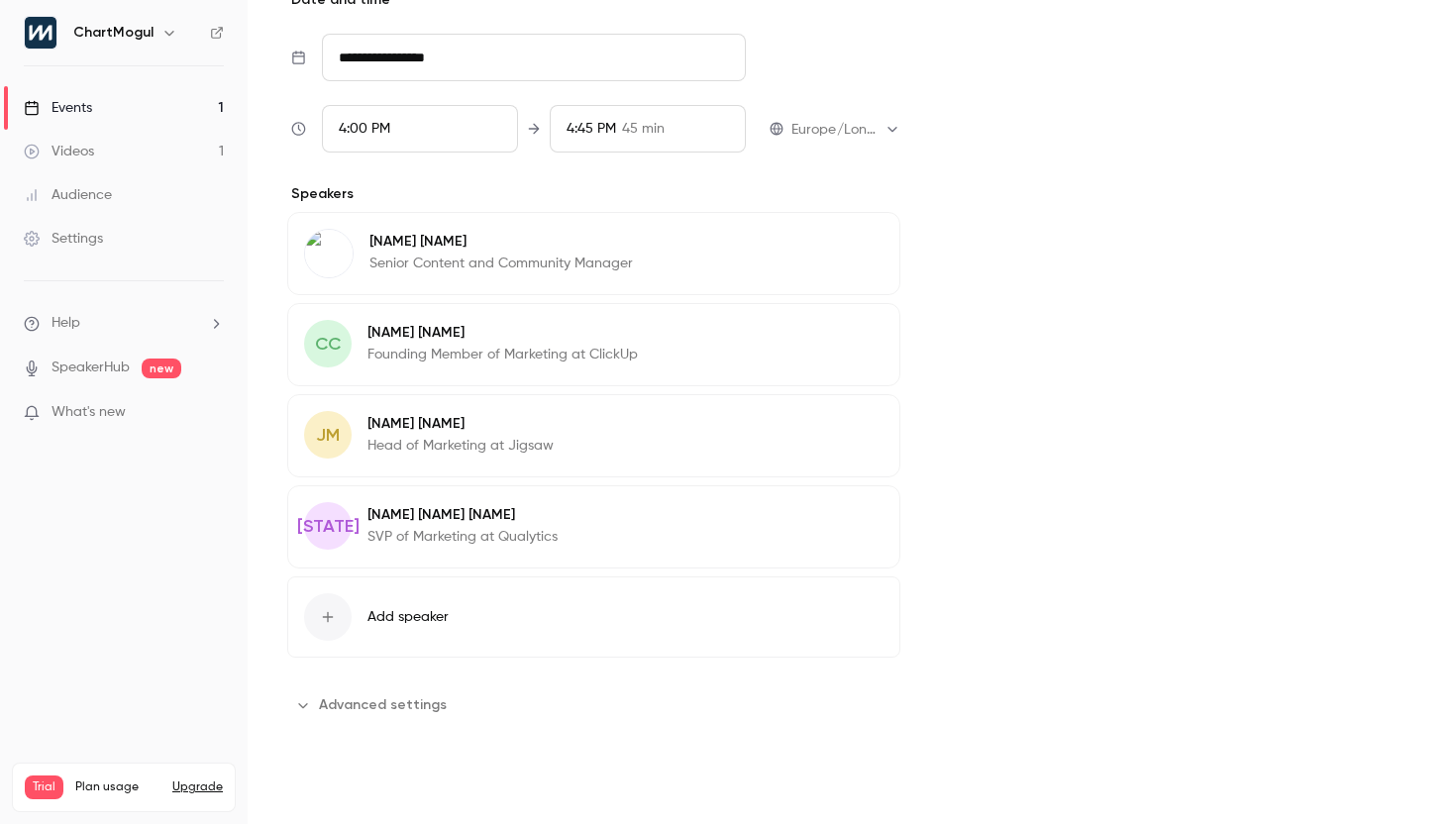 click on "Save" at bounding box center (323, 788) 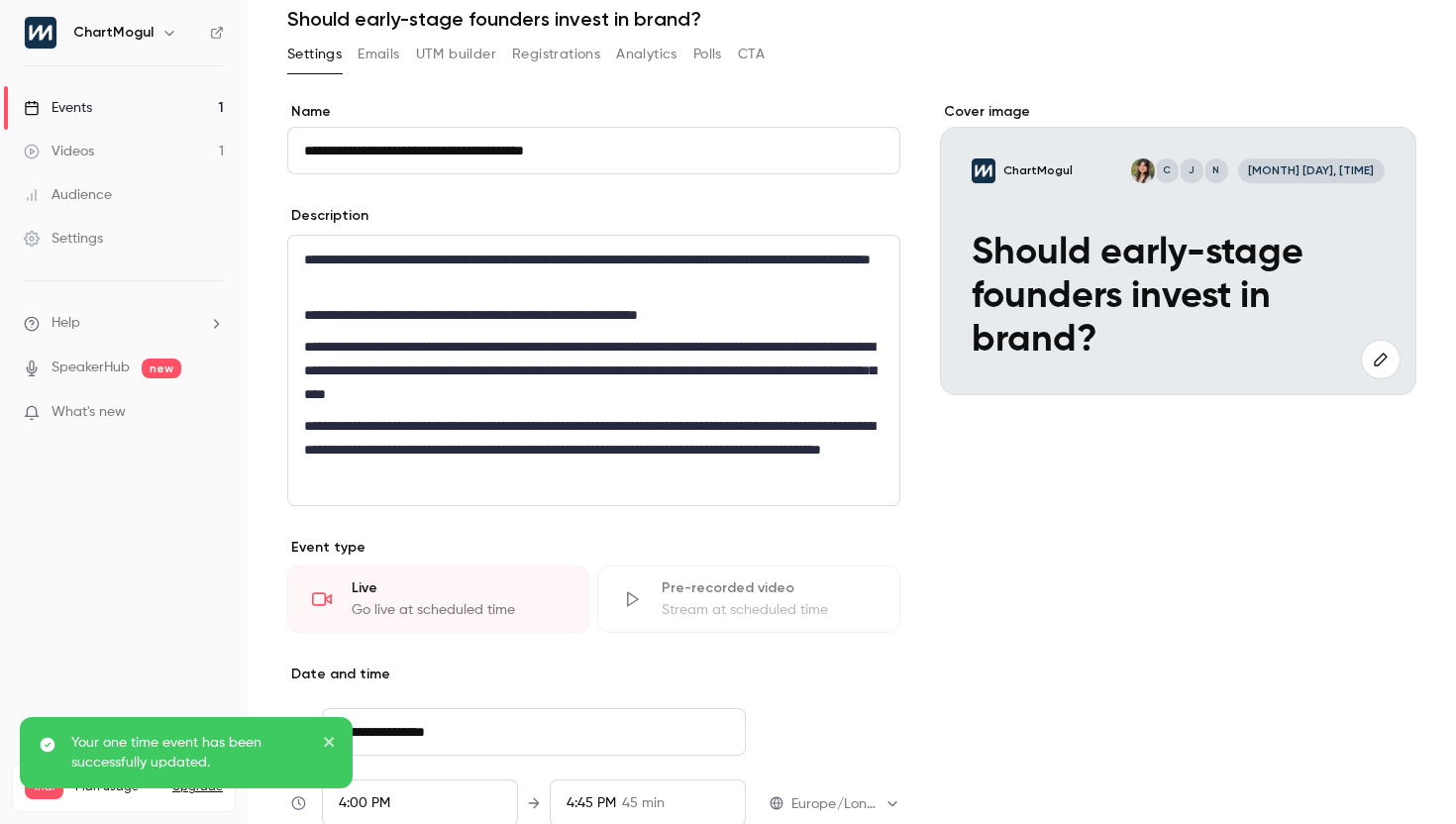 scroll, scrollTop: 0, scrollLeft: 0, axis: both 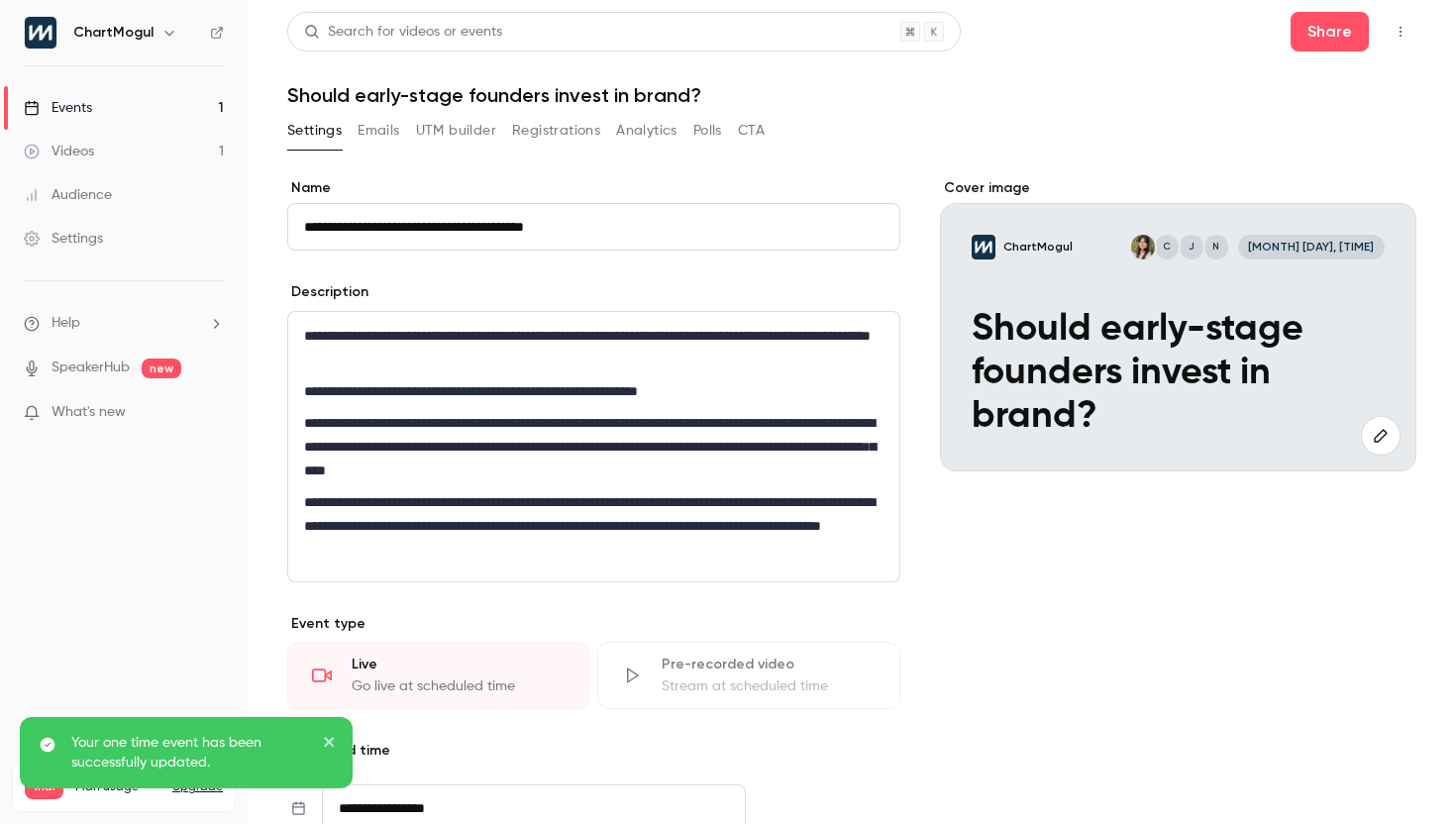 click on "Settings Emails UTM builder Registrations Analytics Polls CTA" at bounding box center (526, 135) 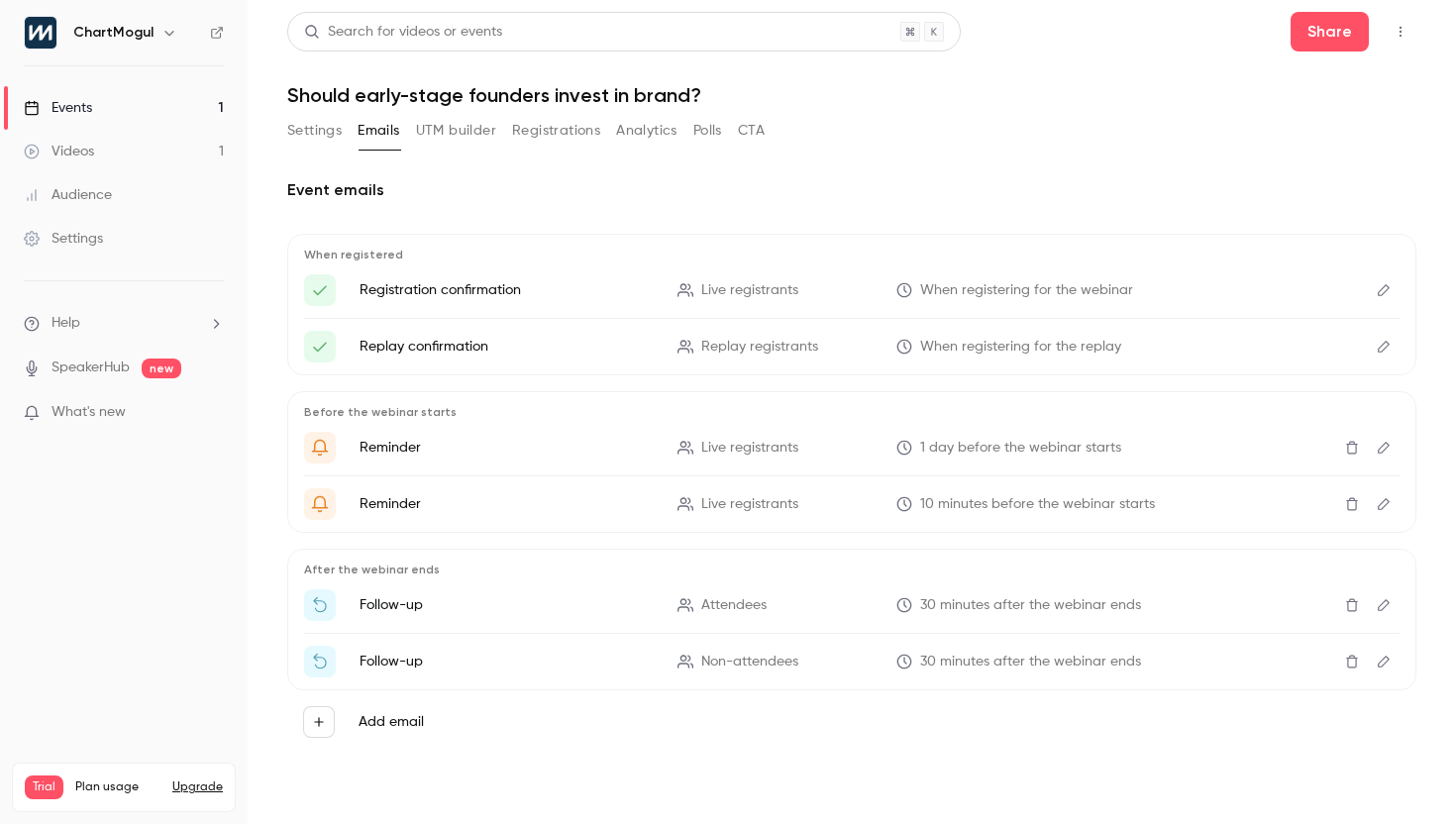 click 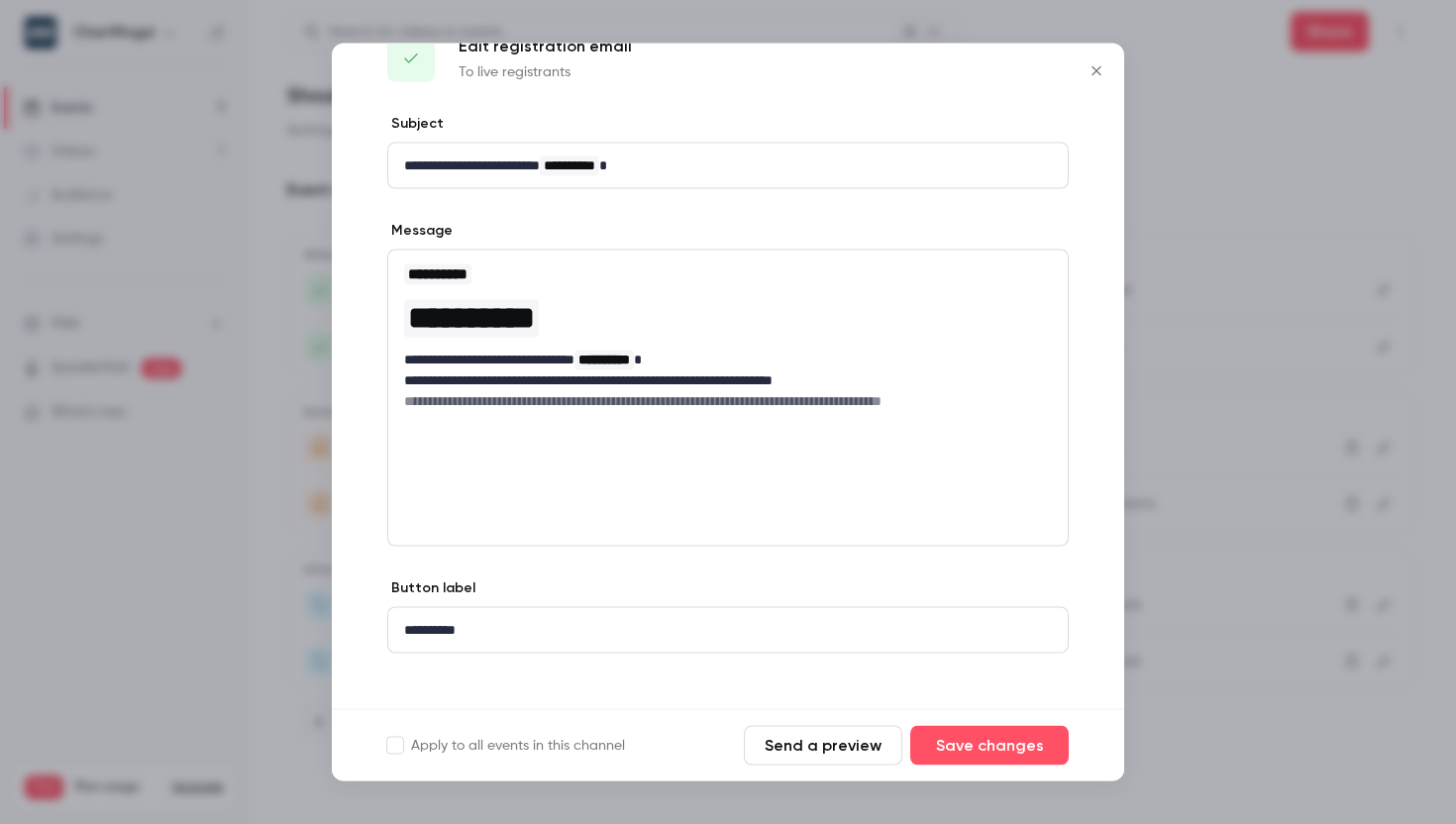 scroll, scrollTop: 64, scrollLeft: 0, axis: vertical 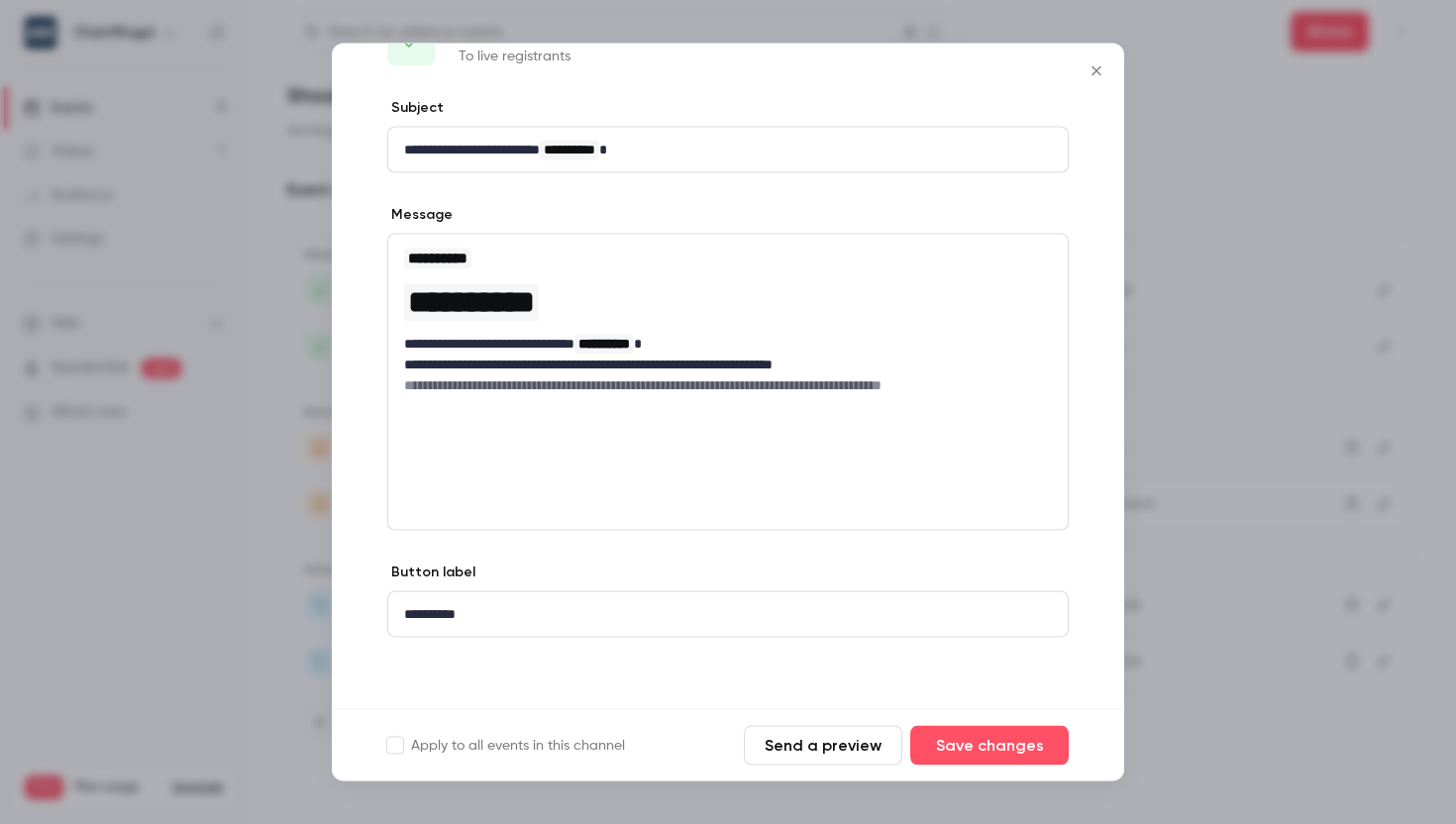 click 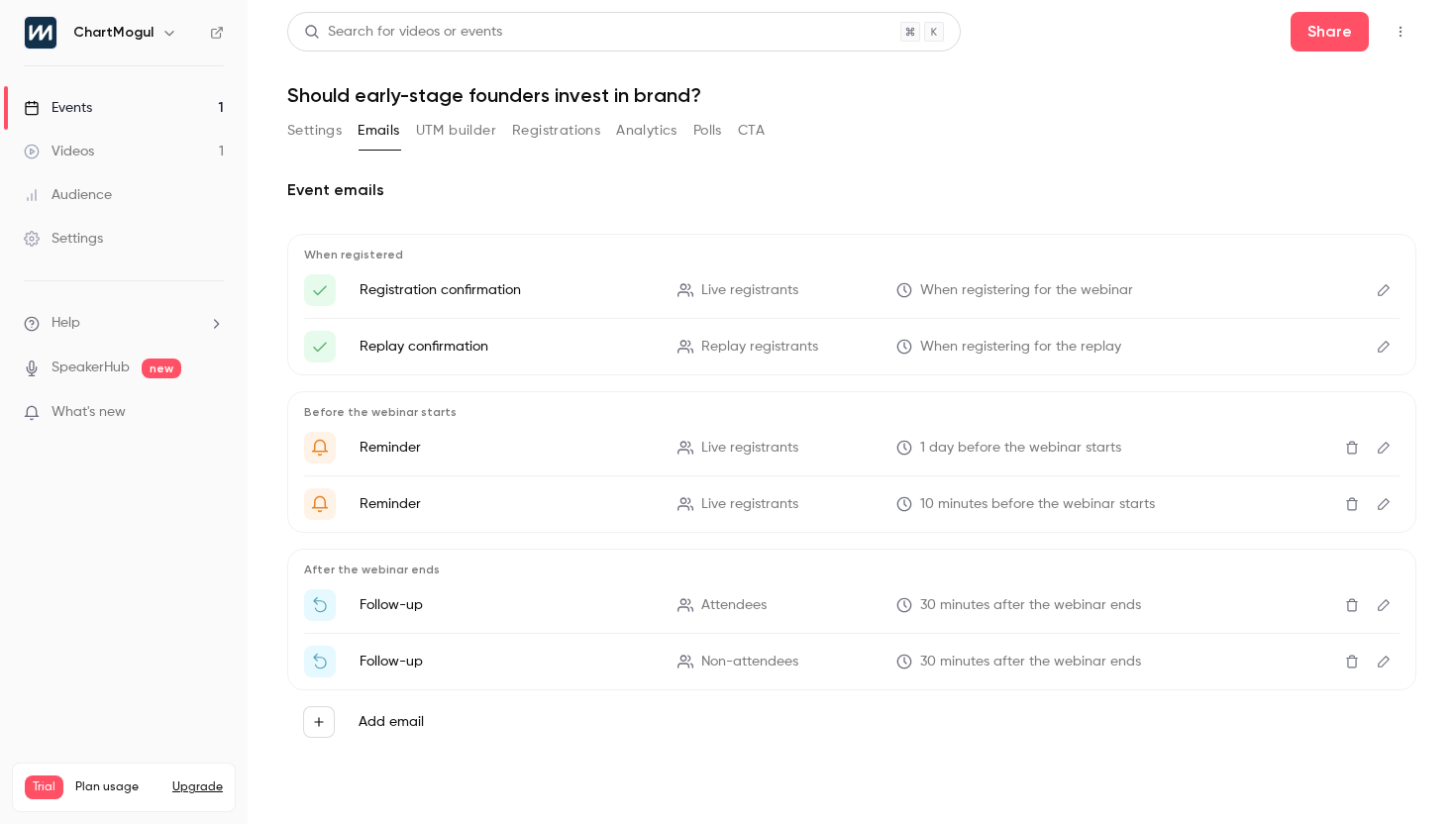 click 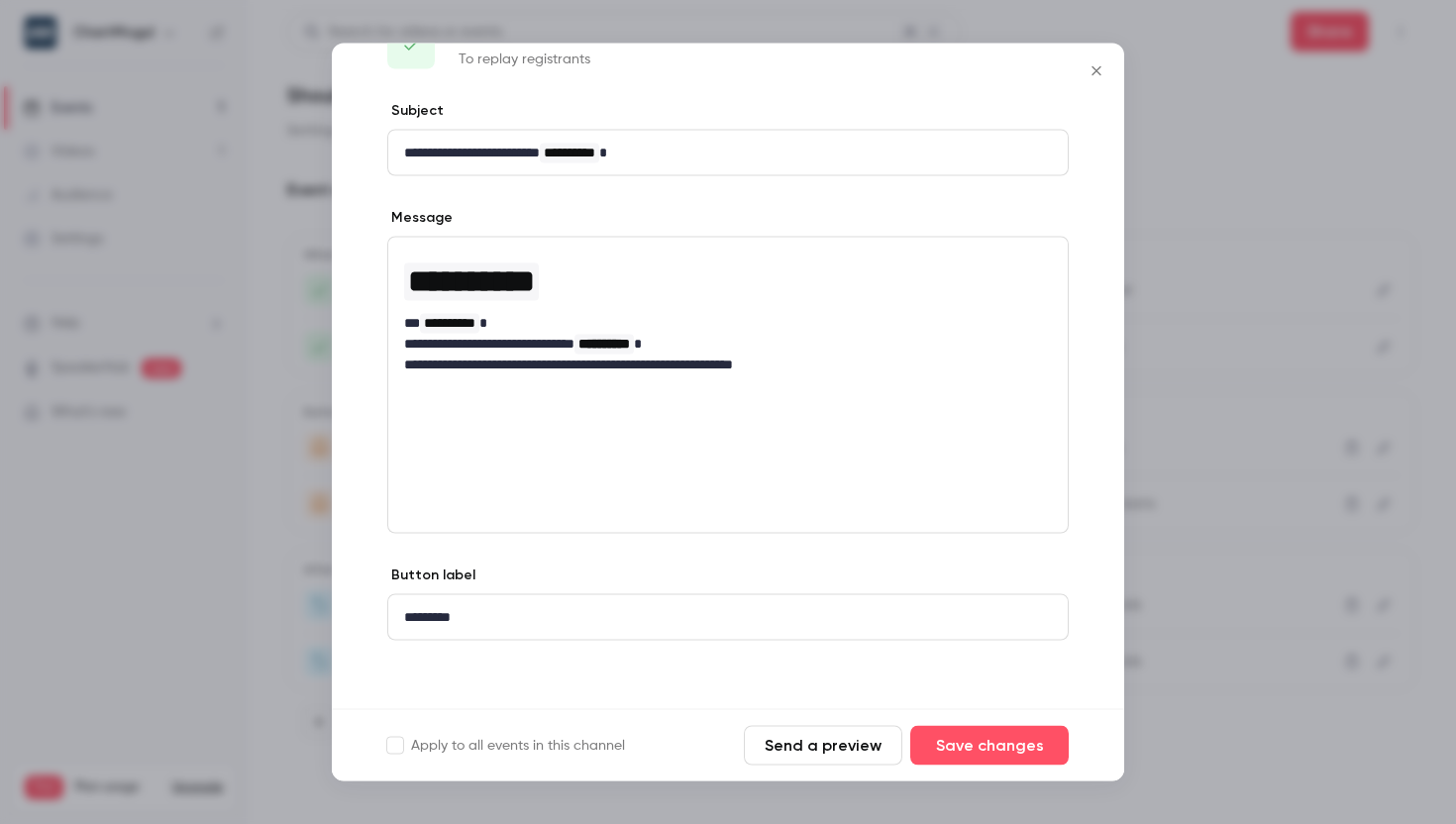 scroll, scrollTop: 64, scrollLeft: 0, axis: vertical 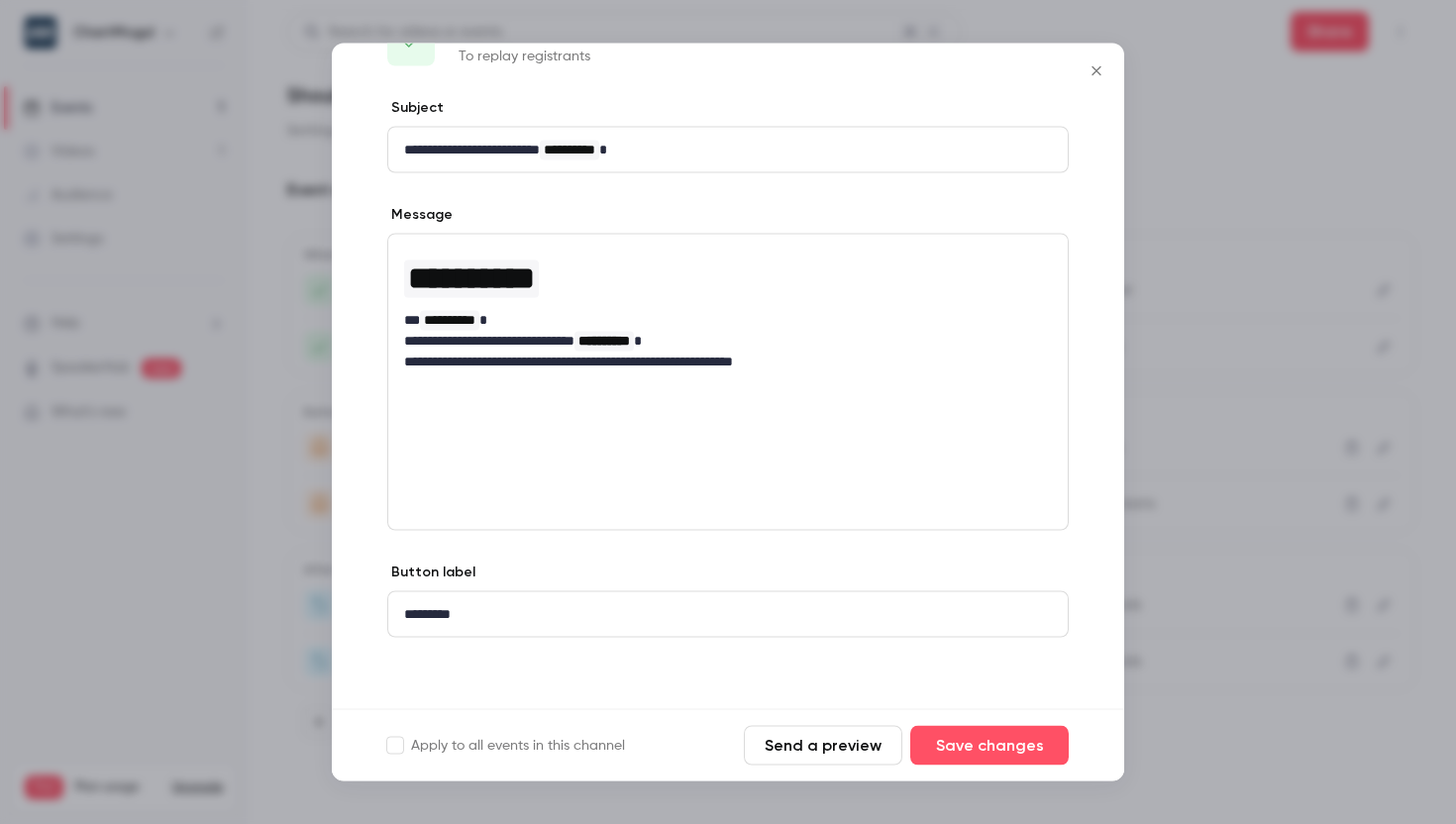 click 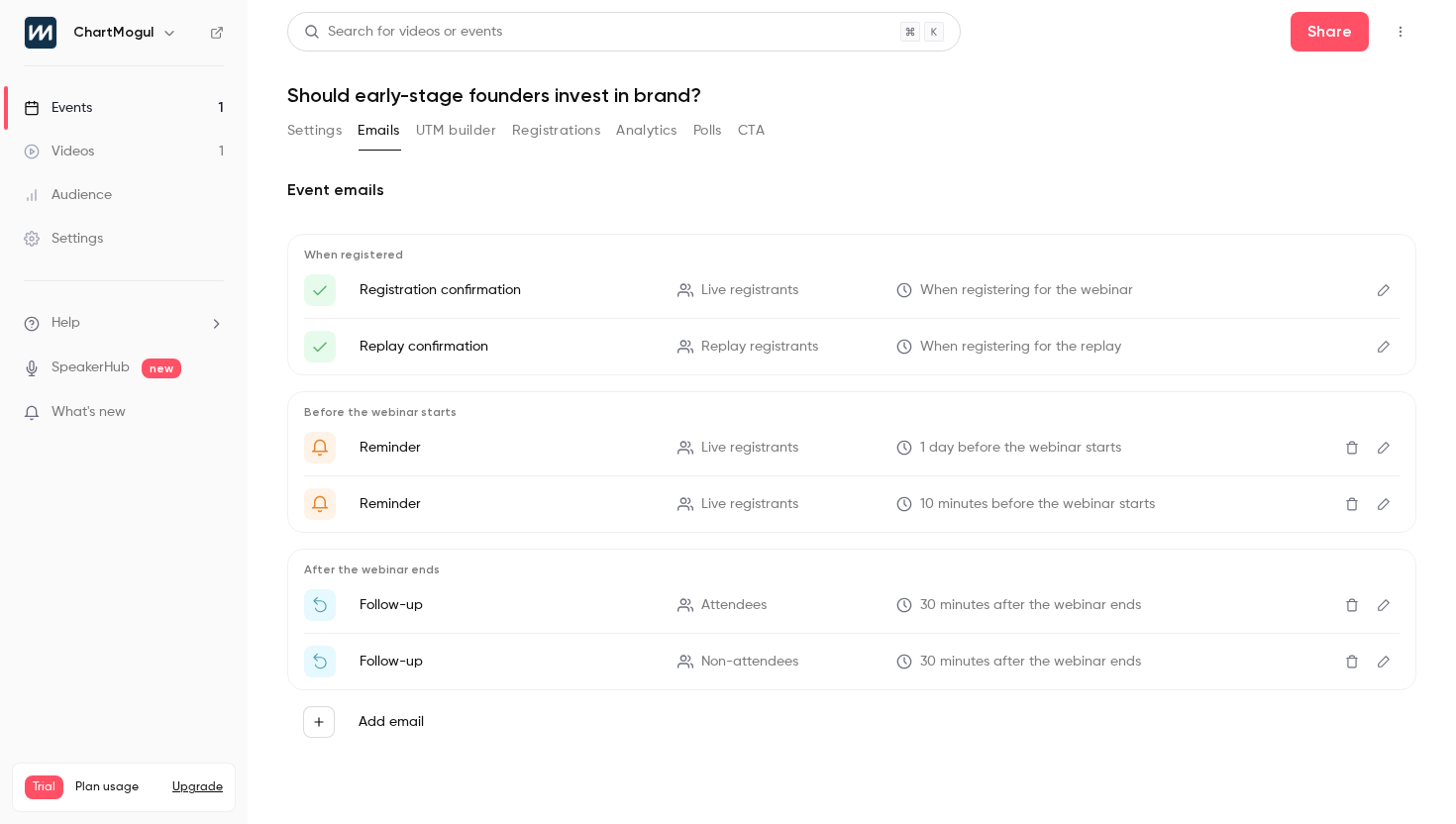 click on "UTM builder" at bounding box center (456, 131) 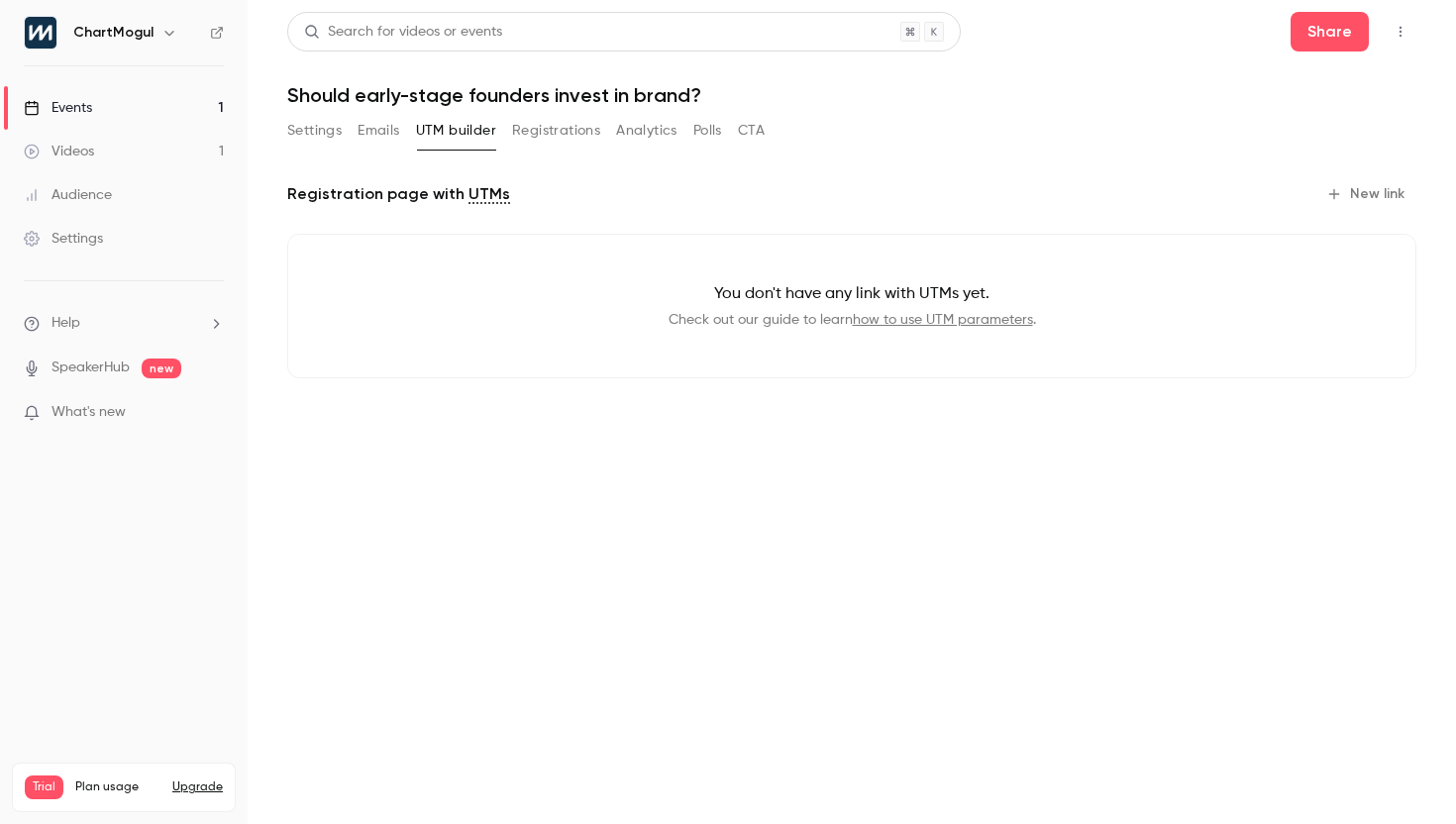 click on "Registrations" at bounding box center (556, 131) 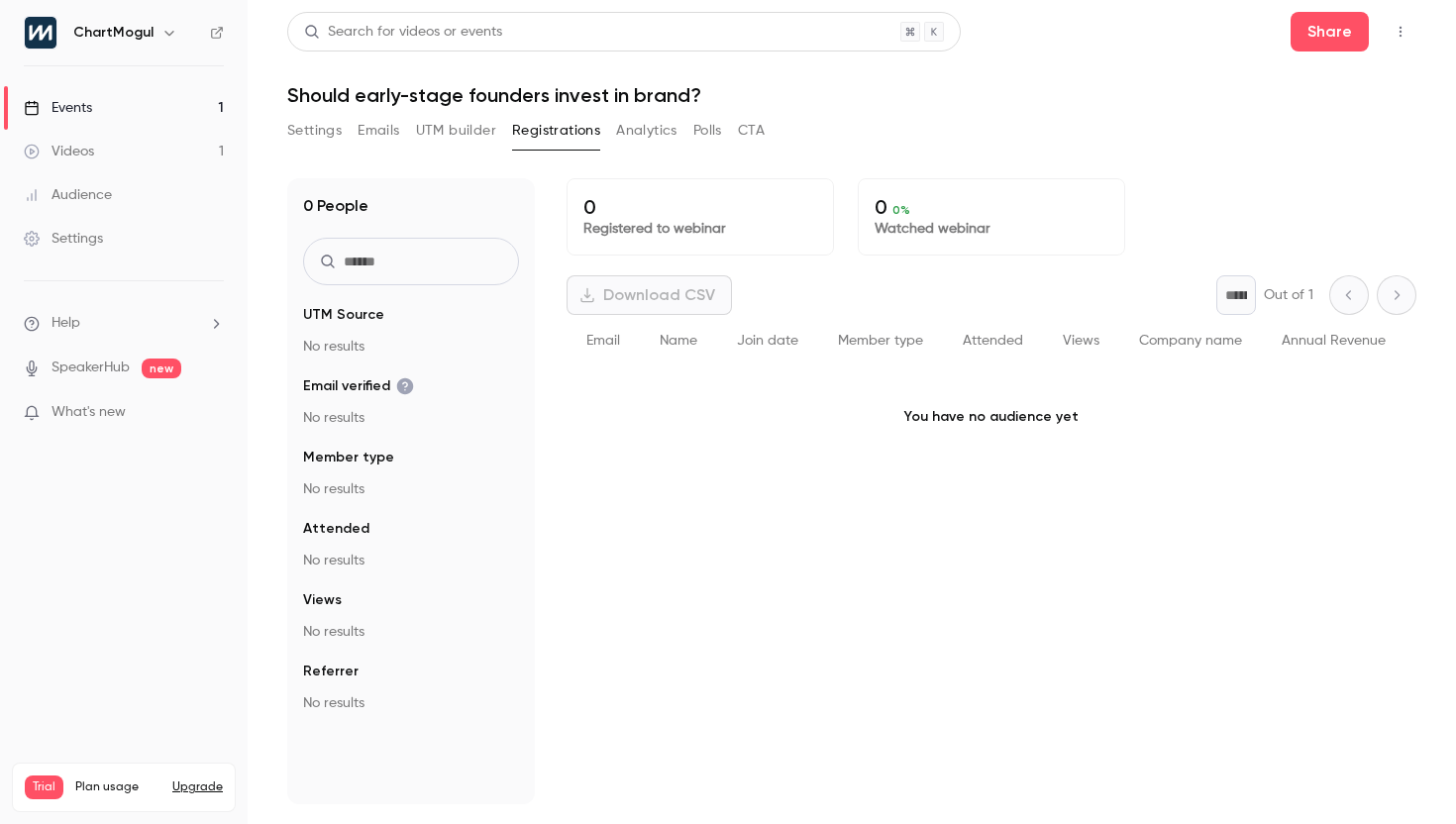click on "Analytics" at bounding box center [647, 131] 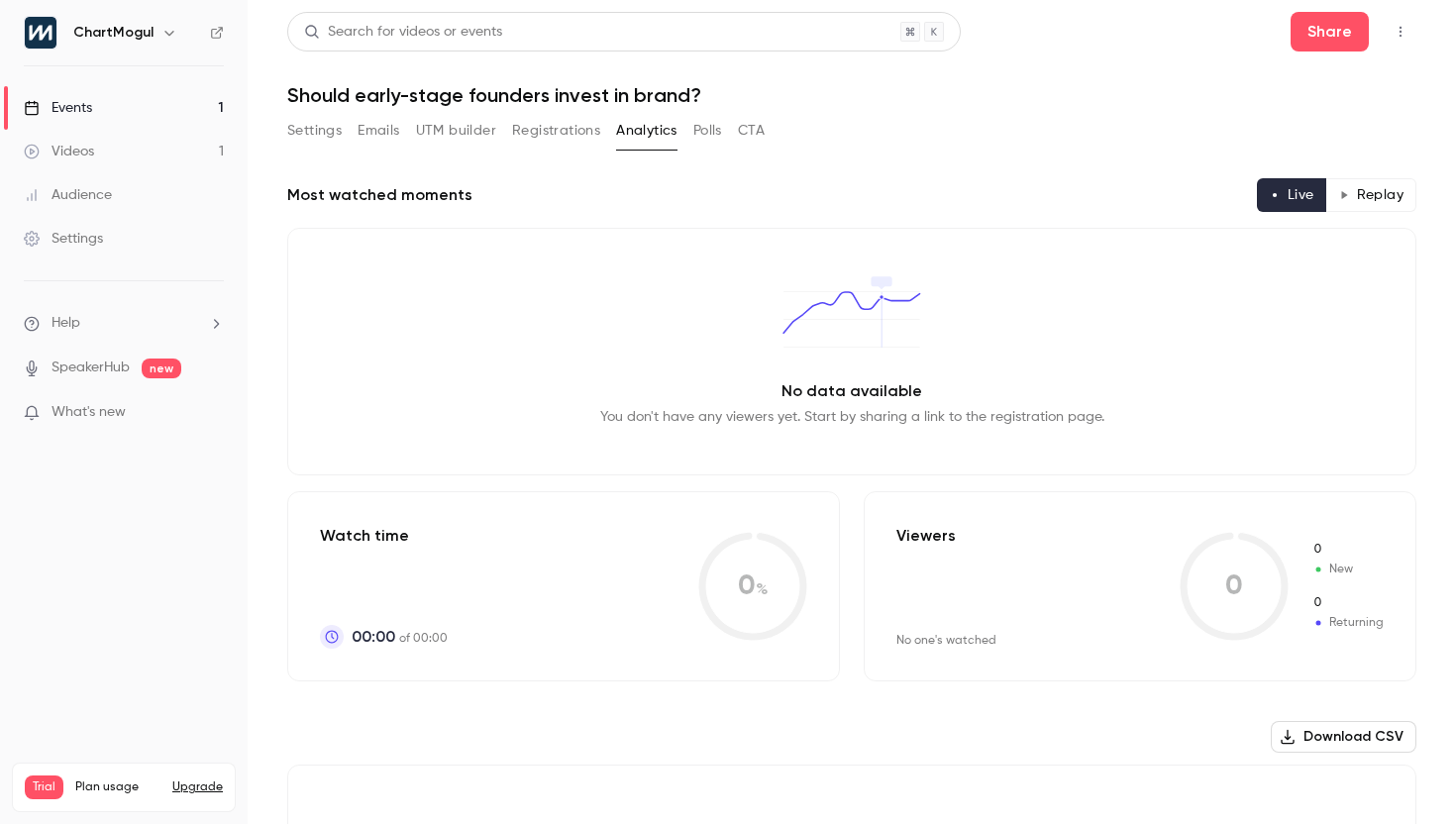 click on "Settings Emails UTM builder Registrations Analytics Polls CTA" at bounding box center [526, 131] 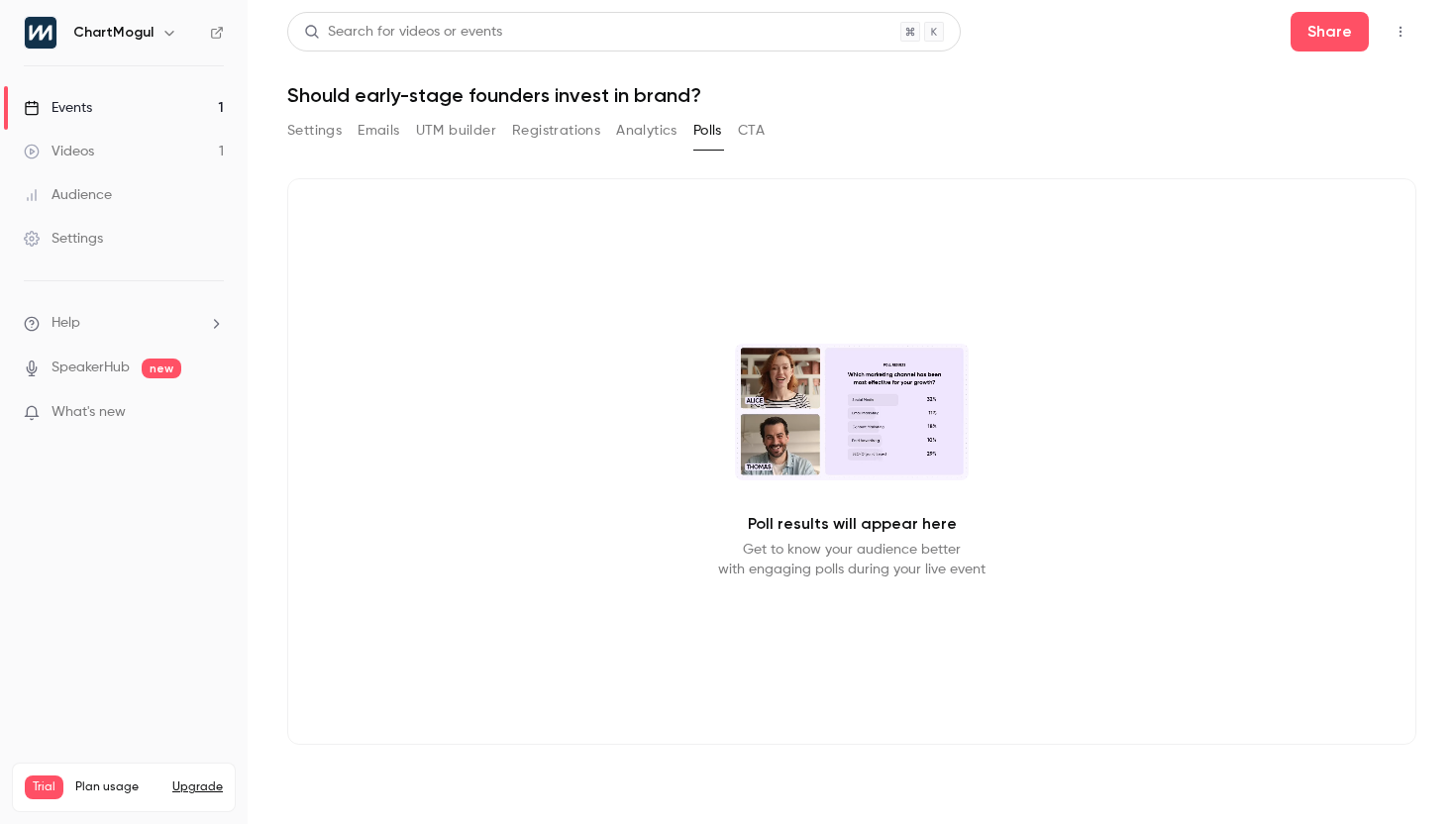 click on "CTA" at bounding box center (751, 131) 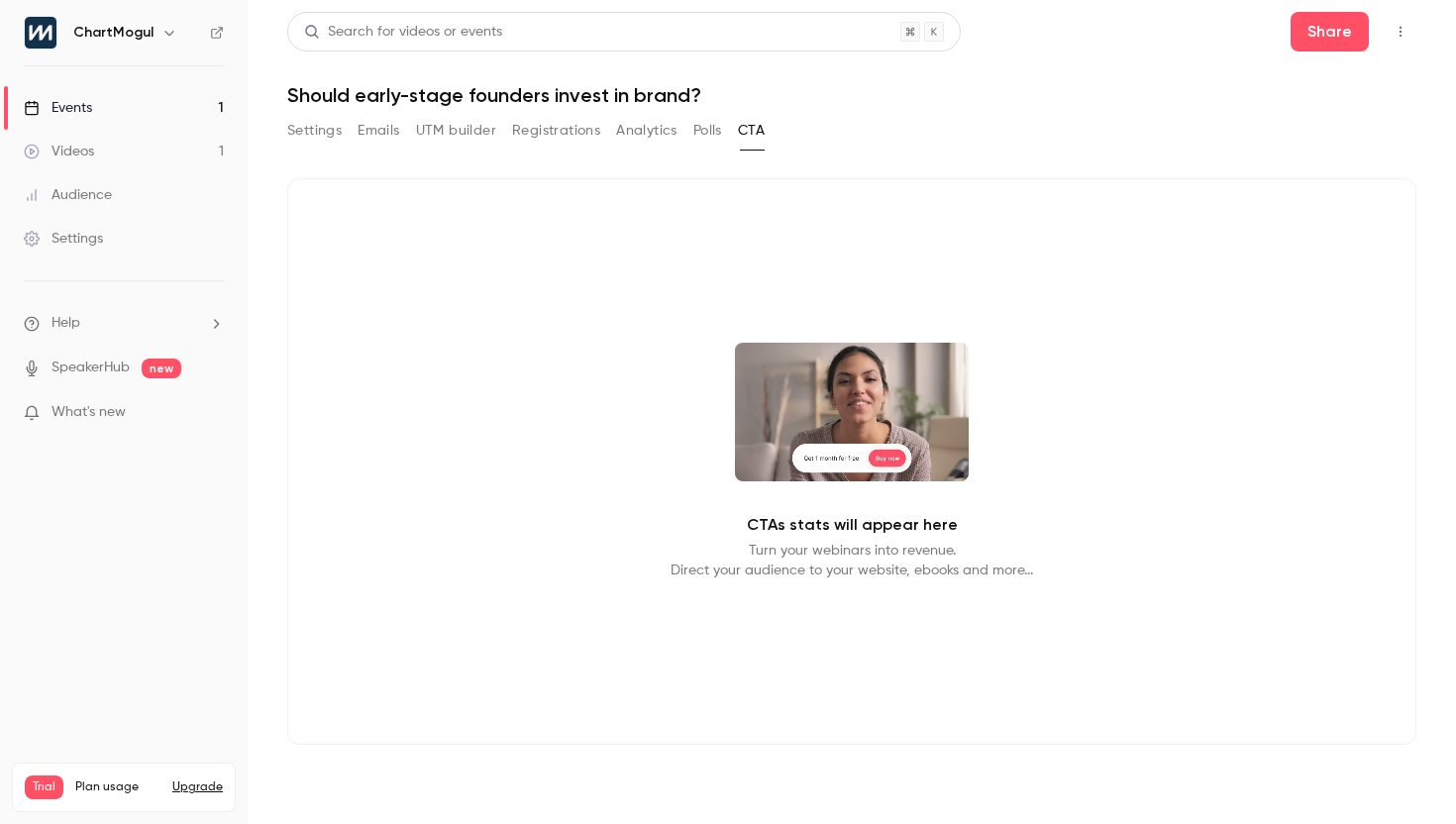 click on "Settings" at bounding box center (314, 131) 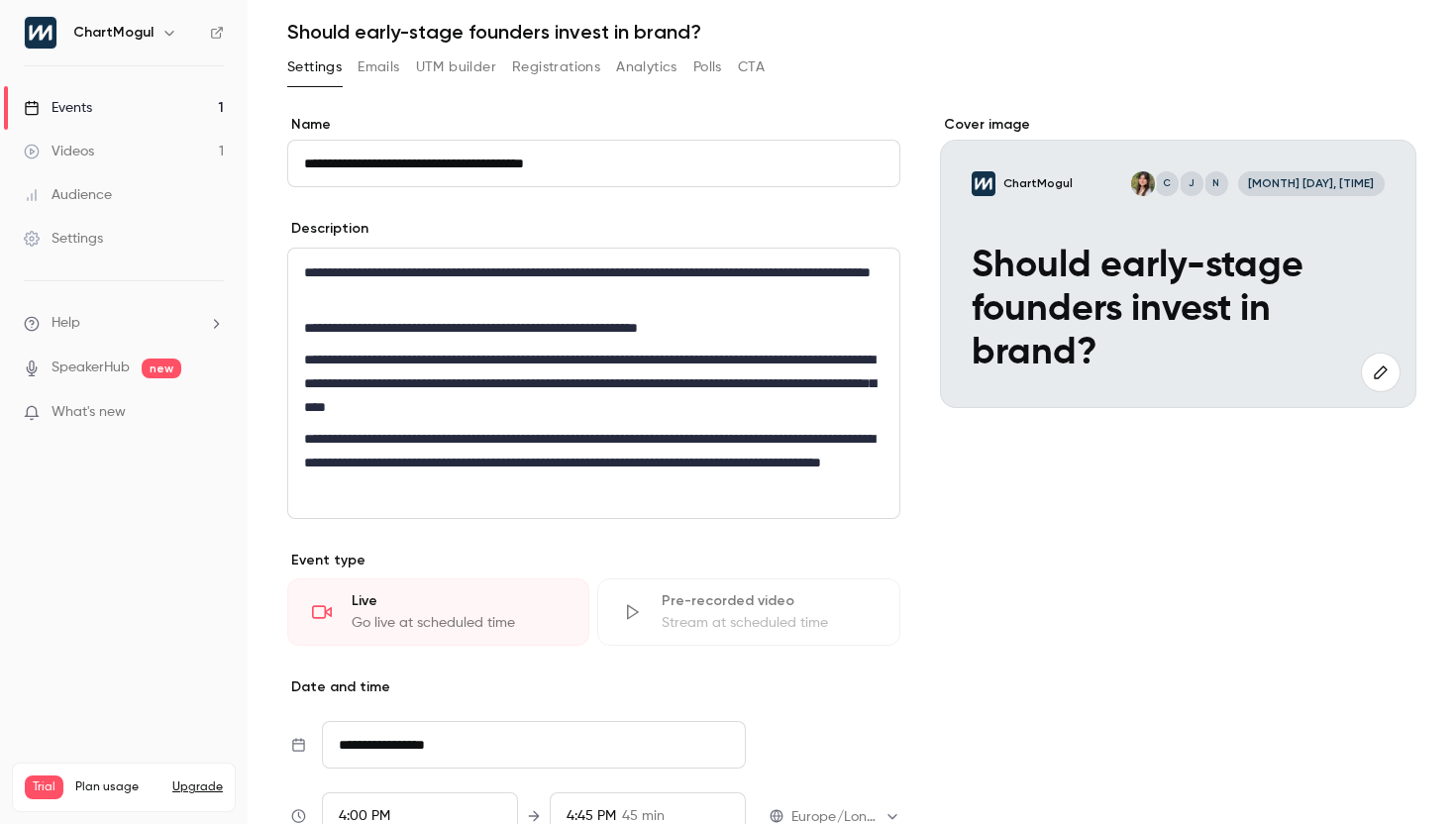 scroll, scrollTop: 64, scrollLeft: 0, axis: vertical 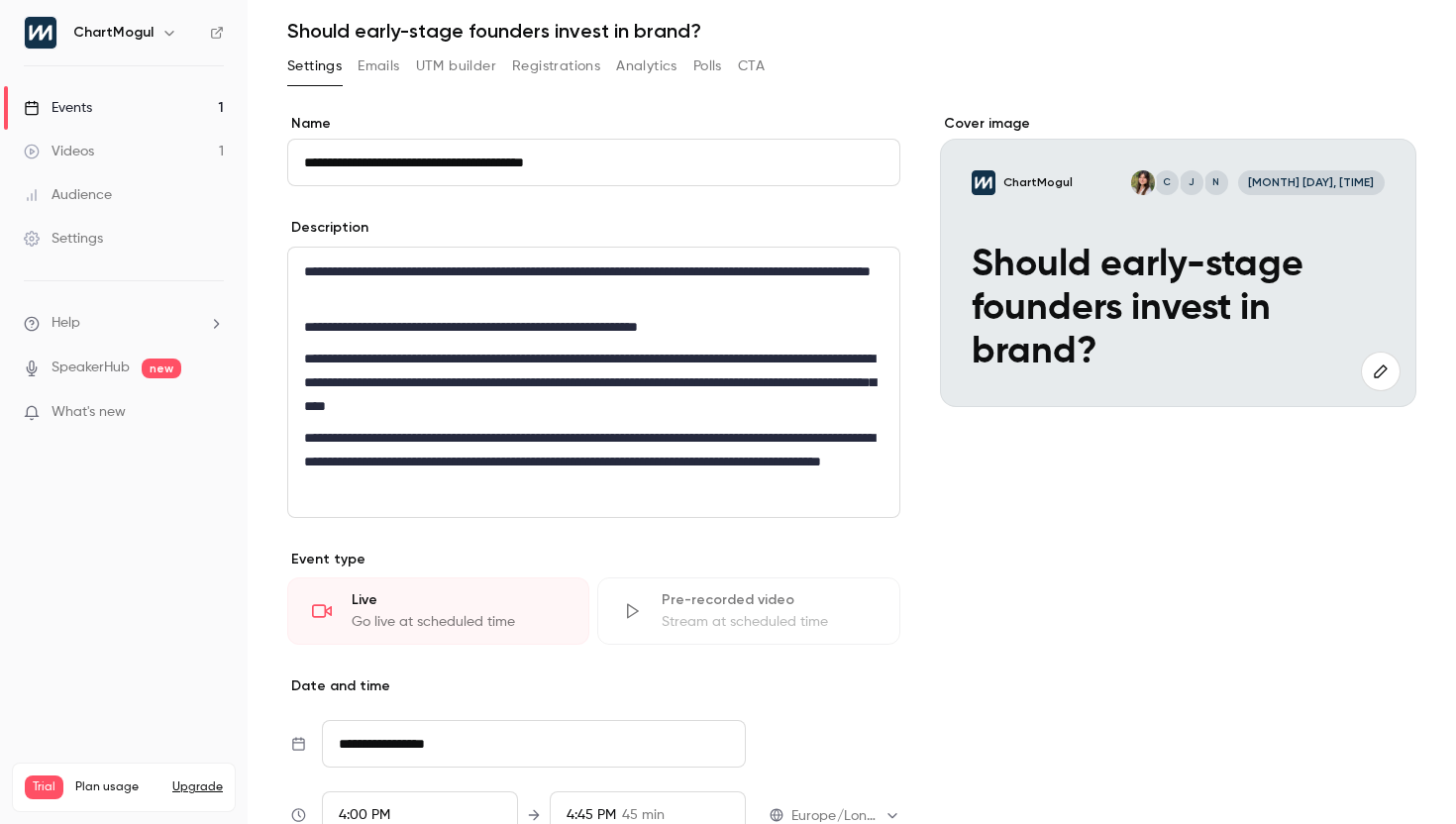 click on "Videos 1" at bounding box center (124, 152) 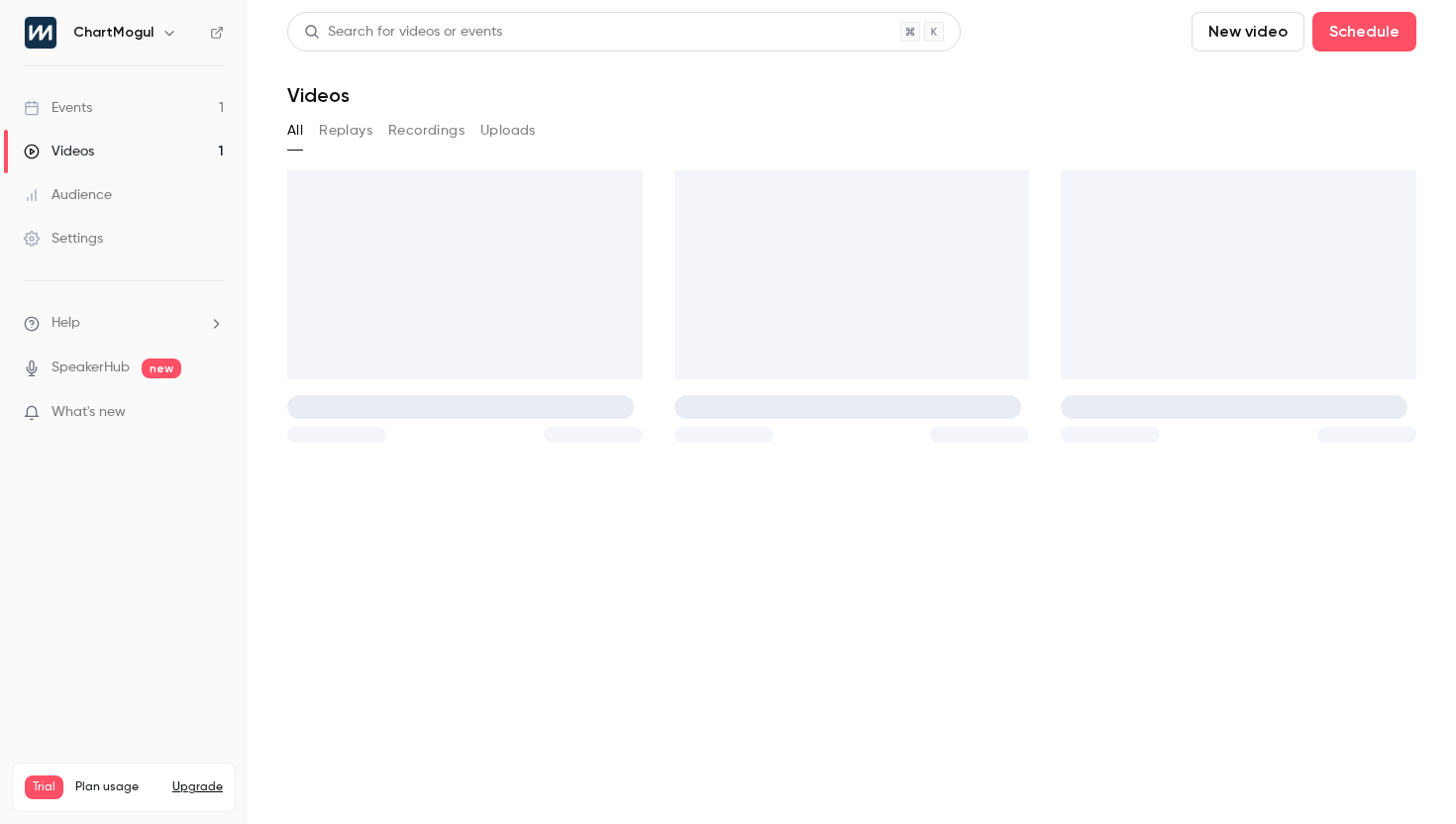 click on "Videos 1" at bounding box center [124, 152] 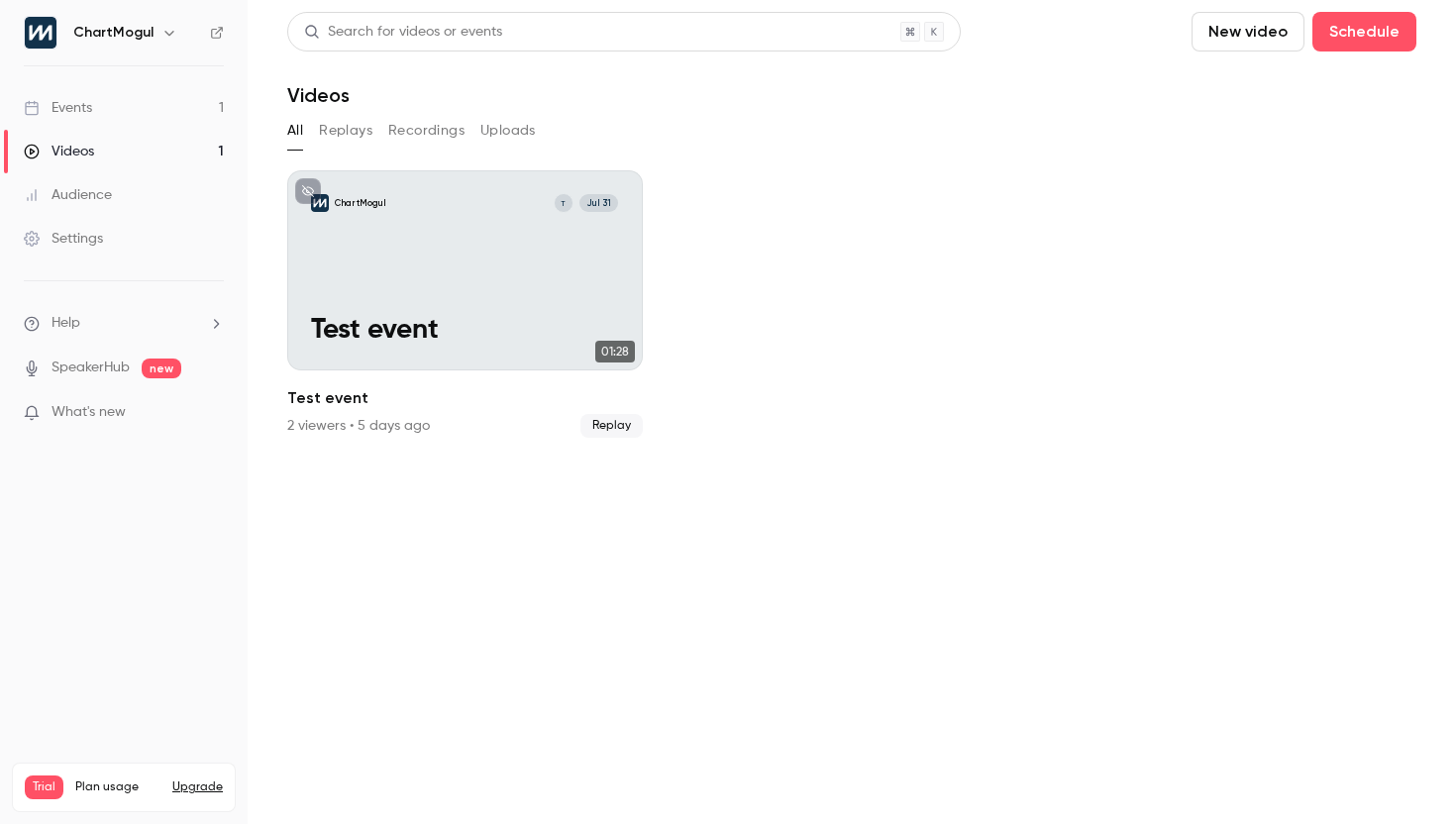 click on "Events 1" at bounding box center [124, 108] 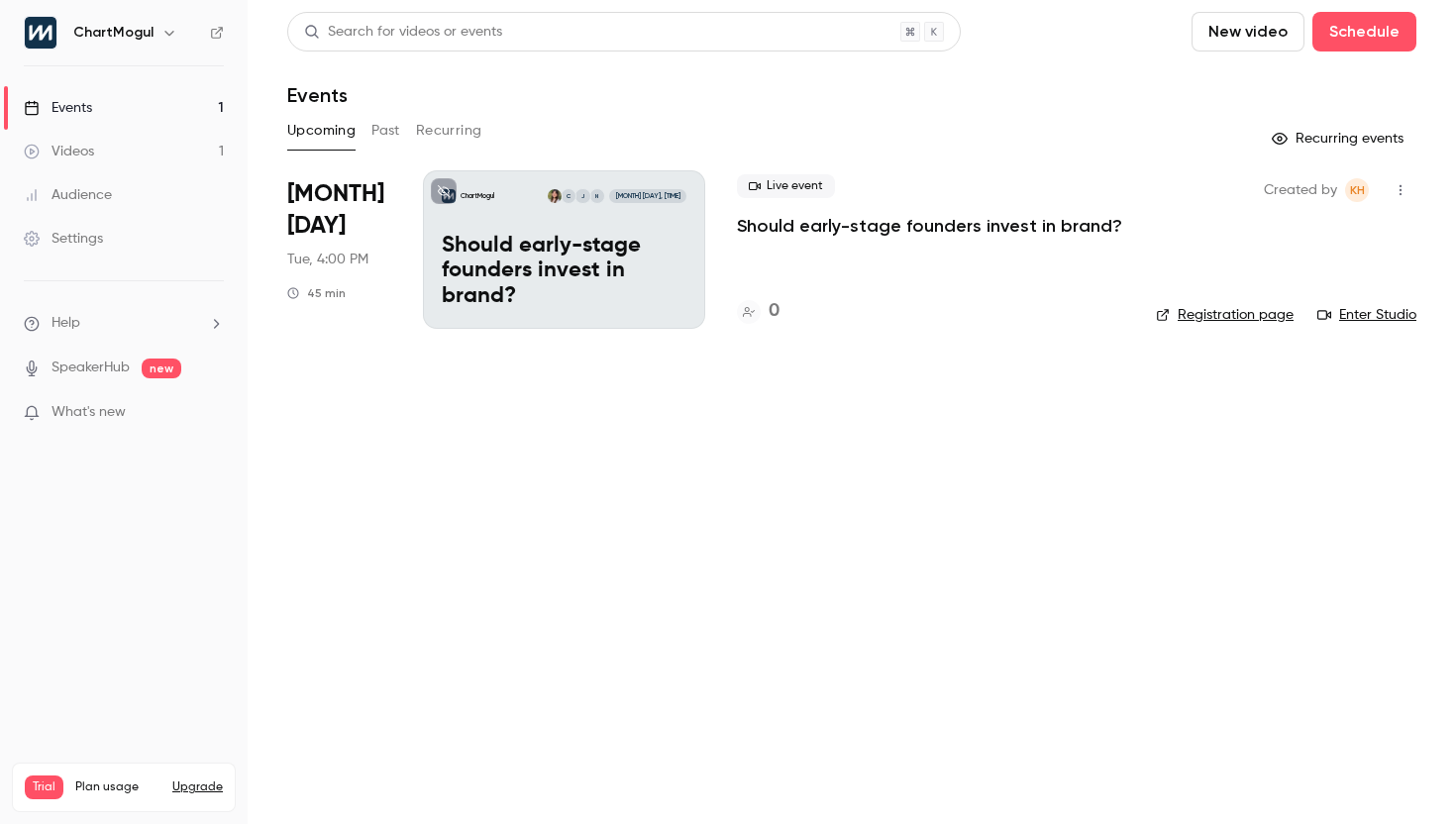 click on "Enter Studio" at bounding box center (1367, 315) 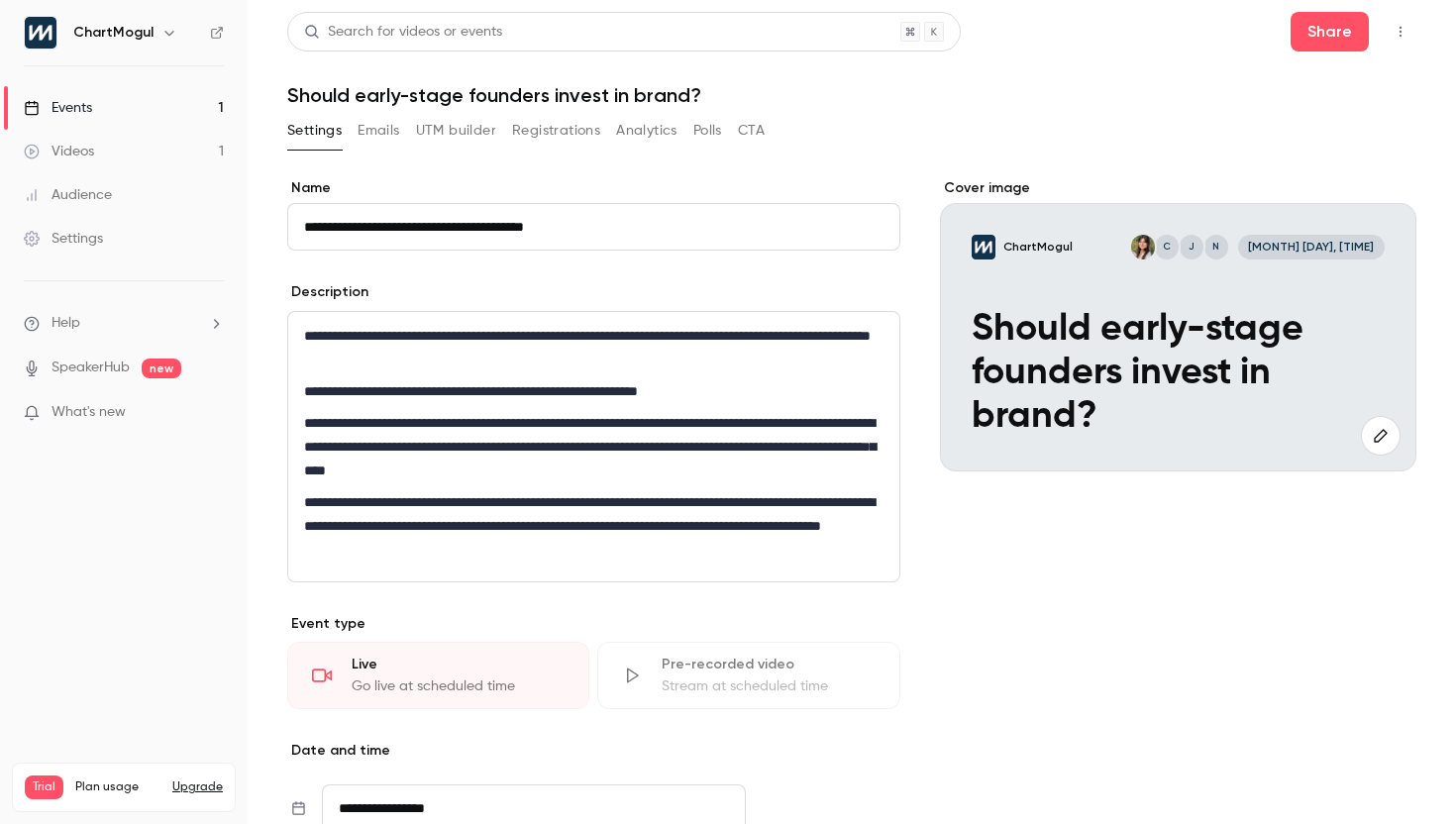 scroll, scrollTop: 13, scrollLeft: 0, axis: vertical 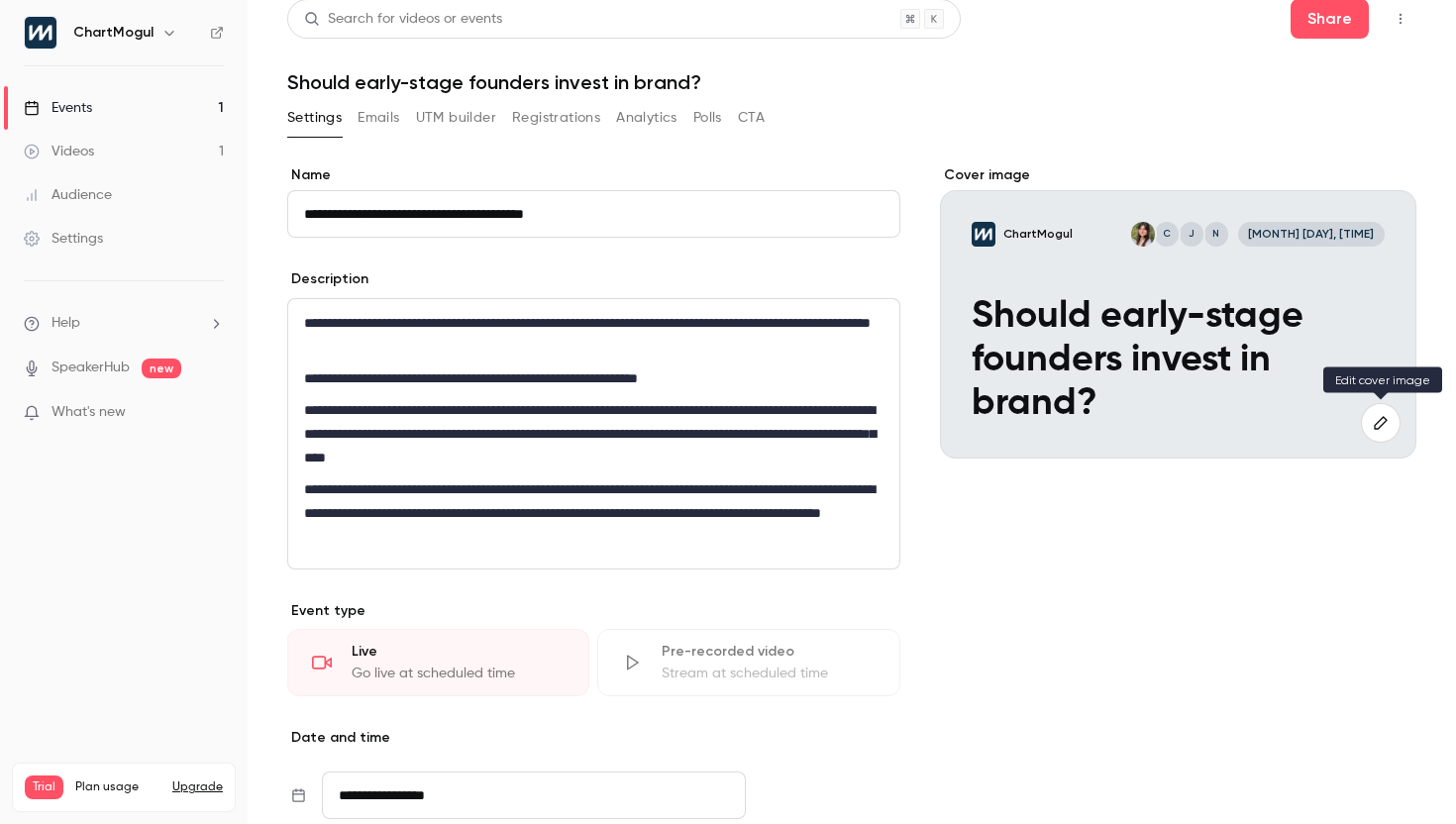 click 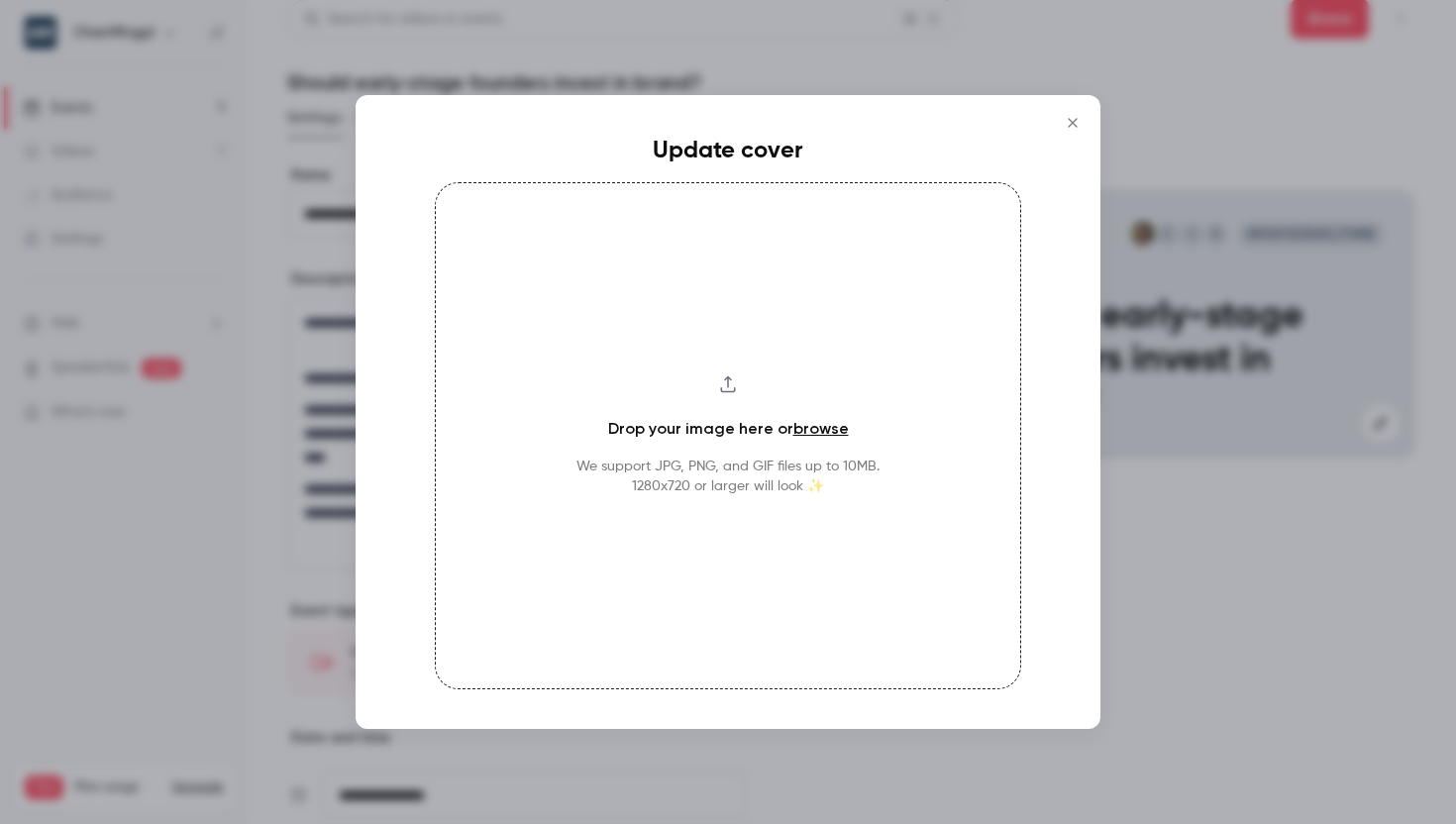 click 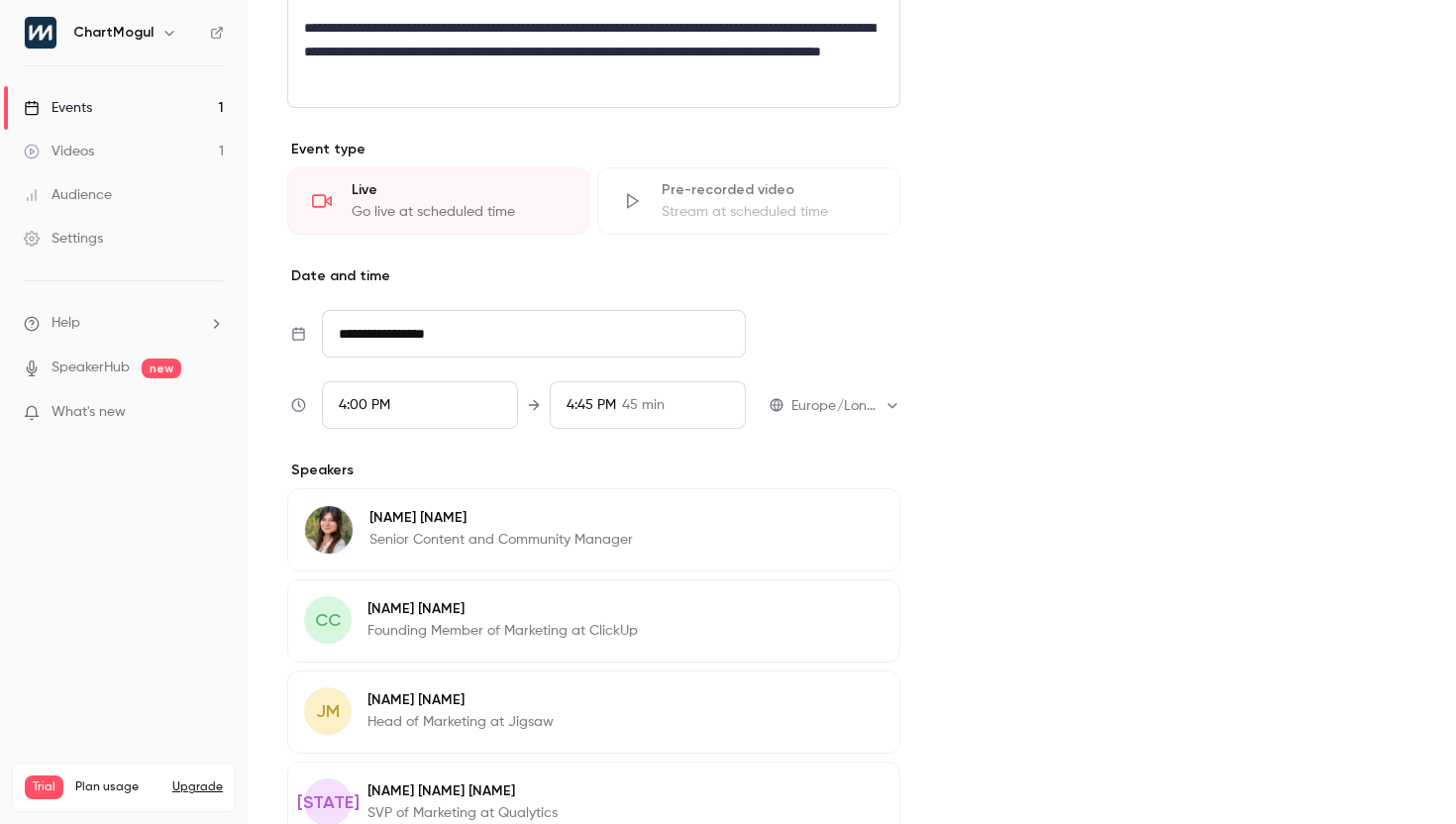 scroll, scrollTop: 751, scrollLeft: 0, axis: vertical 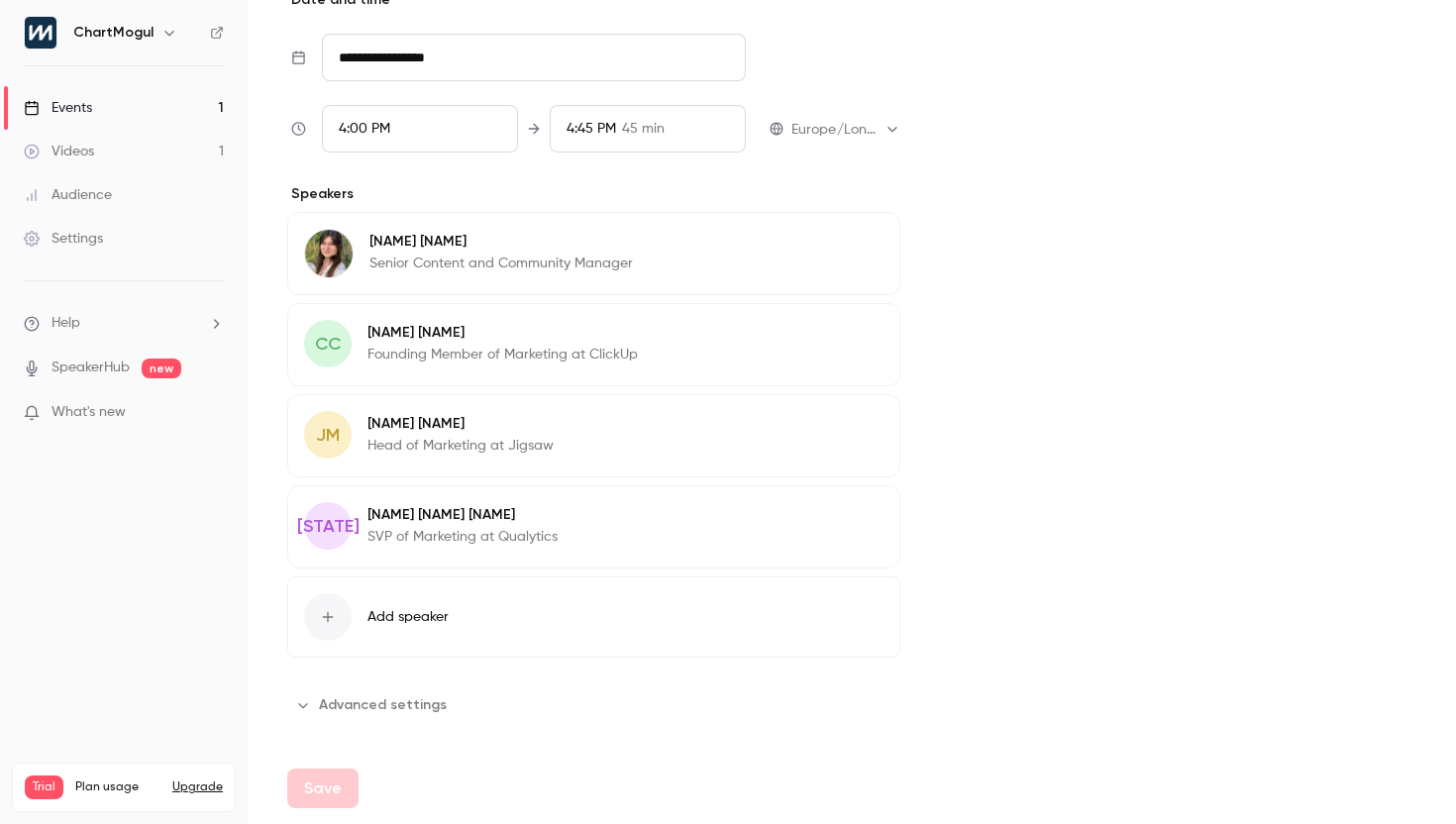 click on "Edit" at bounding box center [847, 336] 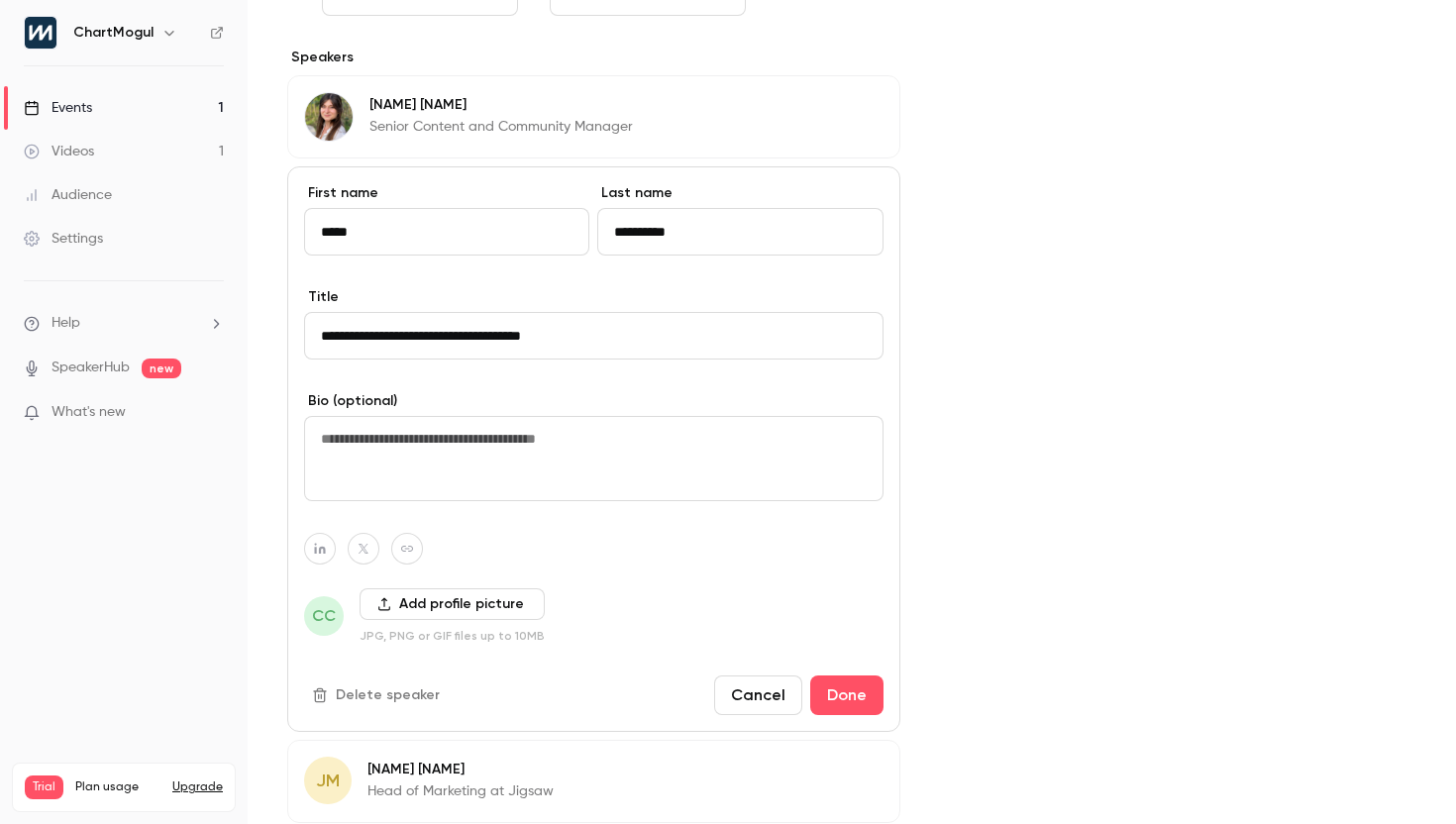scroll, scrollTop: 1017, scrollLeft: 0, axis: vertical 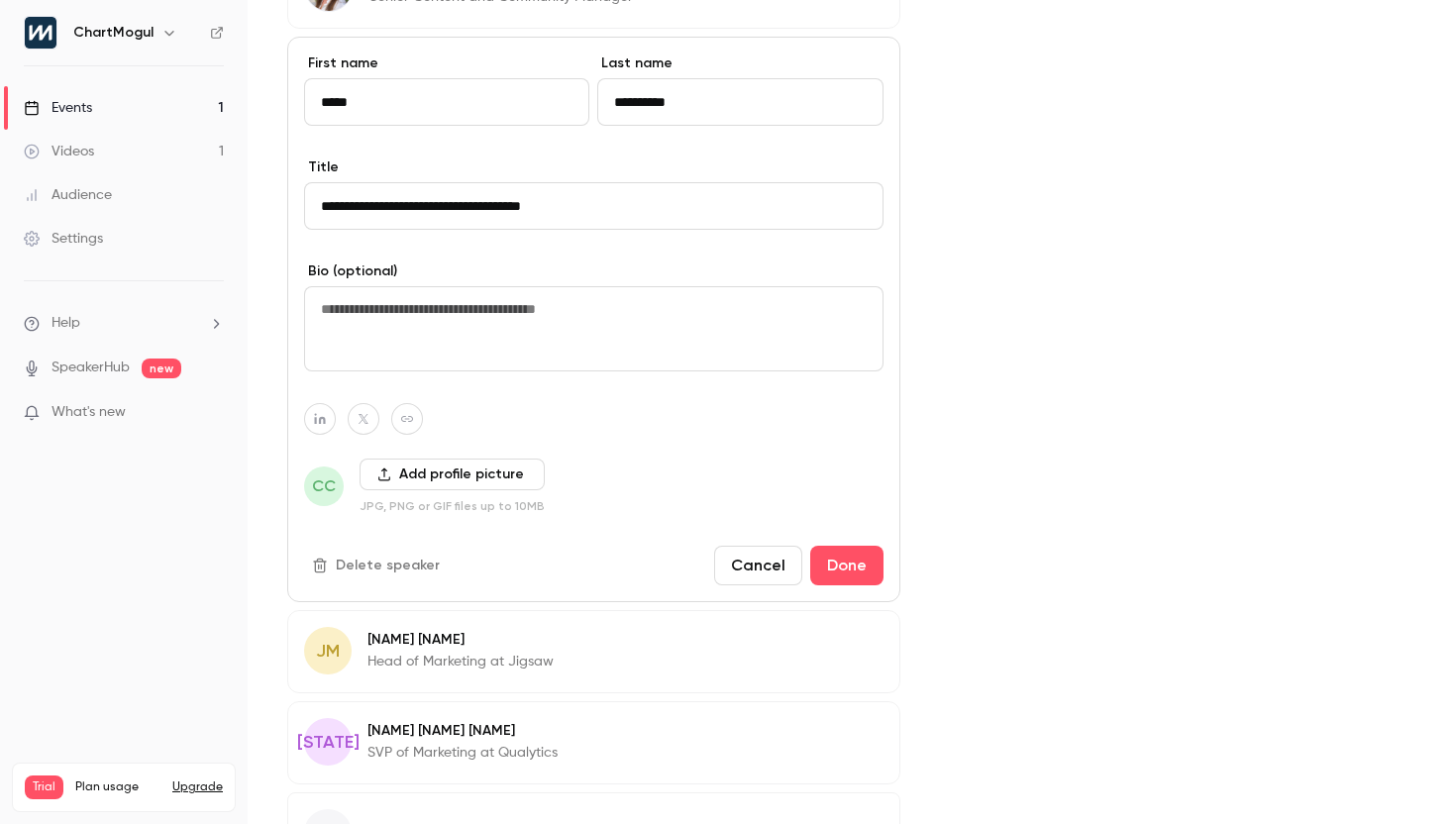 click on "Add profile picture" at bounding box center [452, 474] 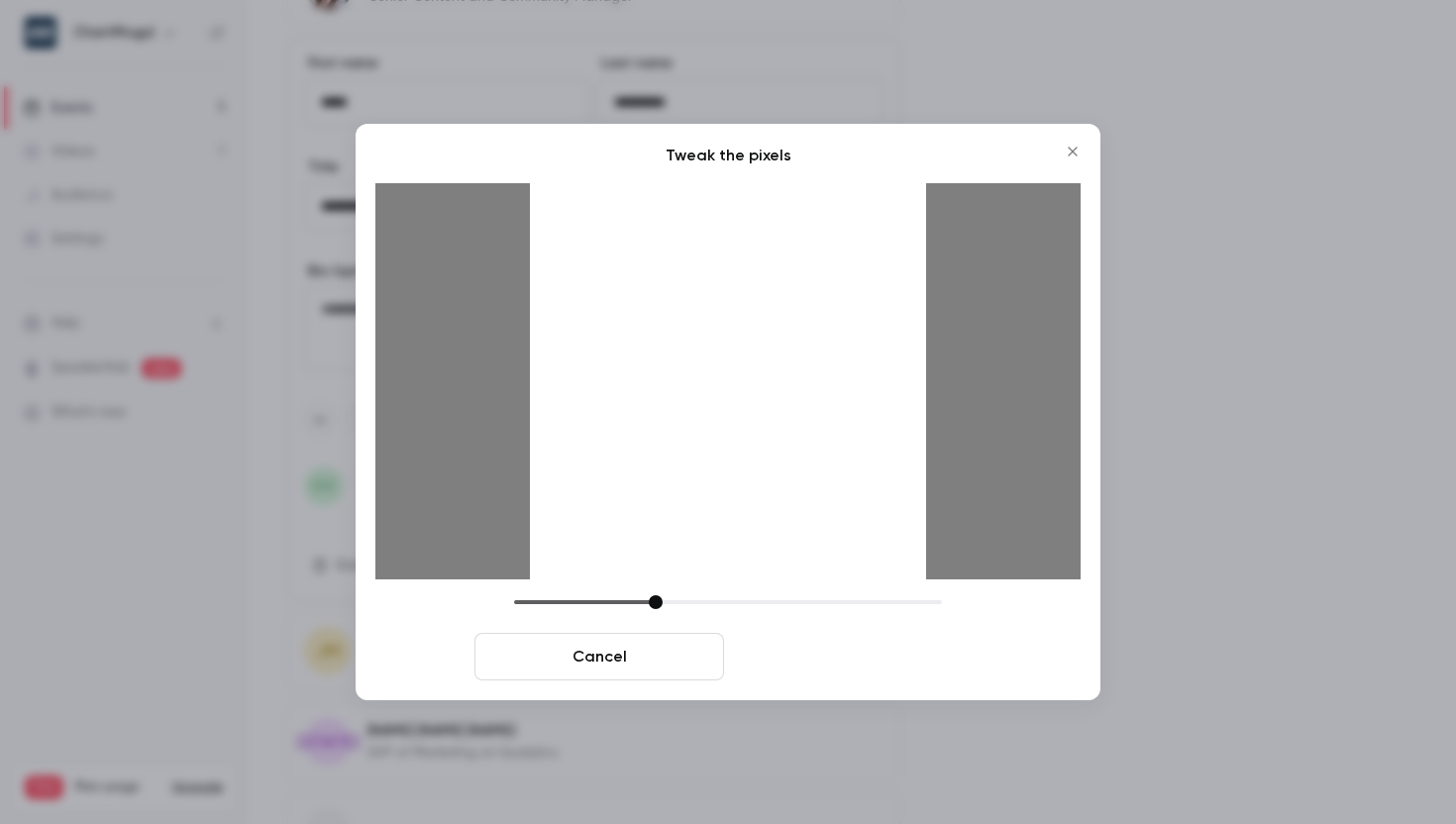 click on "Crop and save" at bounding box center (857, 657) 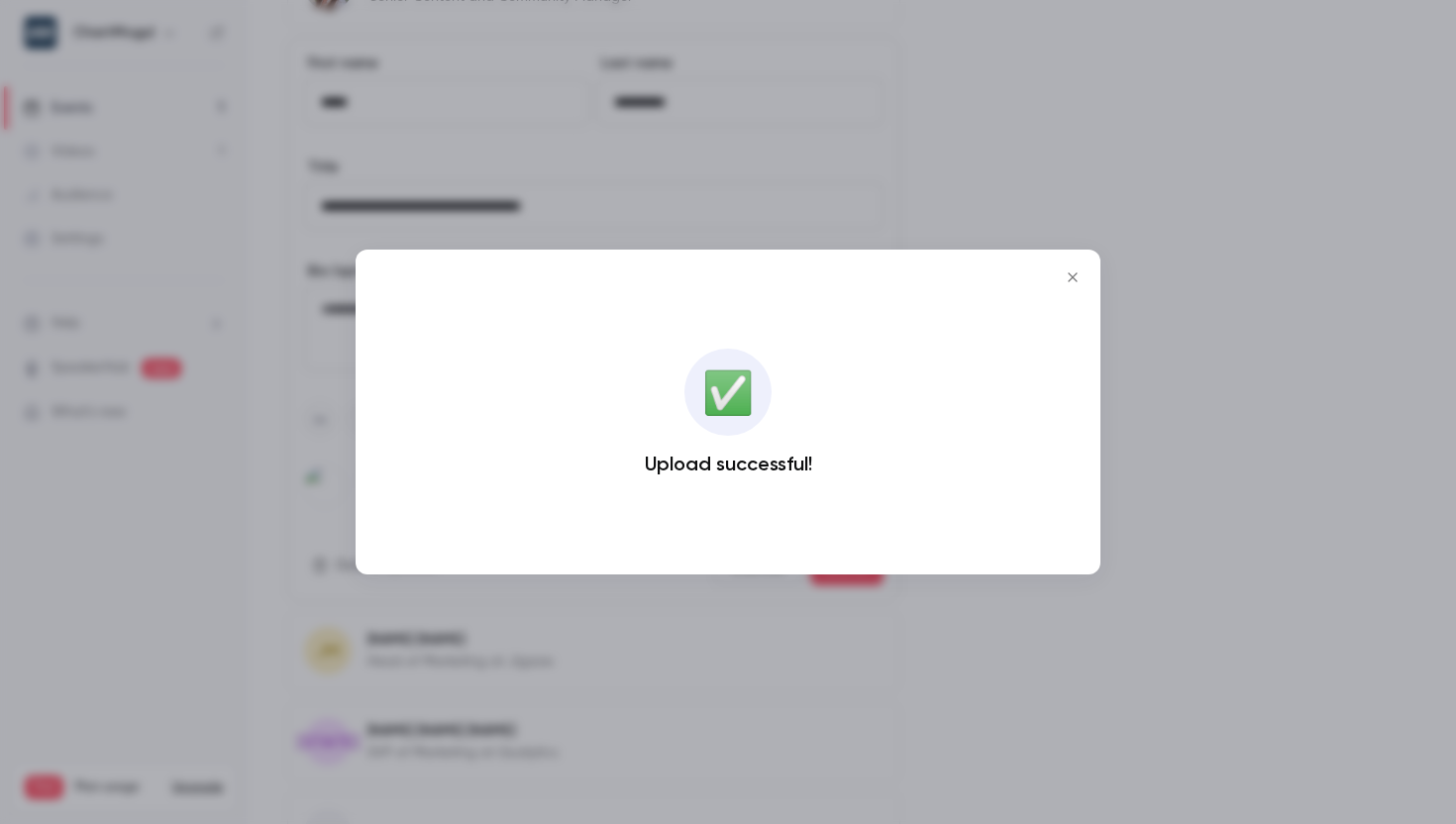 click 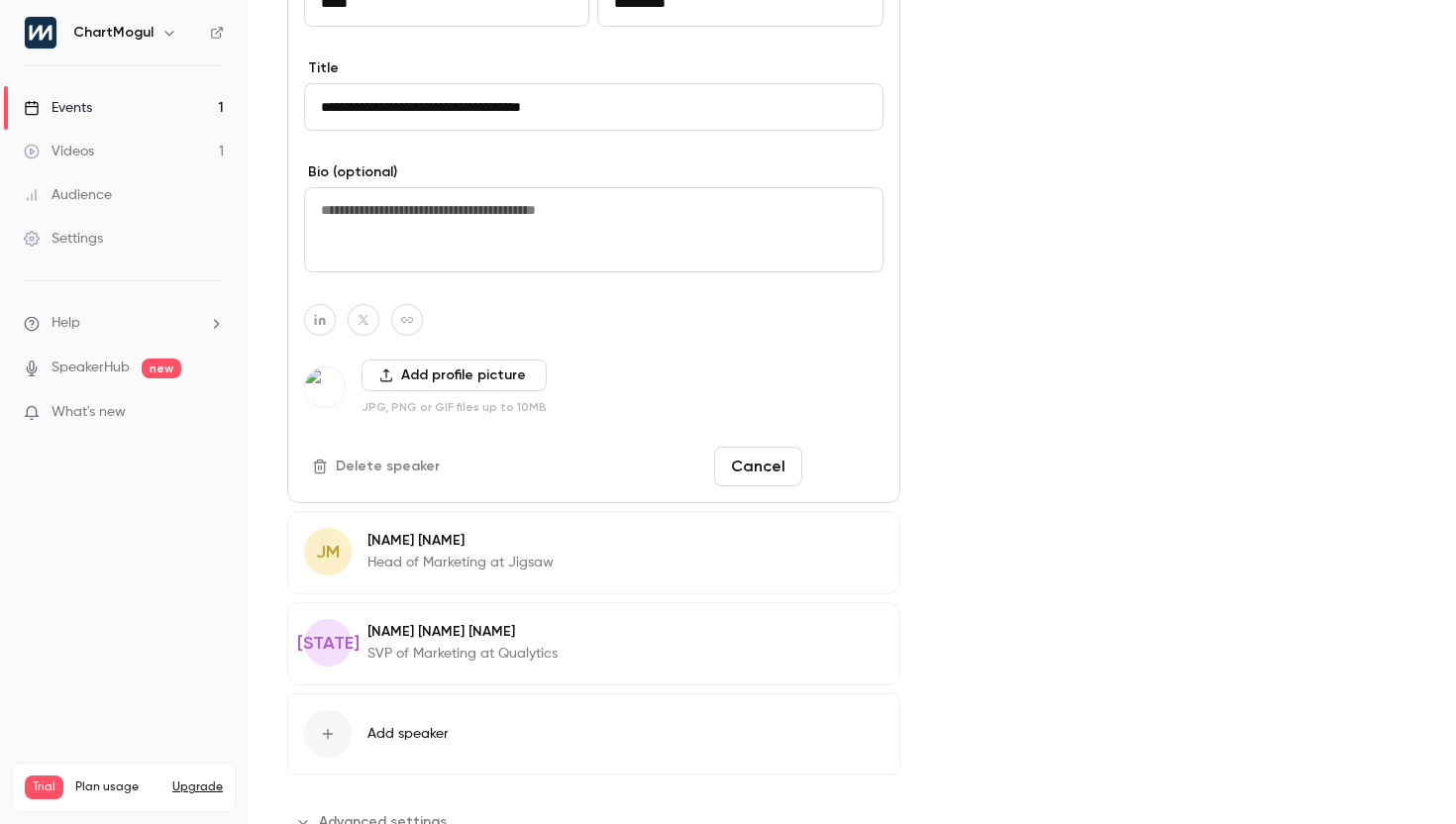 click on "Done" at bounding box center (847, 466) 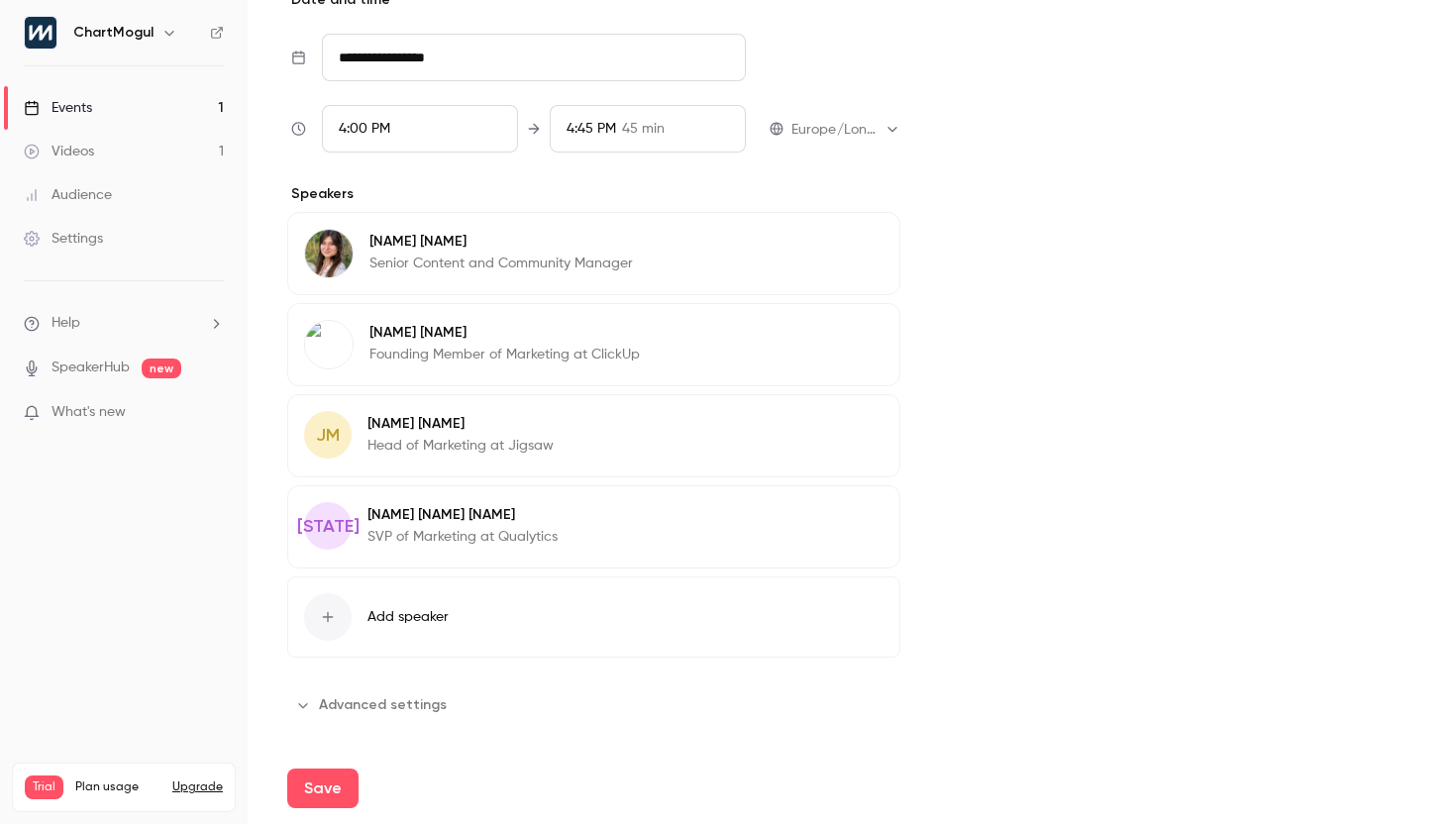 scroll, scrollTop: 726, scrollLeft: 0, axis: vertical 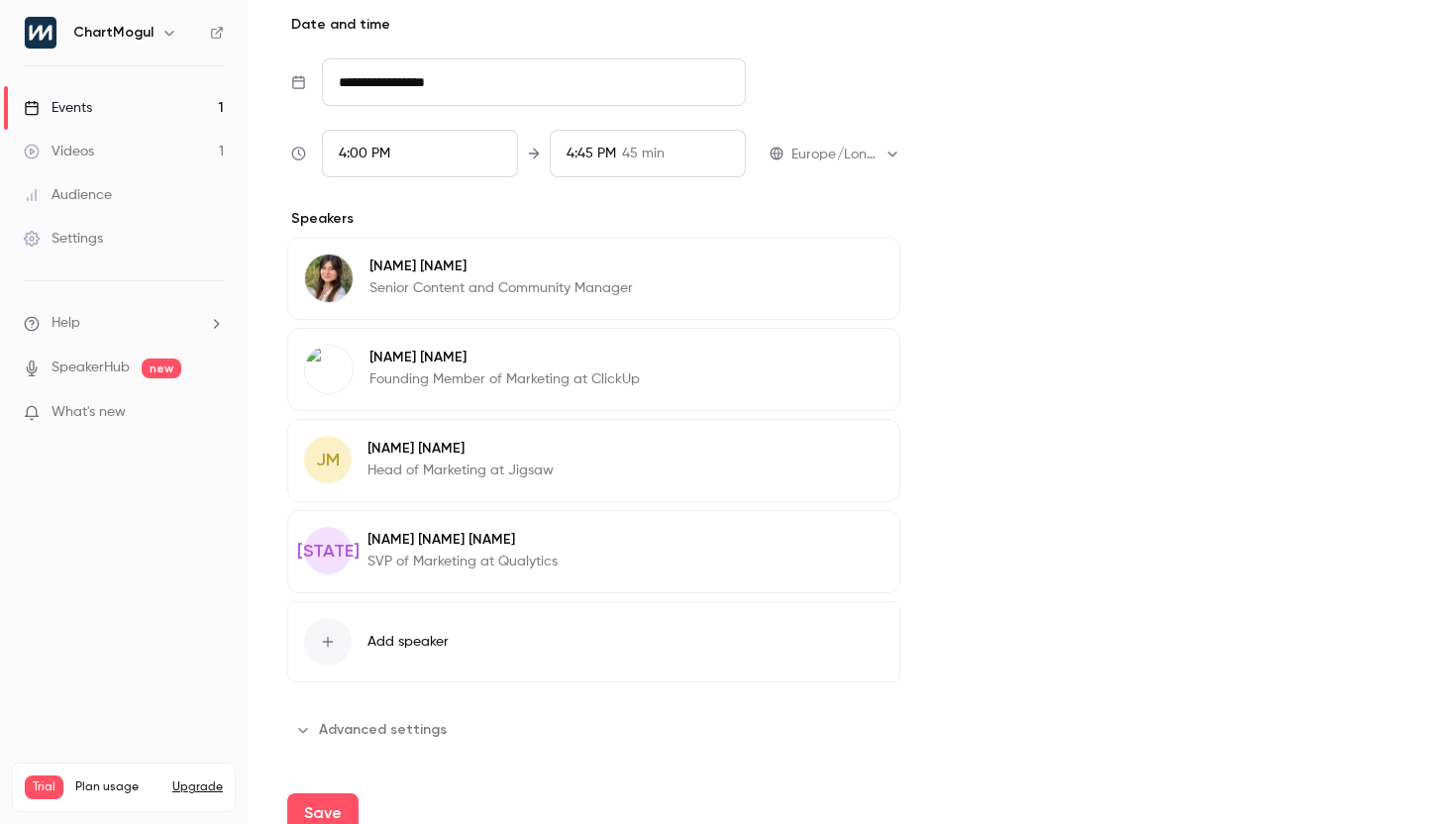 click on "Edit" at bounding box center (847, 452) 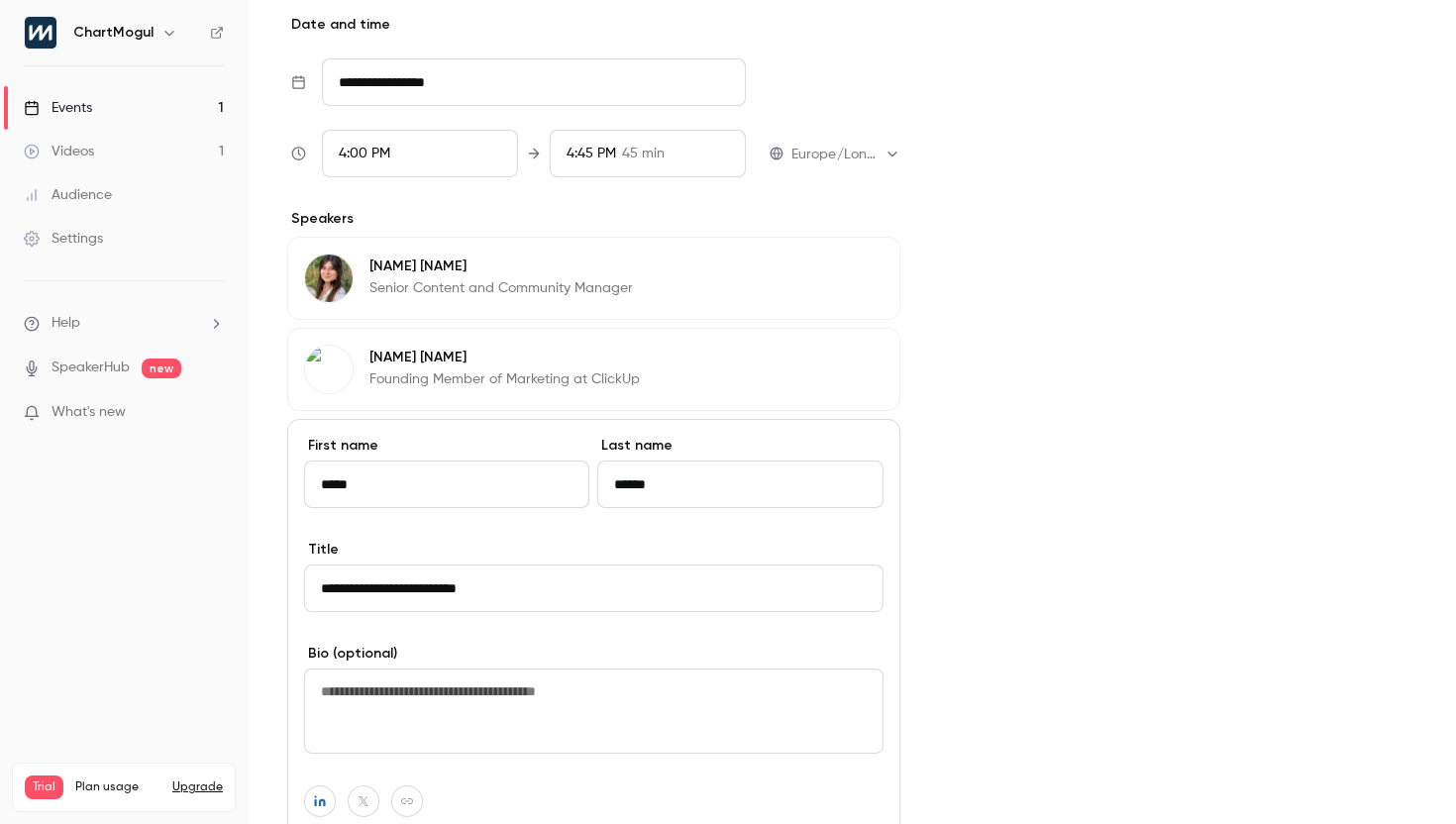 scroll, scrollTop: 1161, scrollLeft: 0, axis: vertical 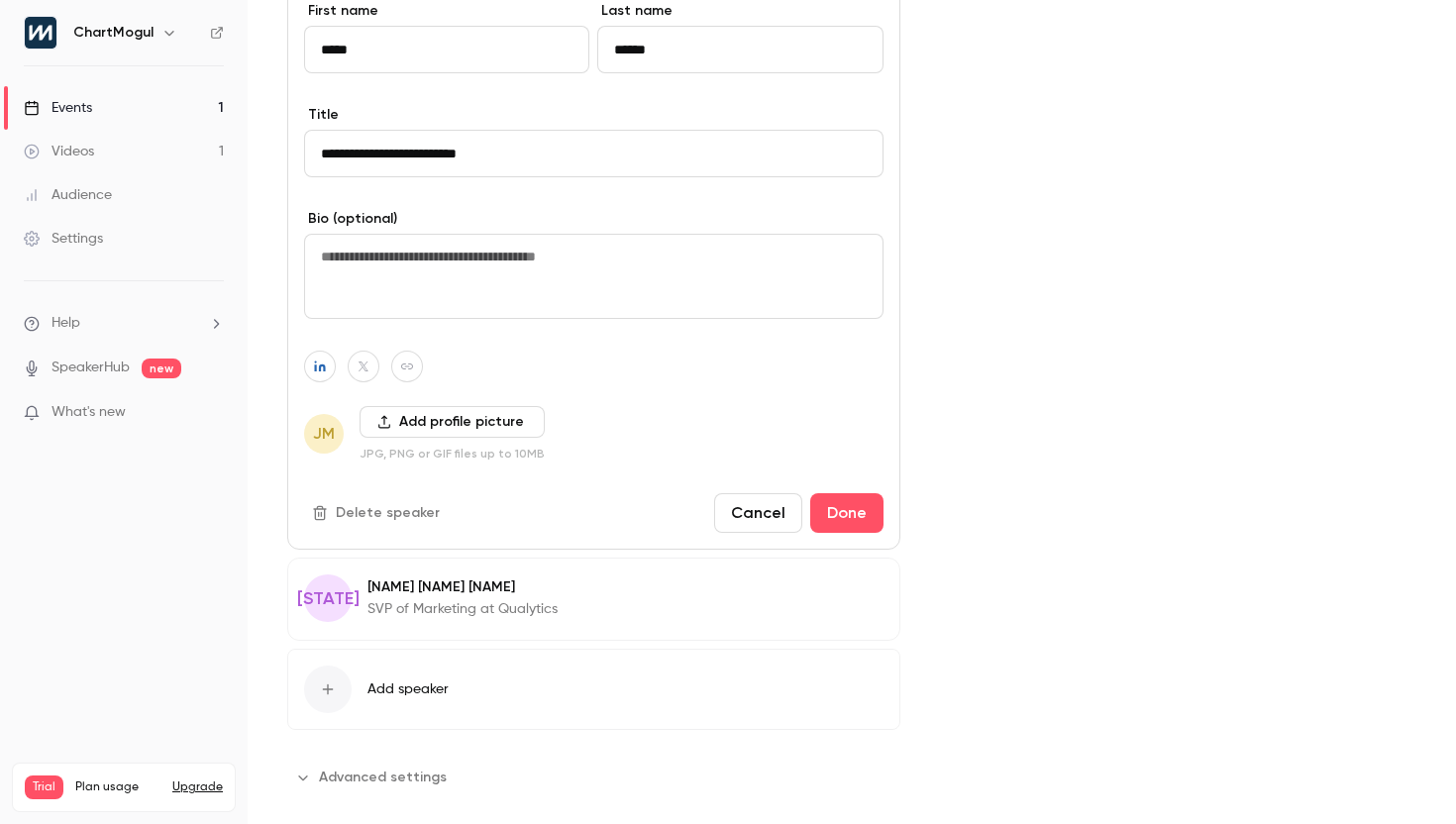 click on "Add profile picture" at bounding box center [452, 422] 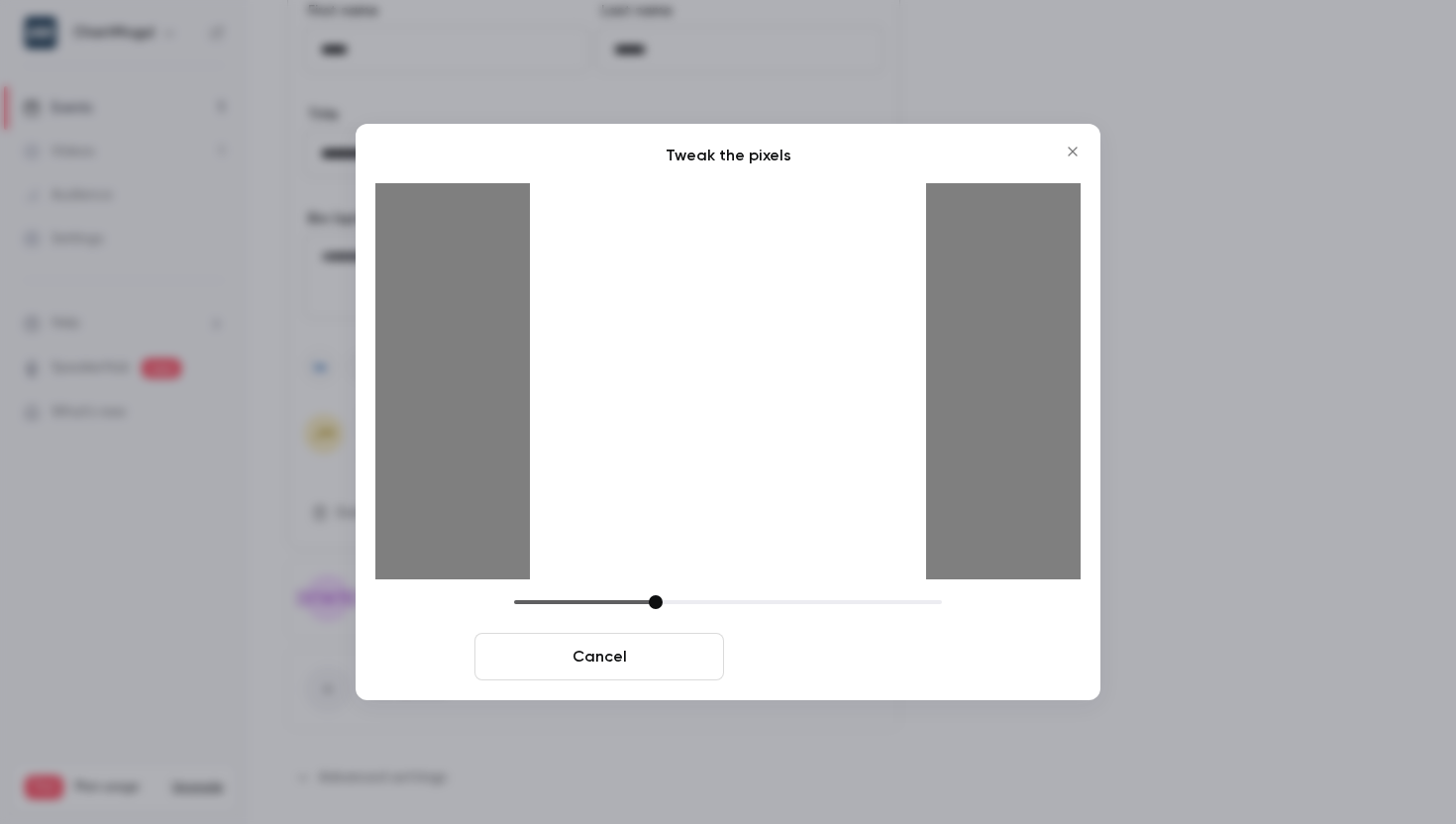 click on "Crop and save" at bounding box center (857, 657) 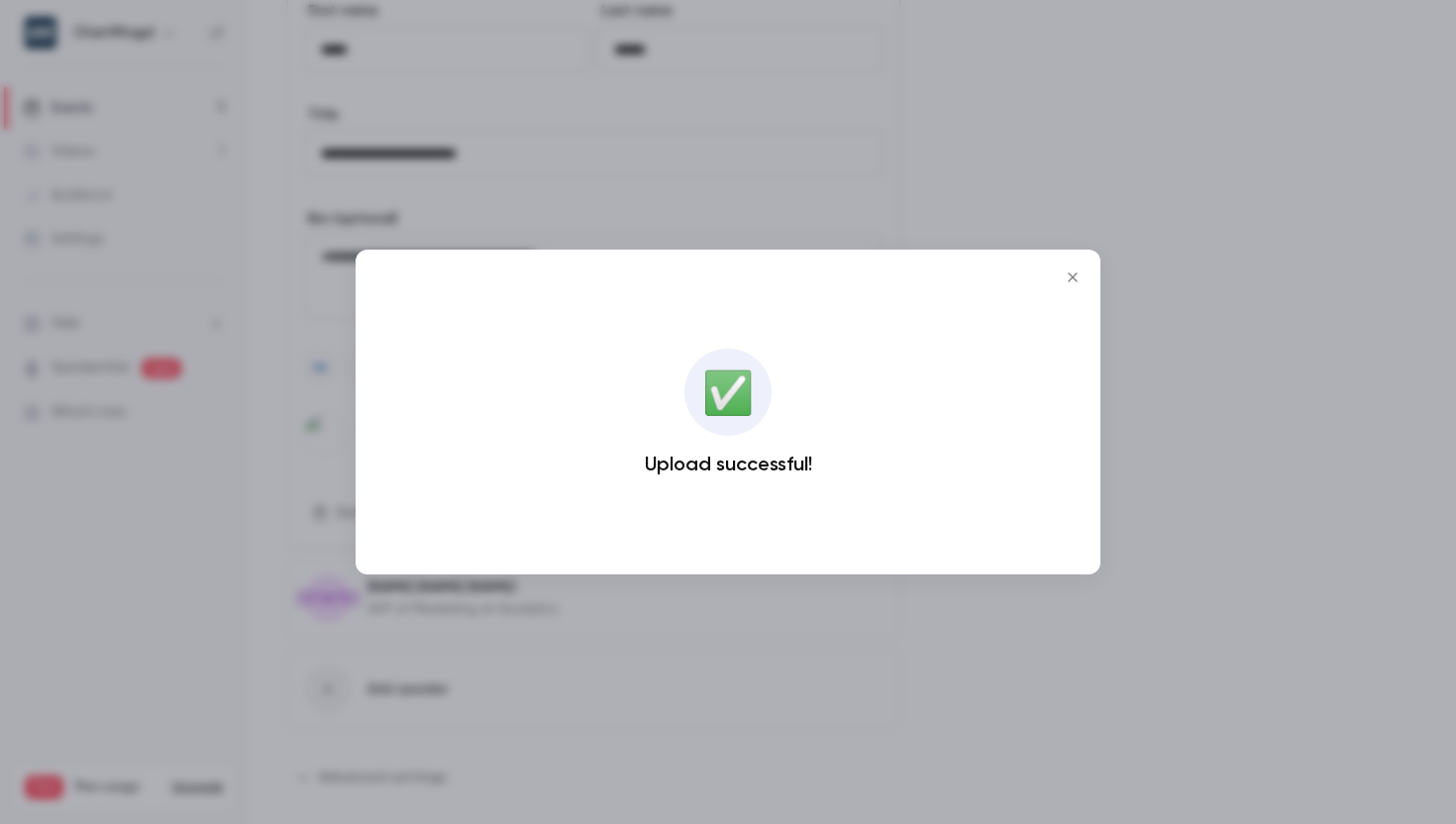 click 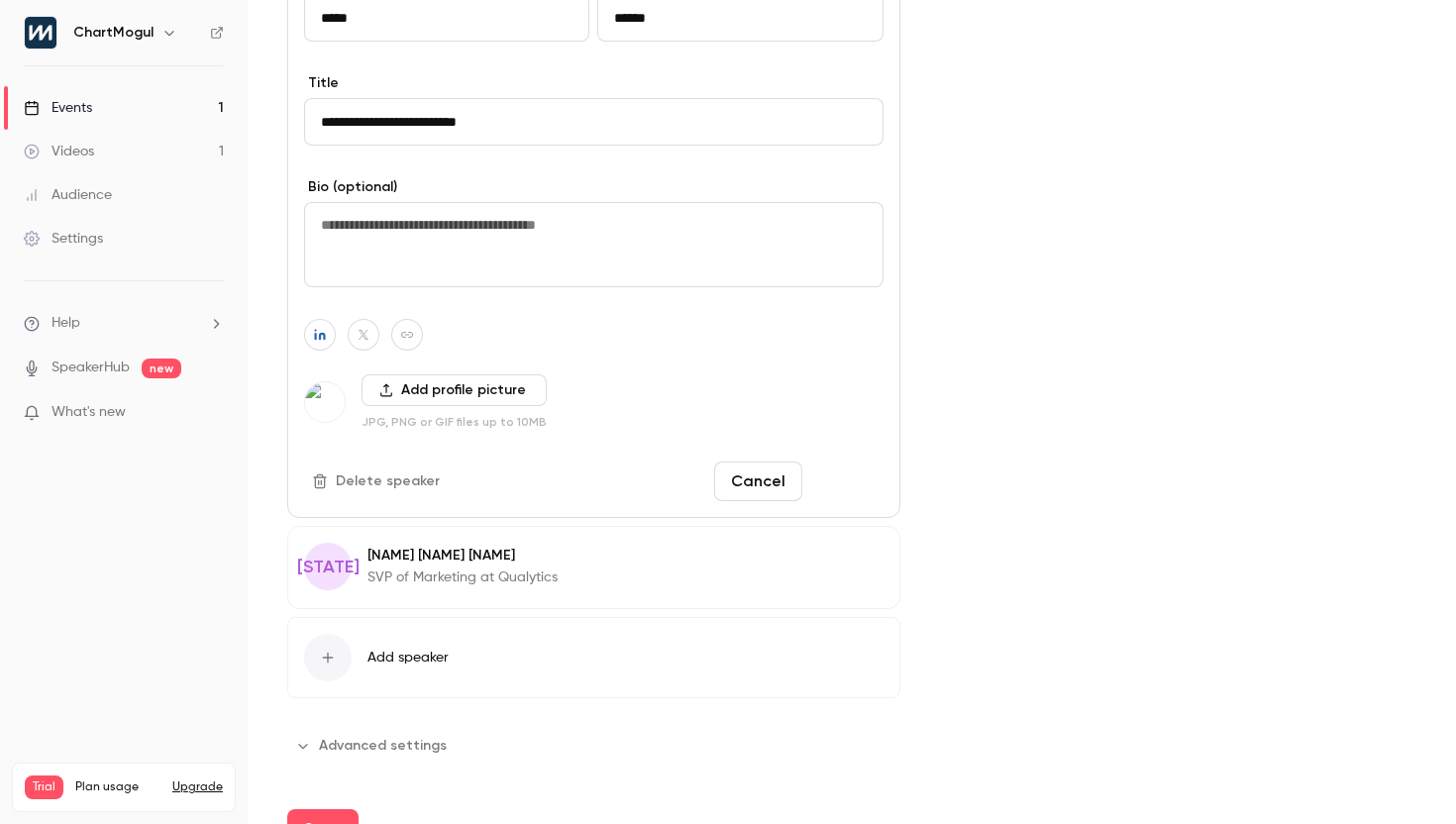 click on "Done" at bounding box center (847, 481) 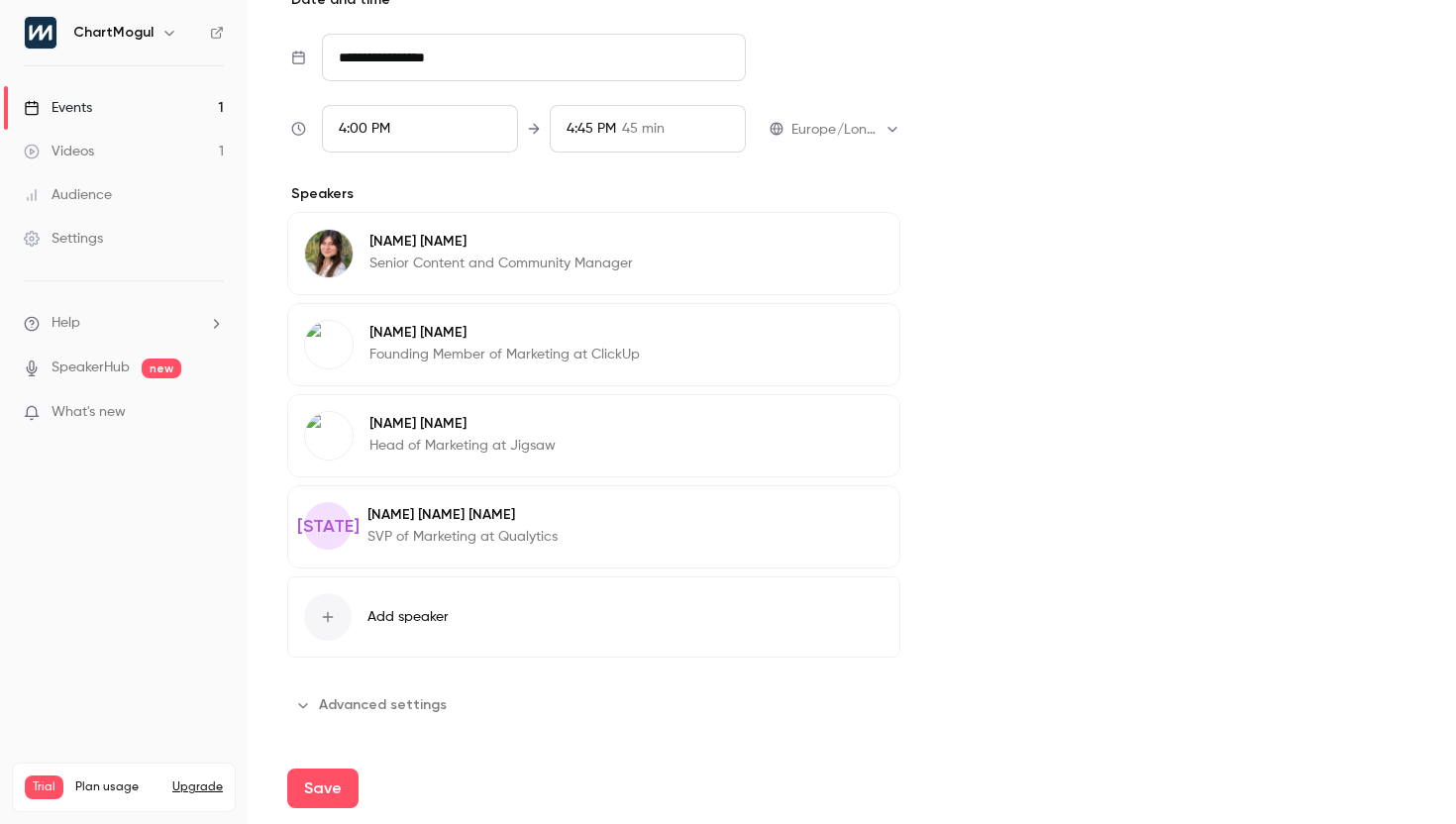 scroll, scrollTop: 751, scrollLeft: 0, axis: vertical 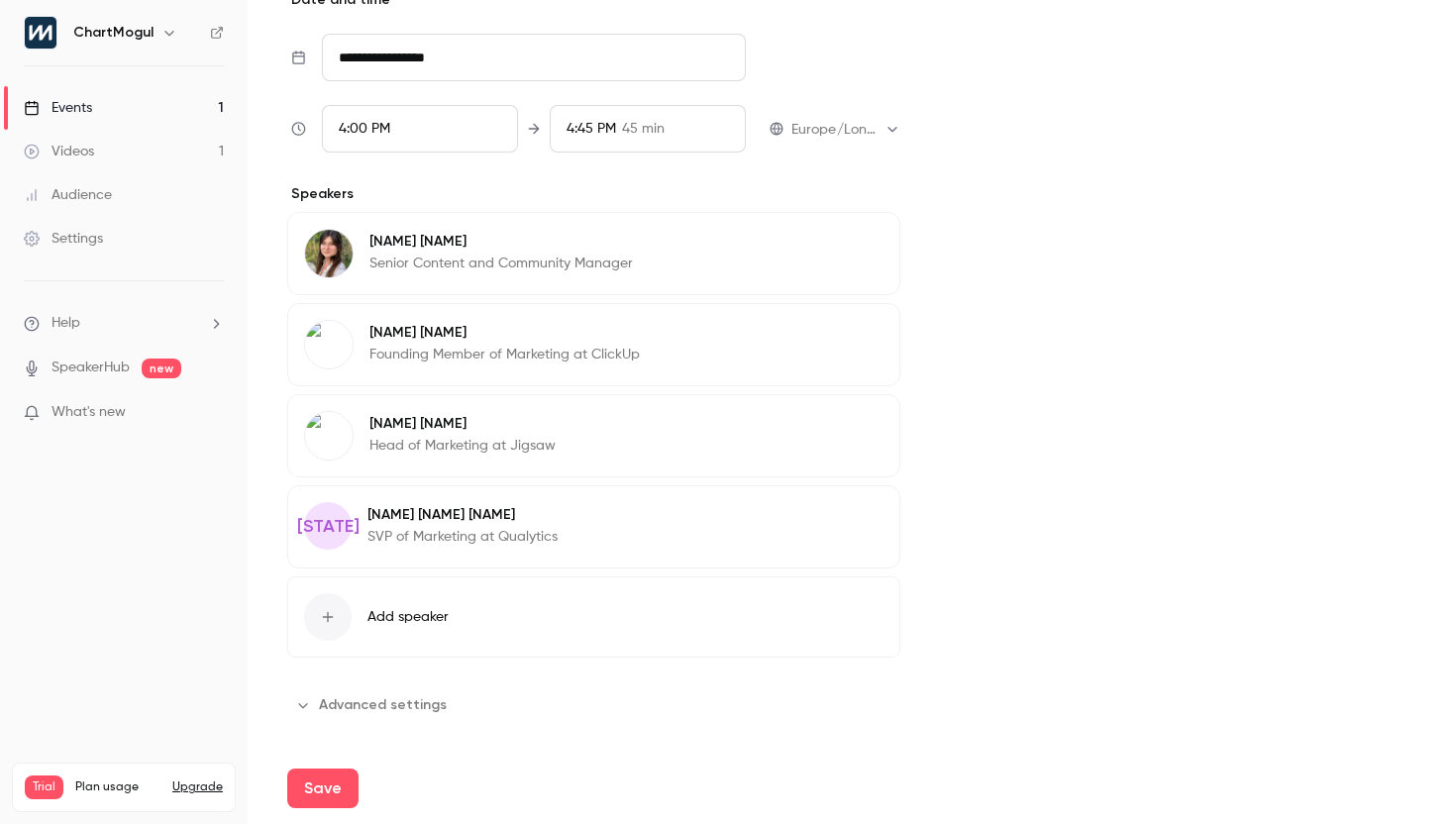 click 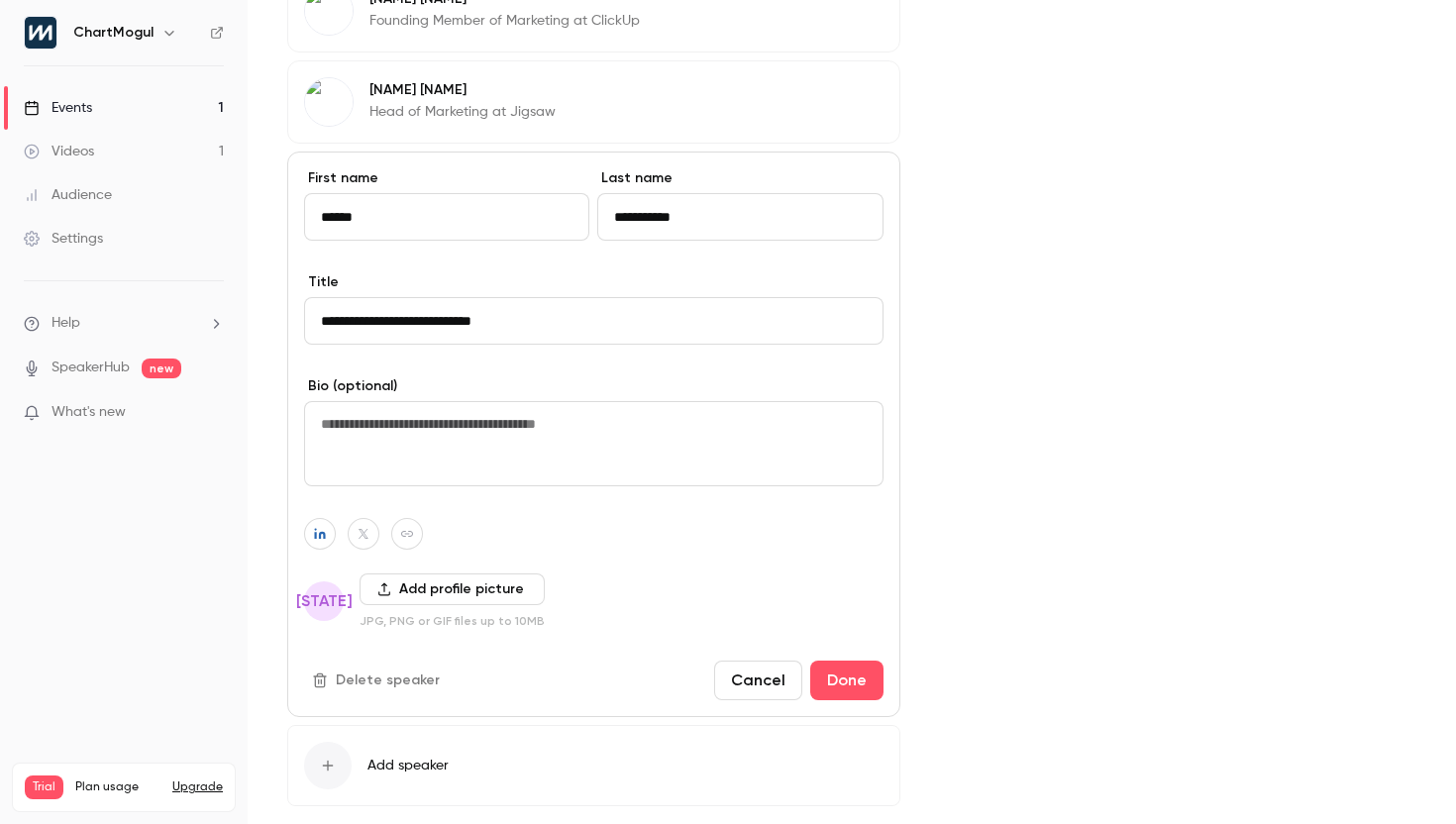 scroll, scrollTop: 1168, scrollLeft: 0, axis: vertical 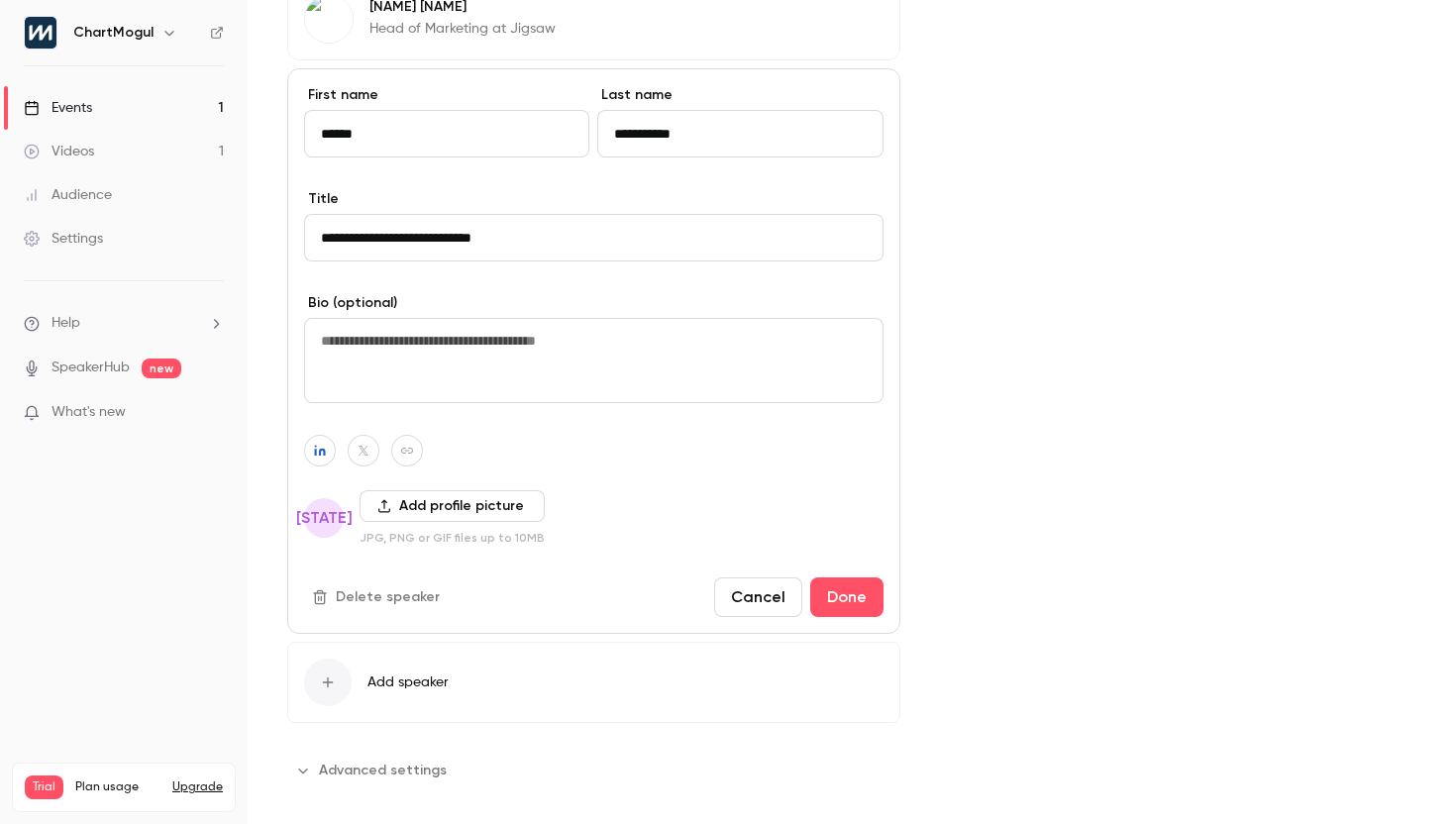 click on "Add profile picture" at bounding box center (452, 506) 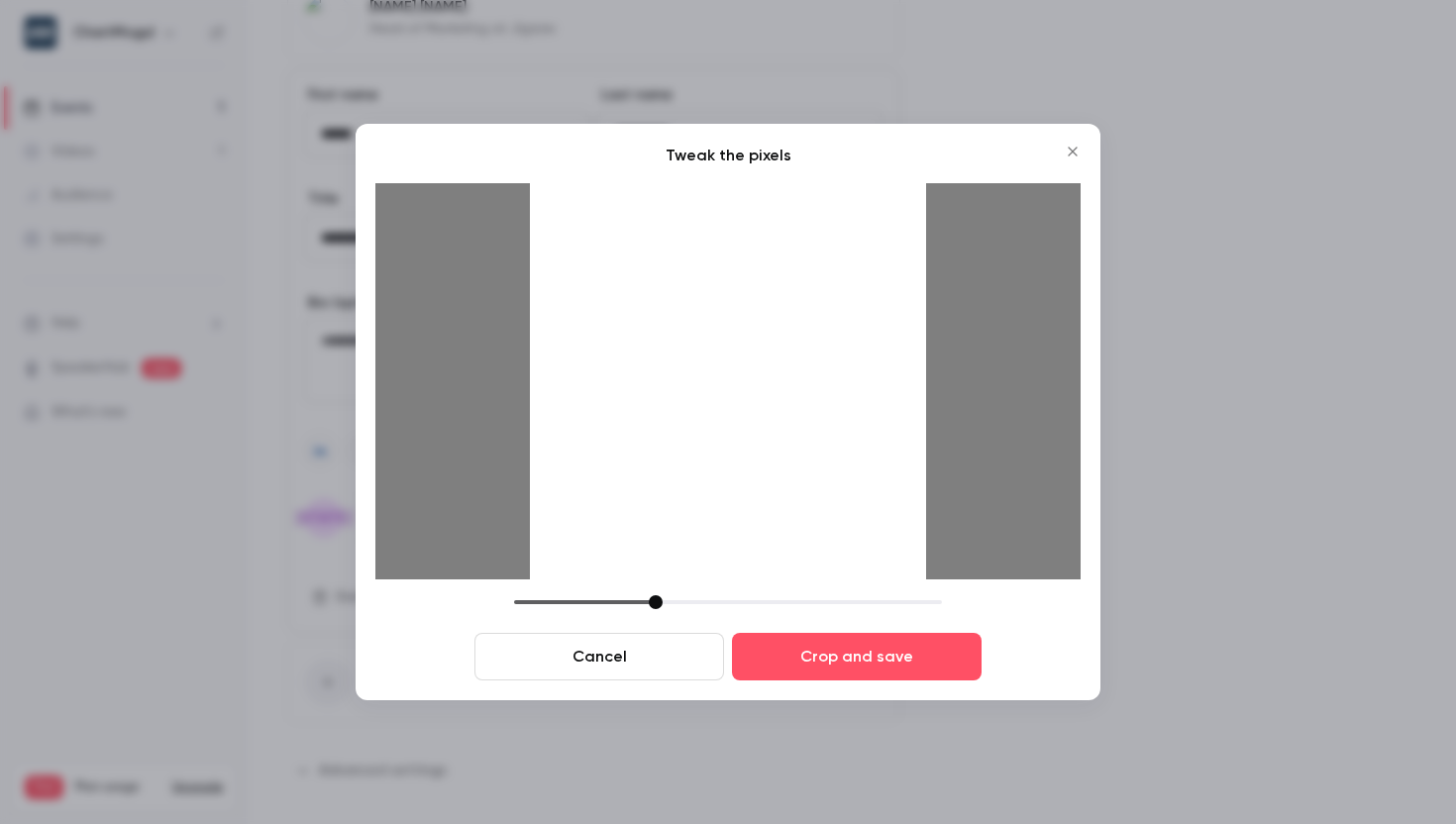 drag, startPoint x: 531, startPoint y: 570, endPoint x: 612, endPoint y: 458, distance: 138.22084 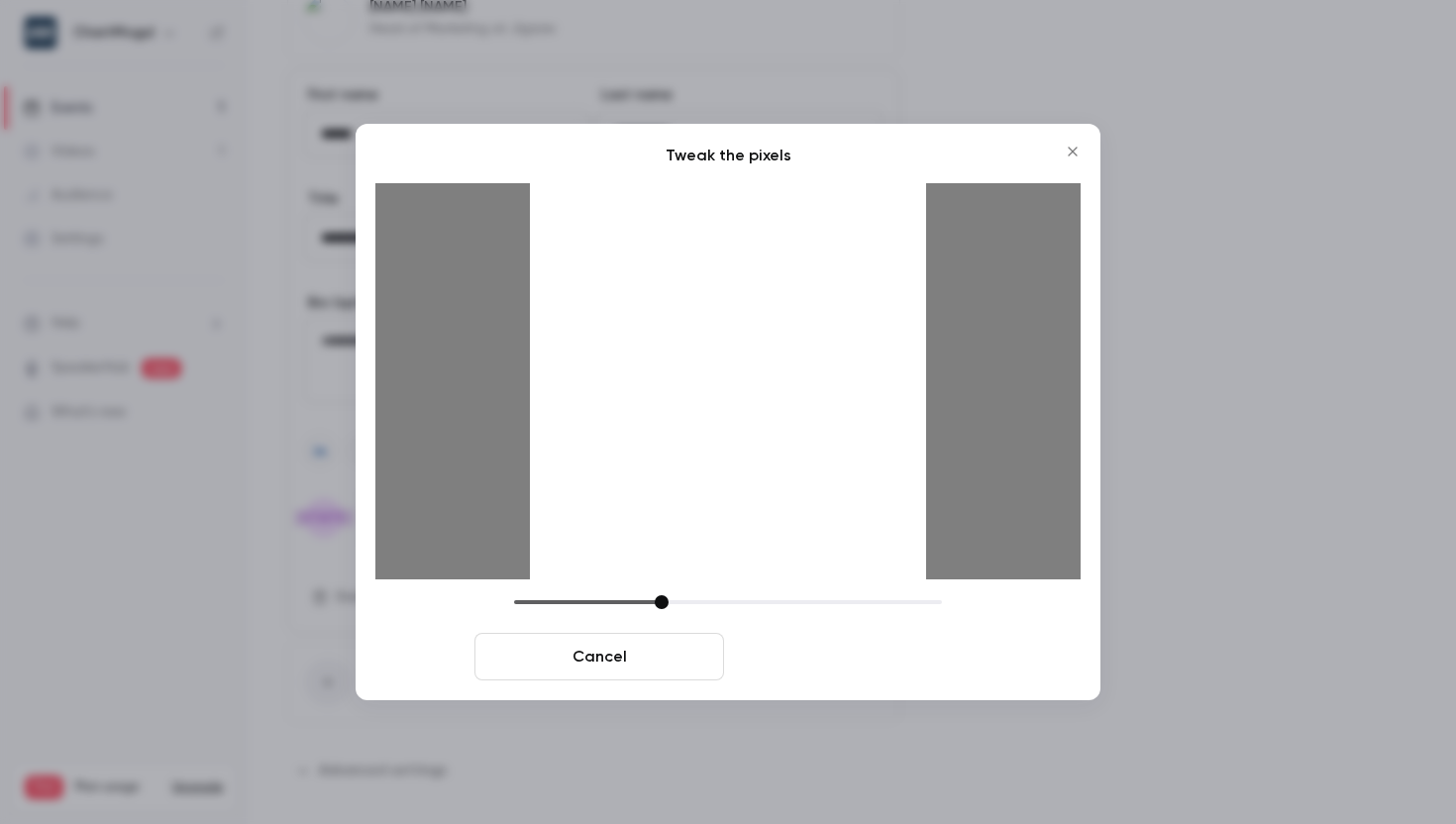 click on "Crop and save" at bounding box center (857, 657) 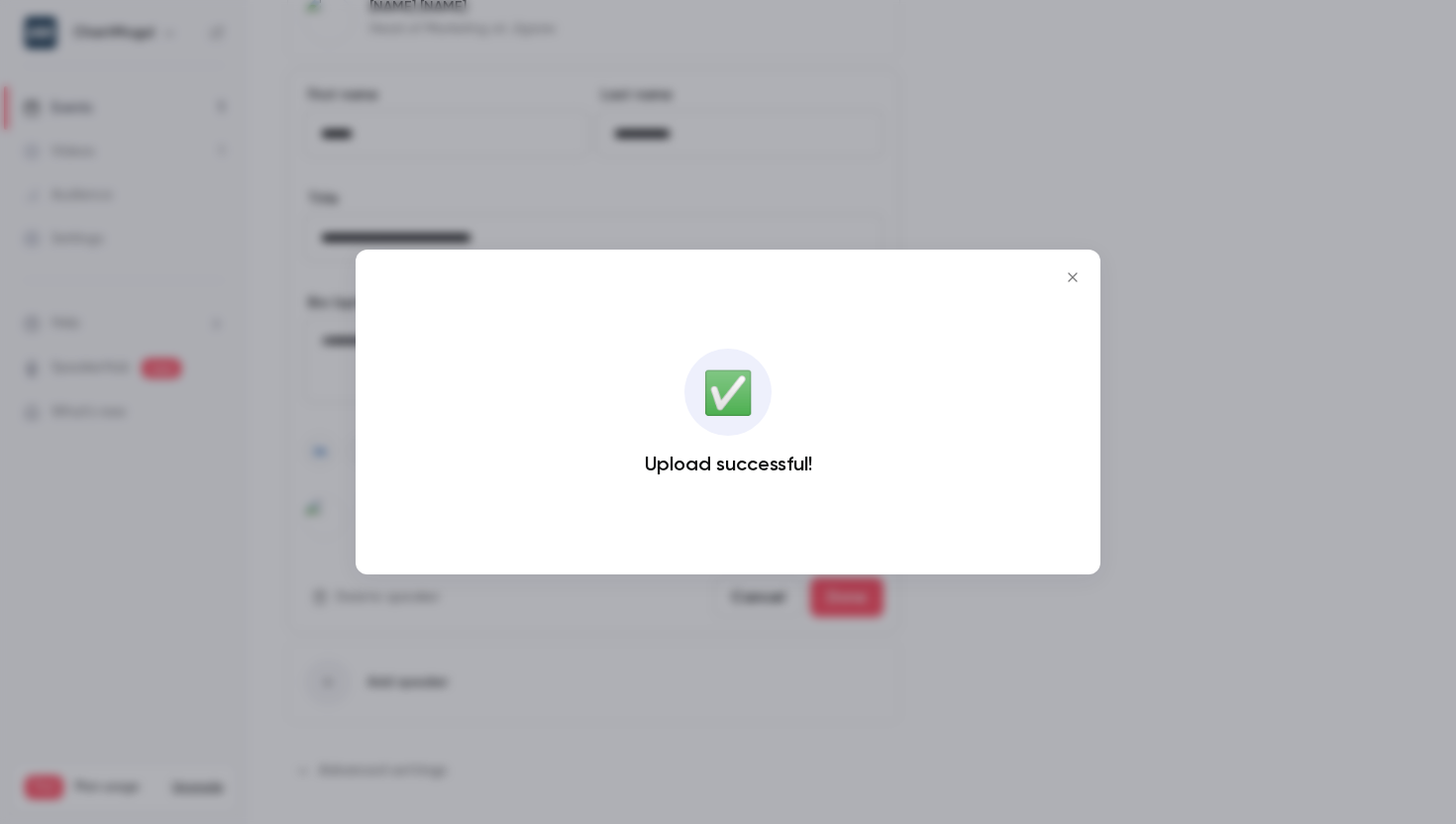 click 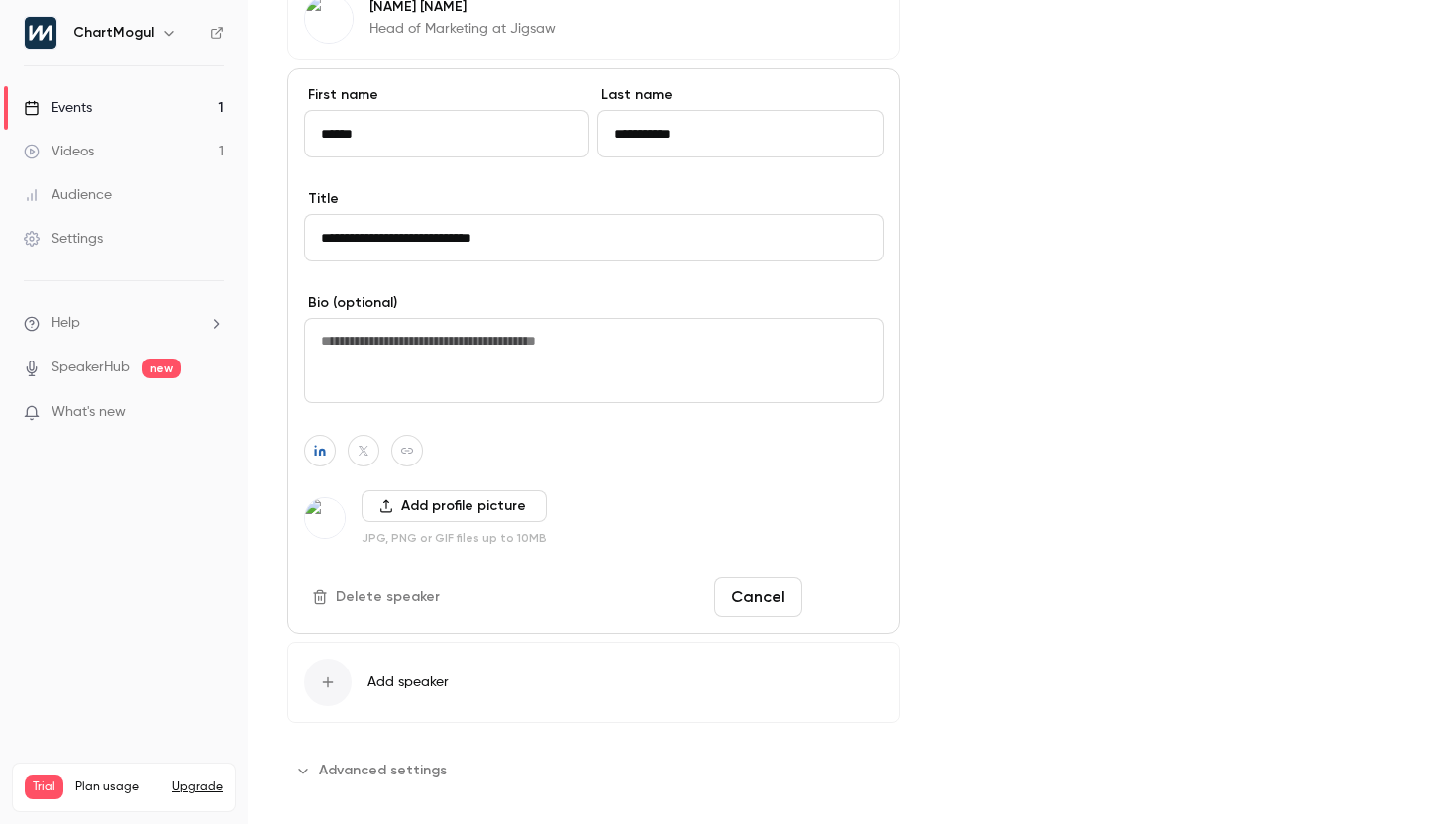 click on "Done" at bounding box center (847, 597) 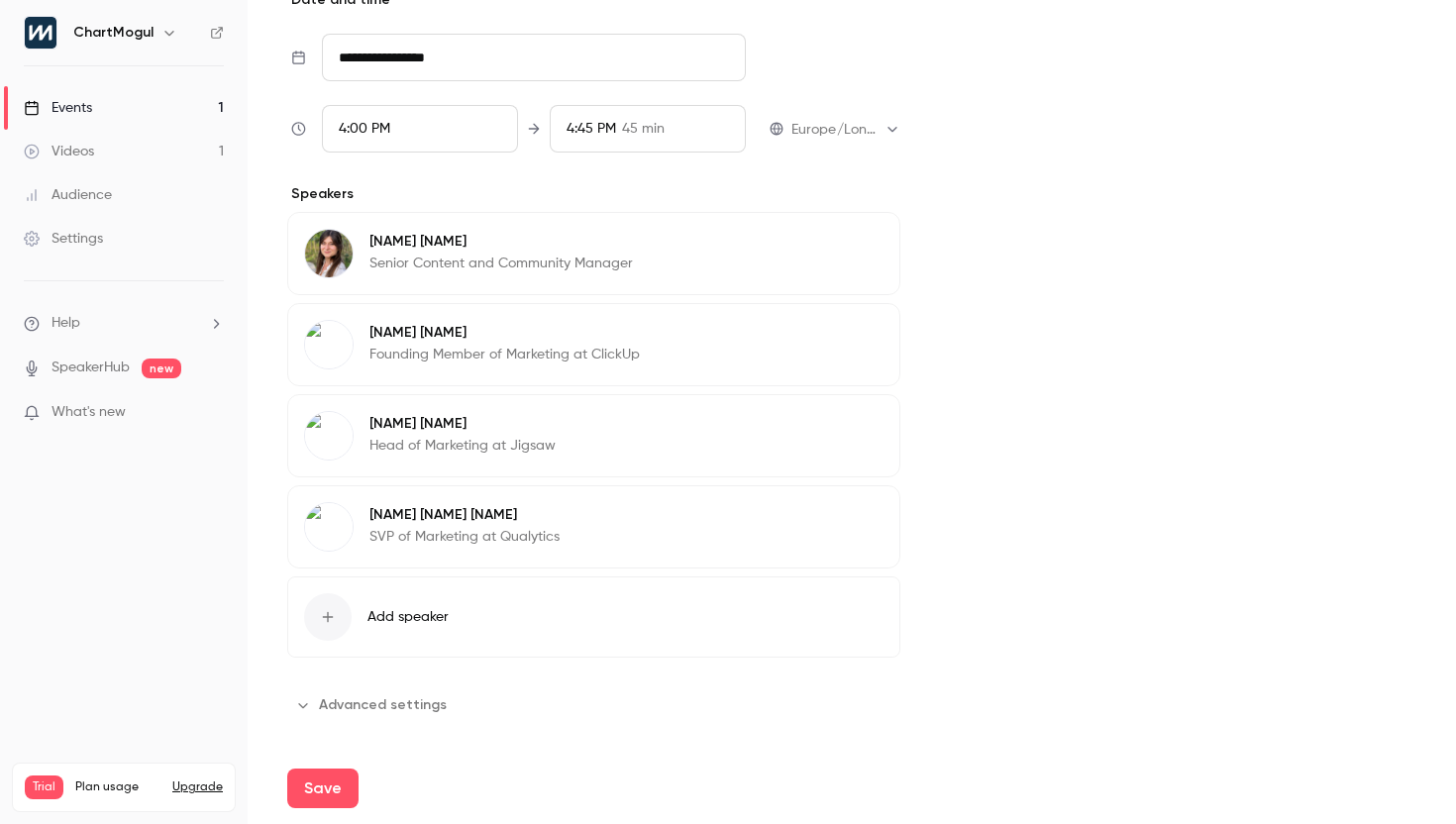click on "Edit" at bounding box center [847, 518] 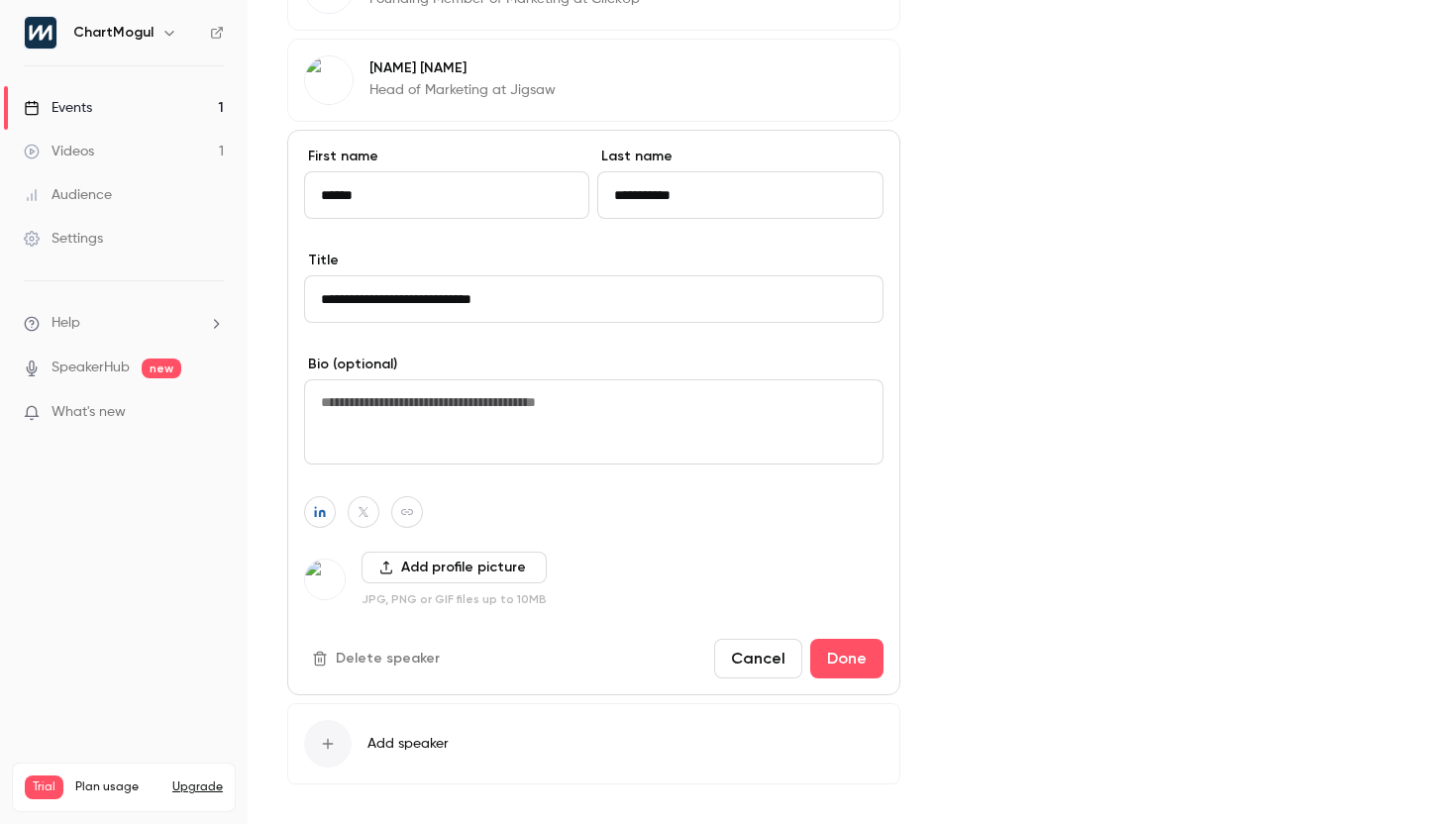 scroll, scrollTop: 1233, scrollLeft: 0, axis: vertical 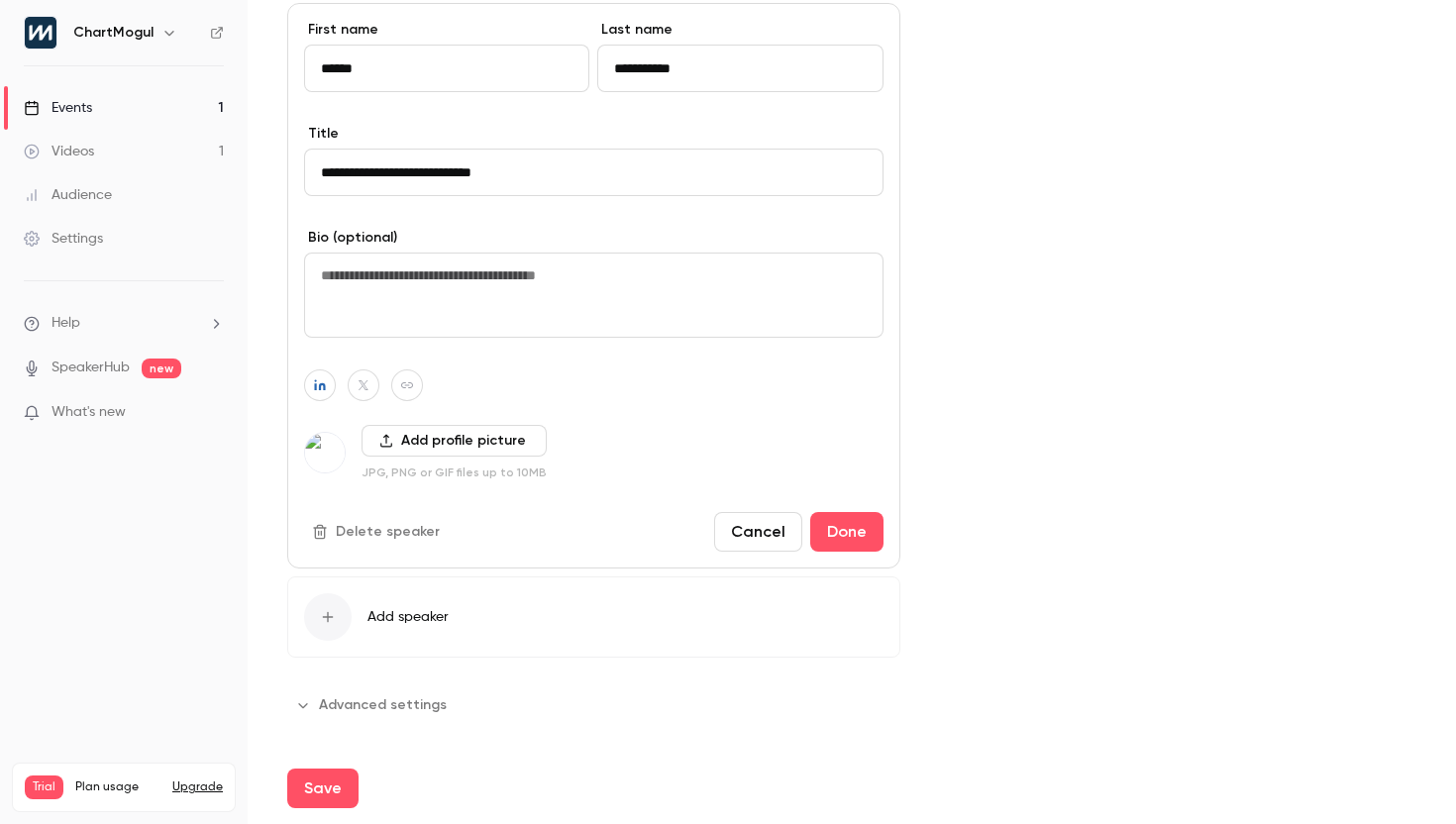 click at bounding box center [325, 453] 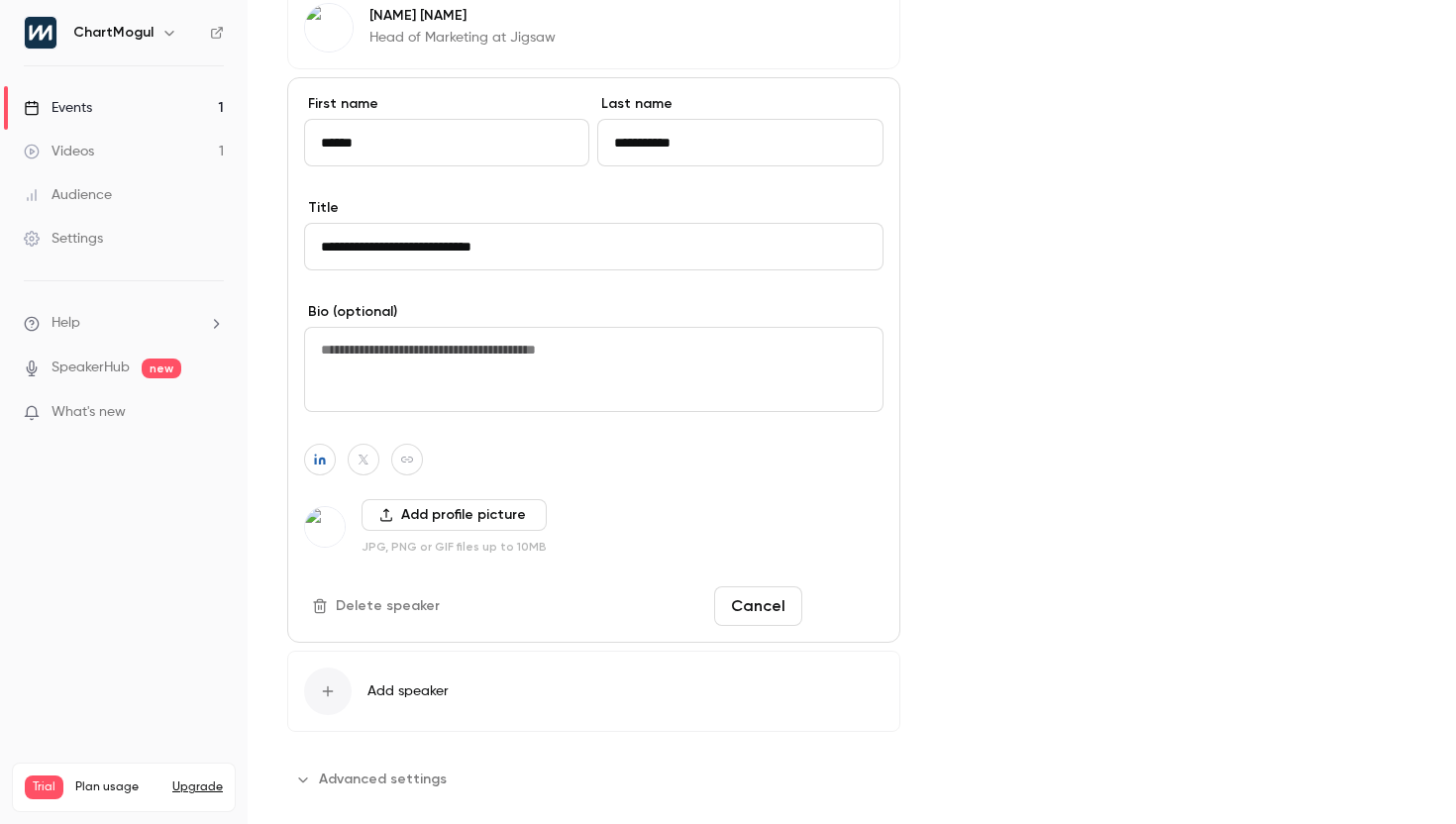 click on "Done" at bounding box center (847, 606) 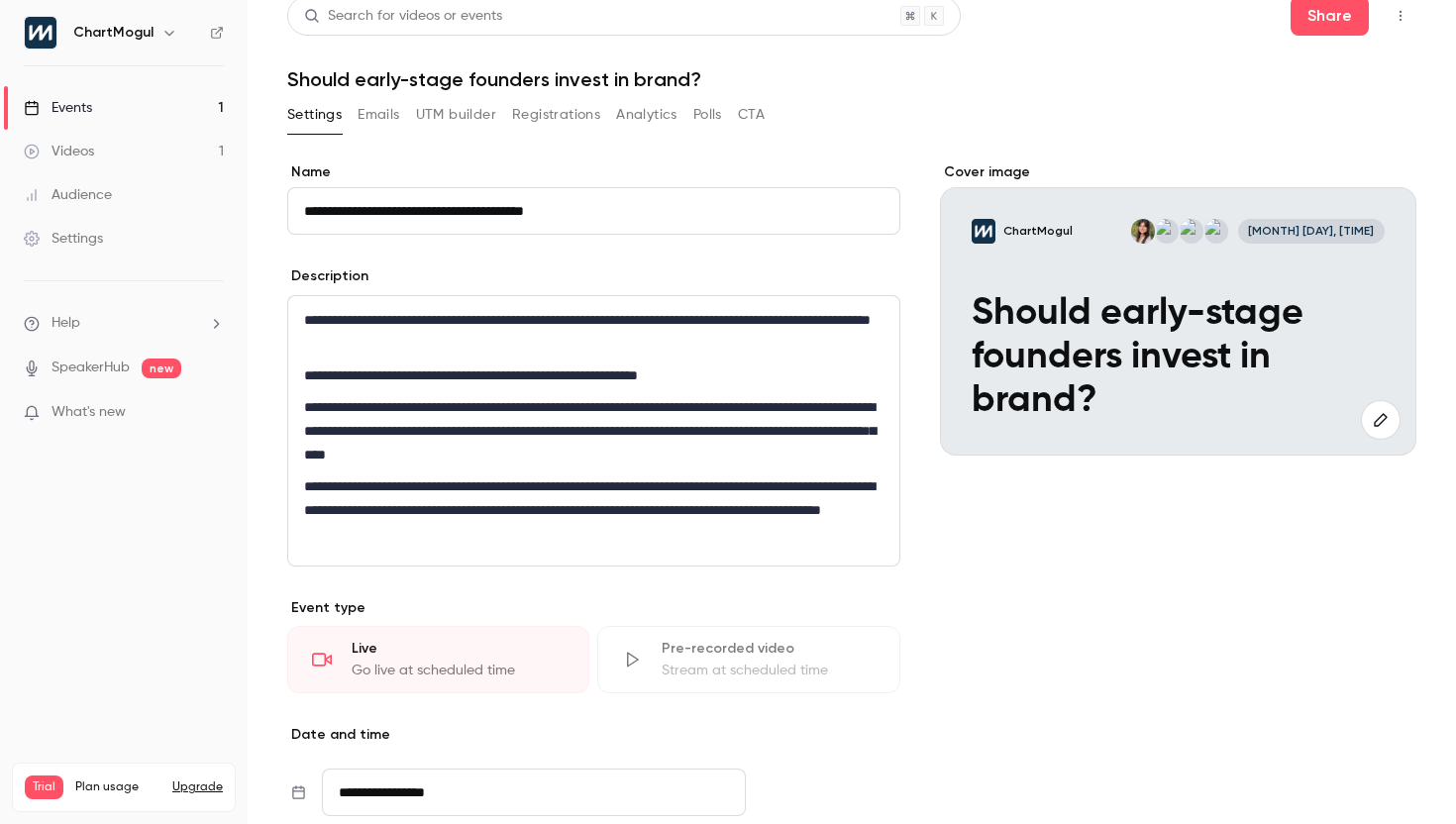 scroll, scrollTop: 23, scrollLeft: 0, axis: vertical 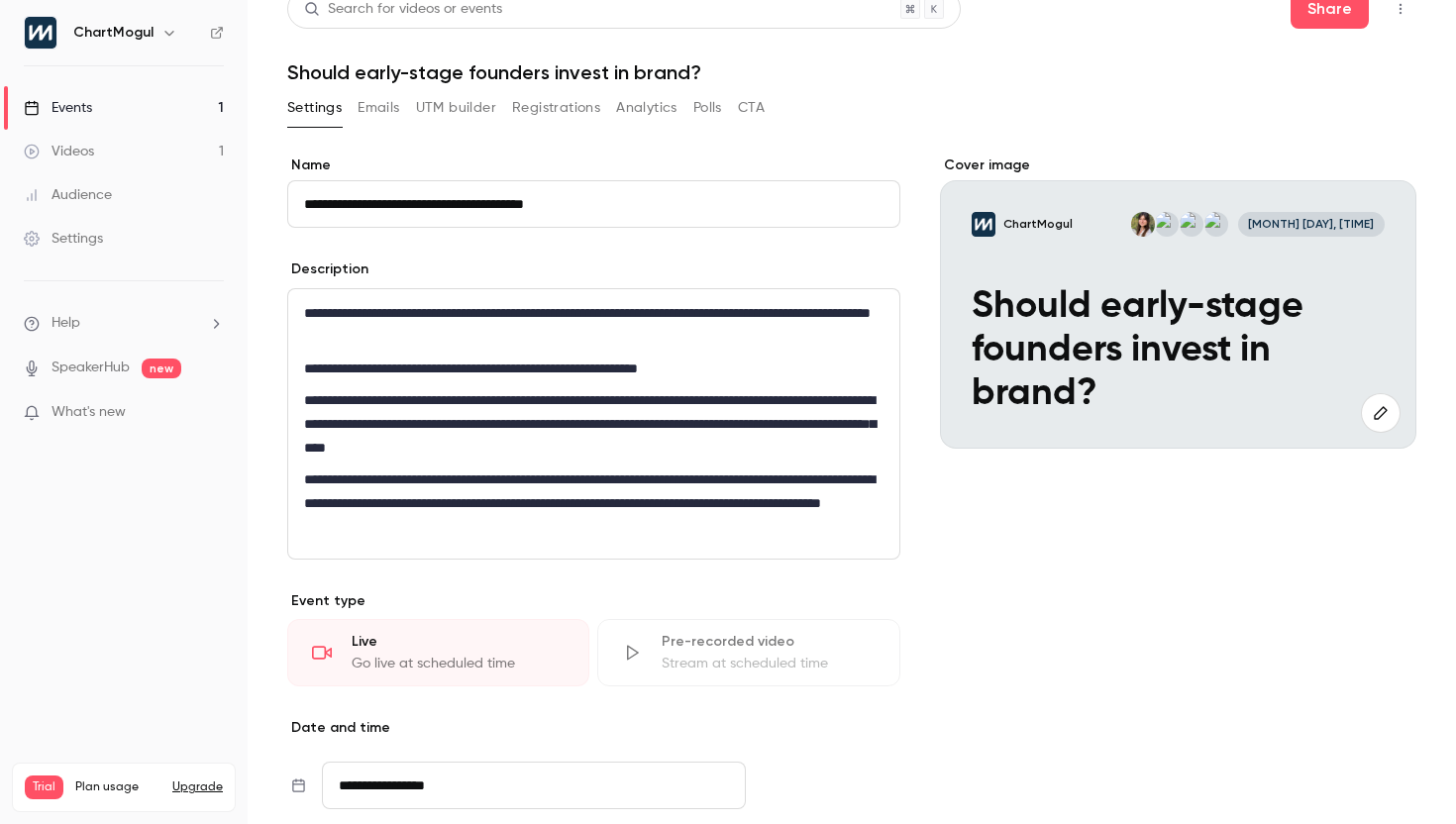 click 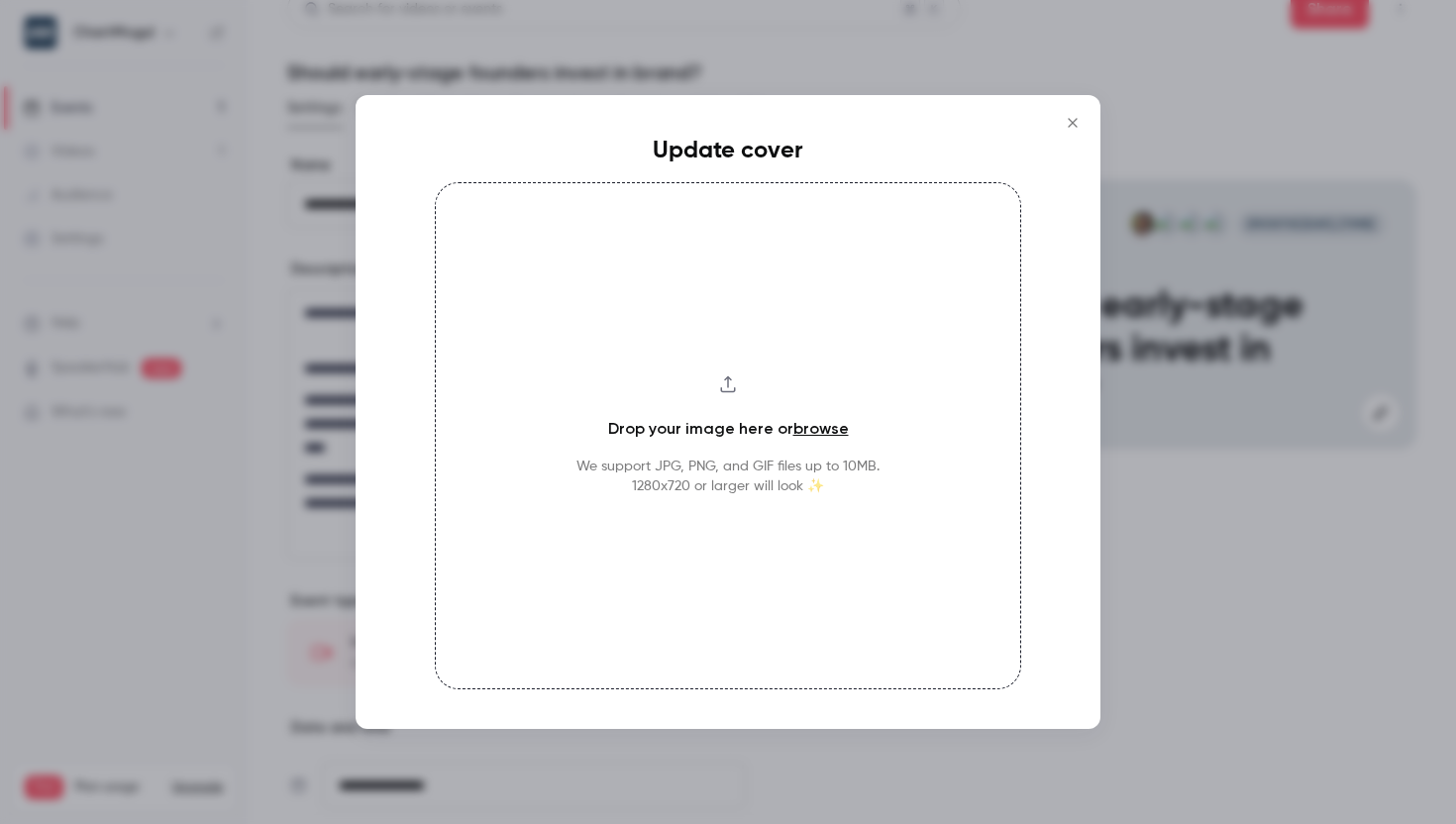 click on "We support JPG, PNG, and GIF files up to 10MB.
1280x720 or larger will look ✨" at bounding box center [728, 476] 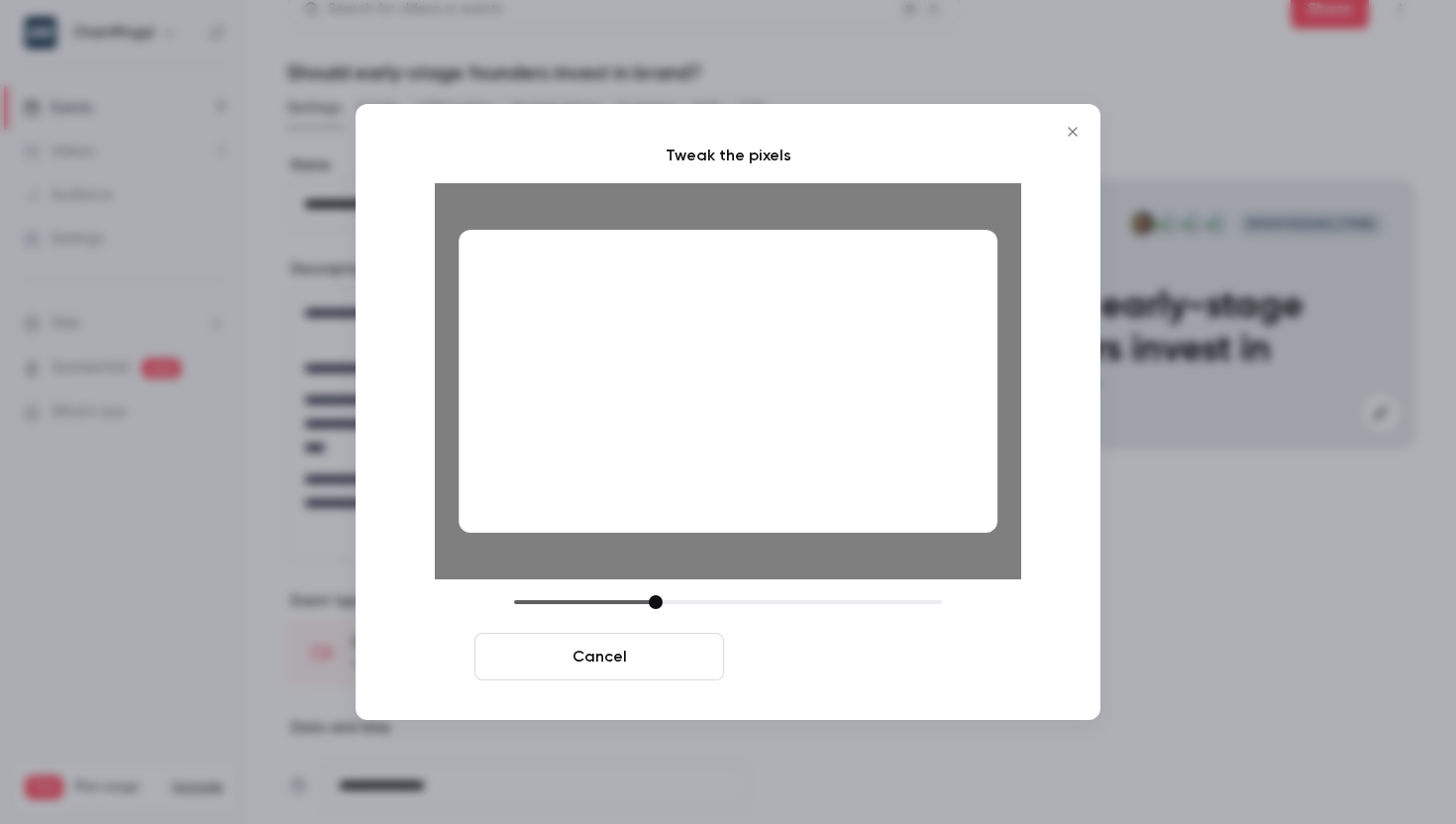 click on "Crop and save" at bounding box center [857, 657] 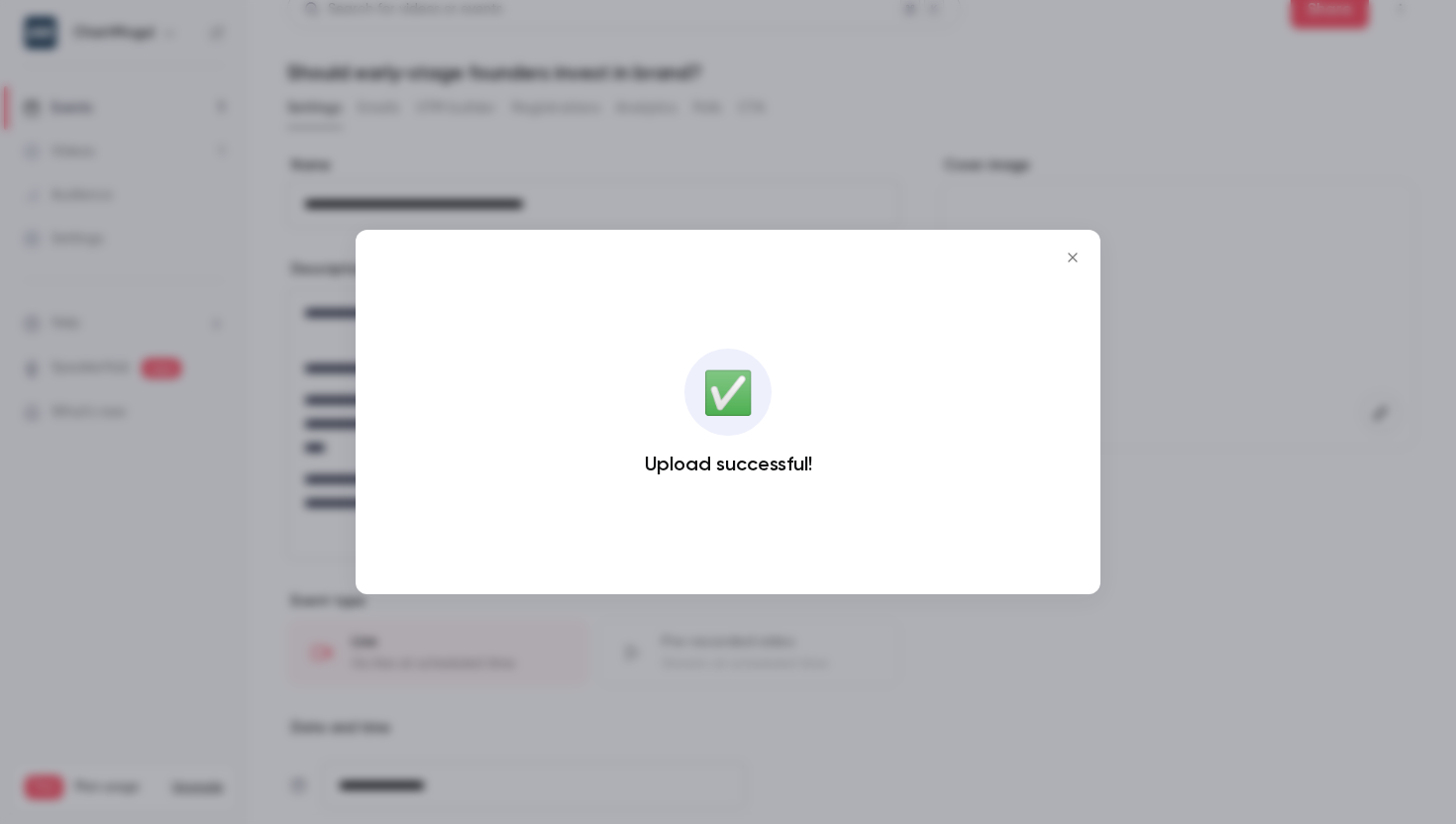 click 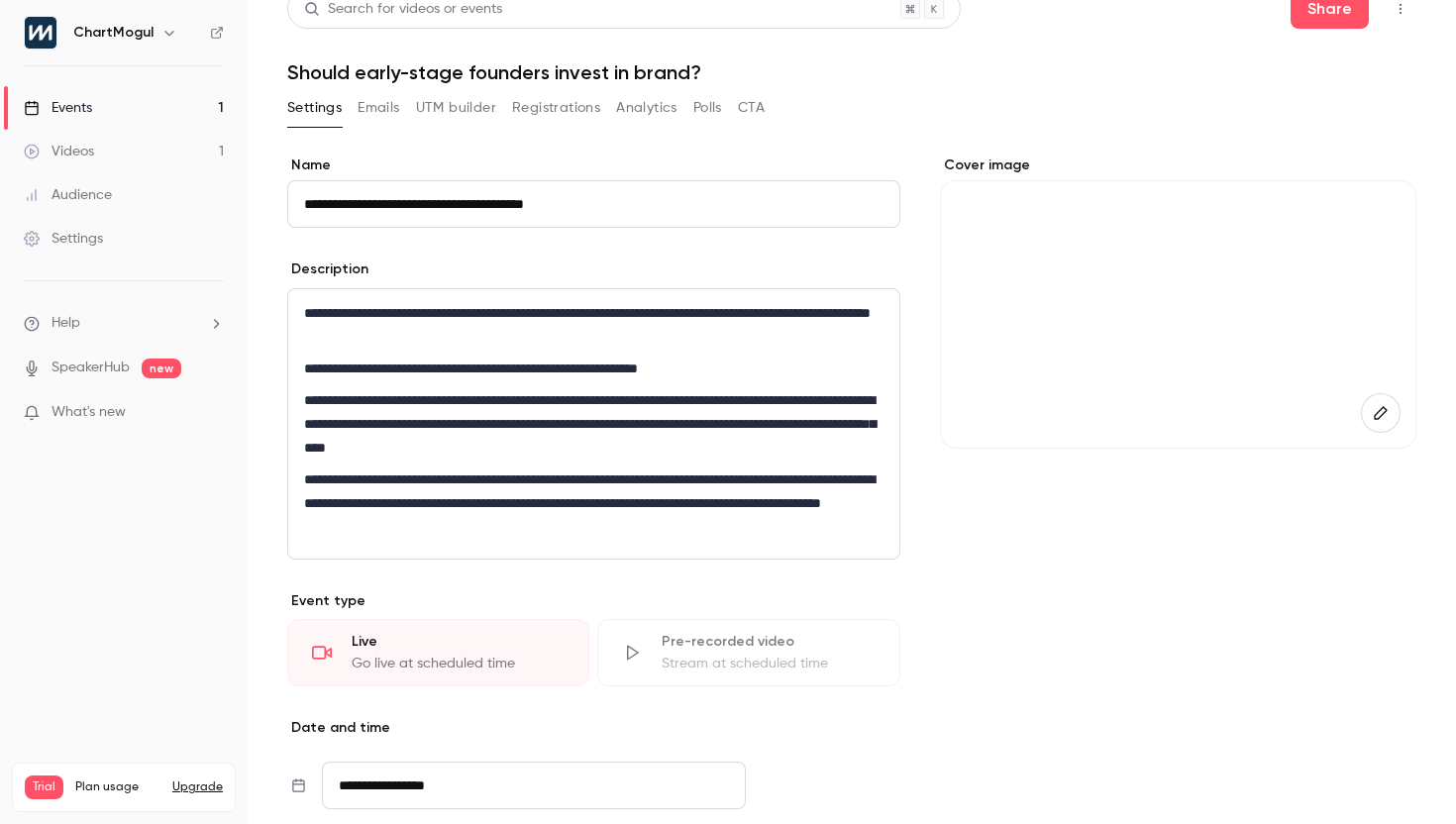 scroll, scrollTop: 68, scrollLeft: 0, axis: vertical 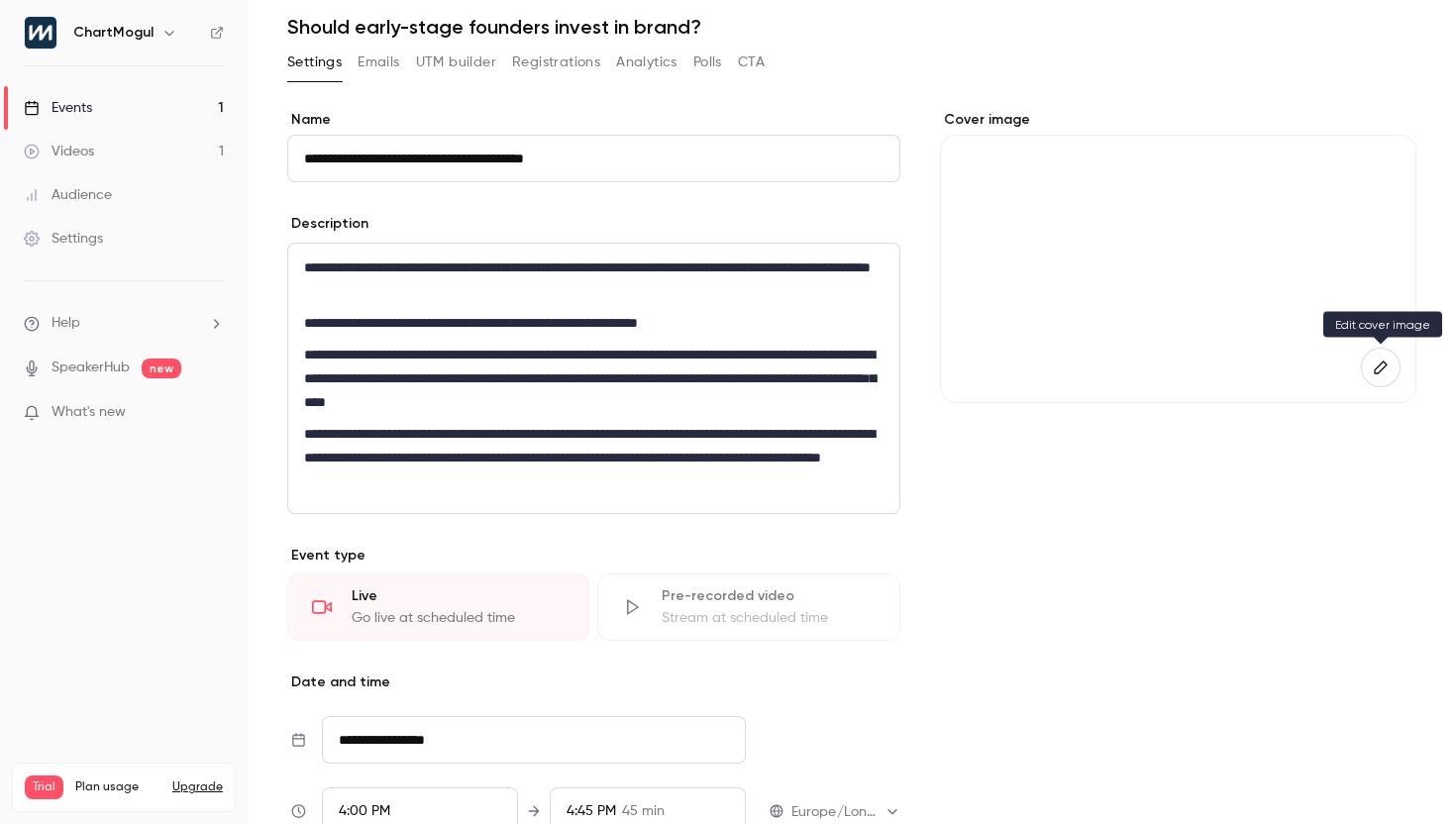click 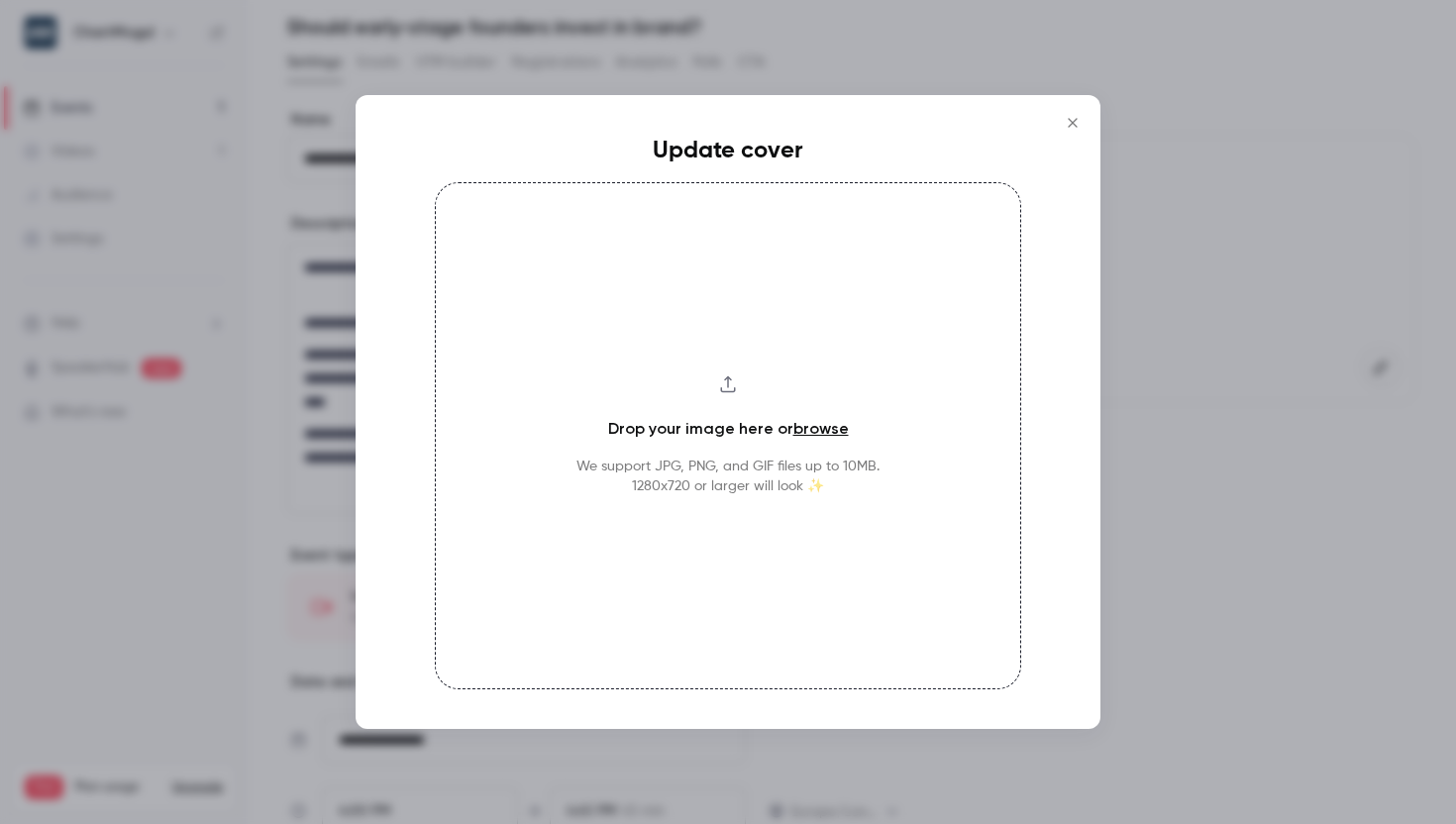 click 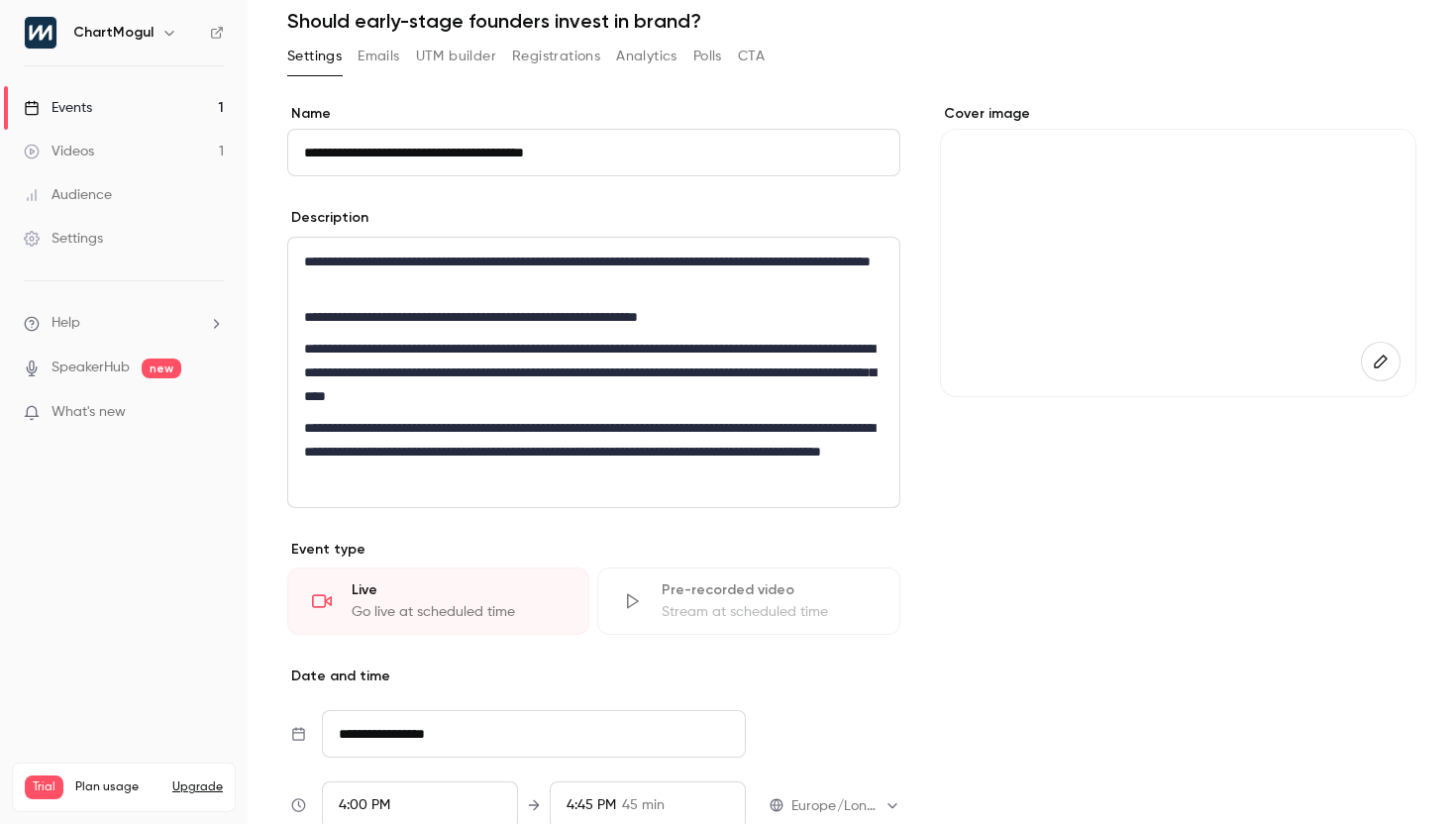 scroll, scrollTop: 0, scrollLeft: 0, axis: both 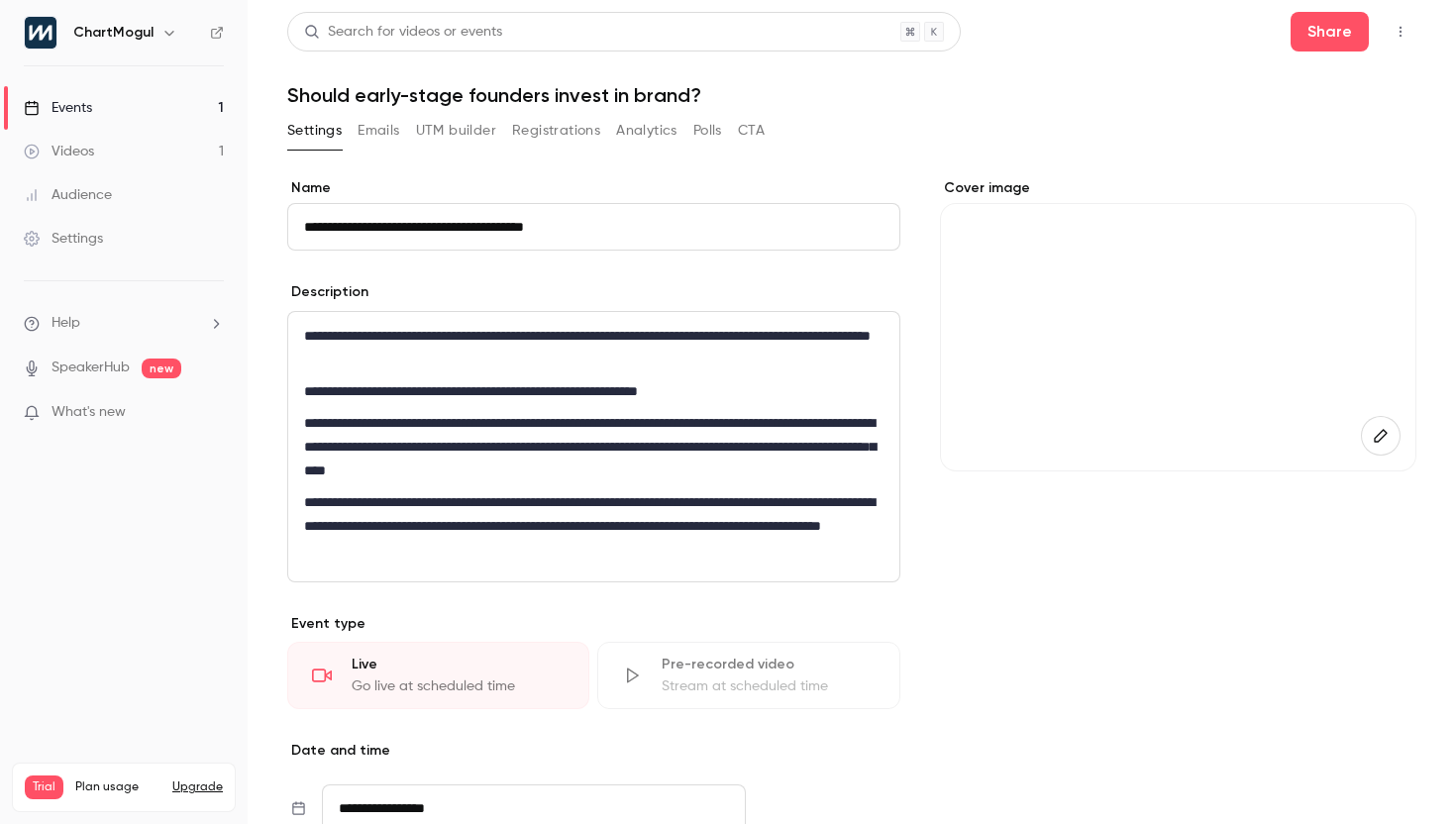 type 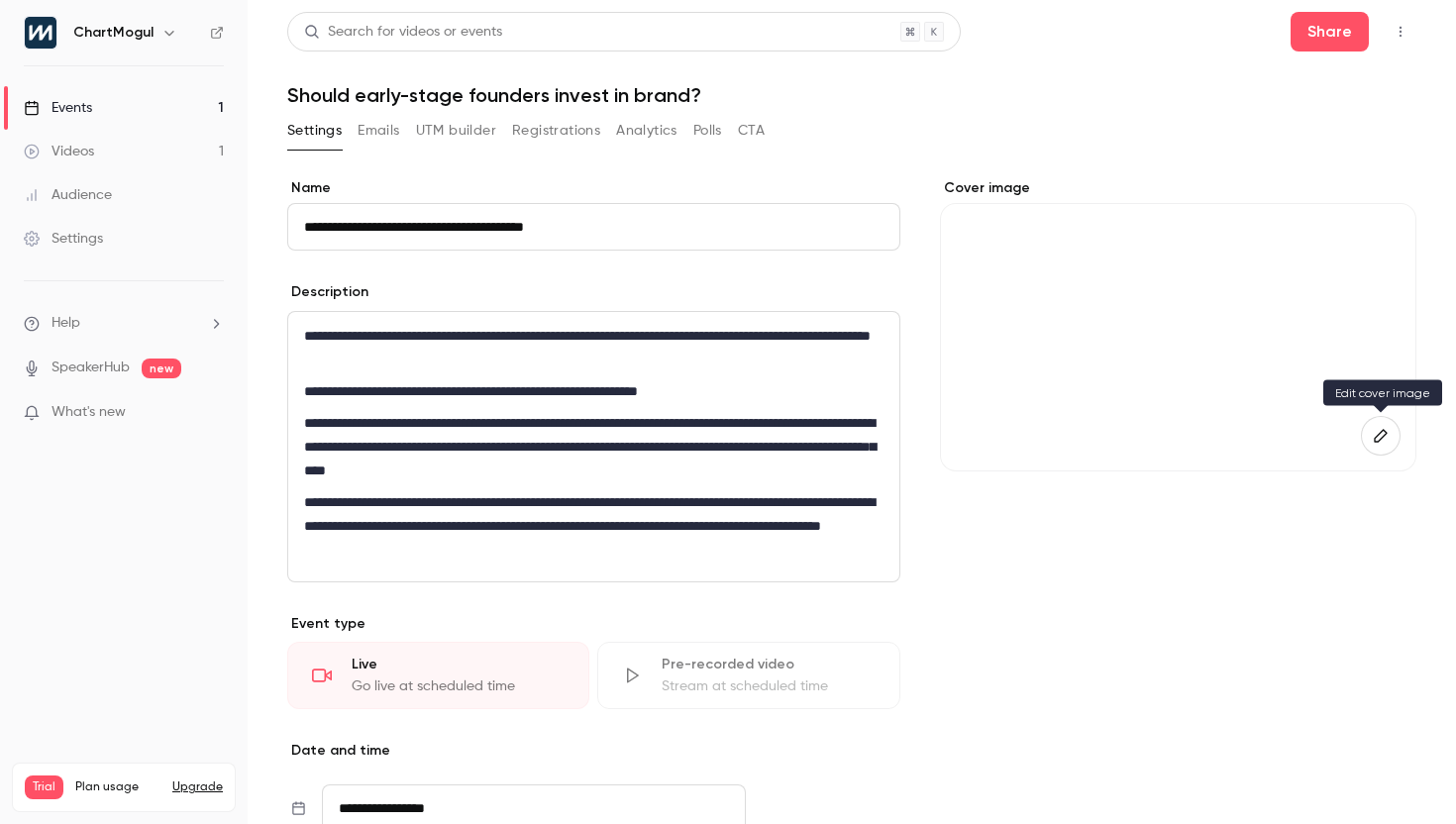 click at bounding box center [1381, 436] 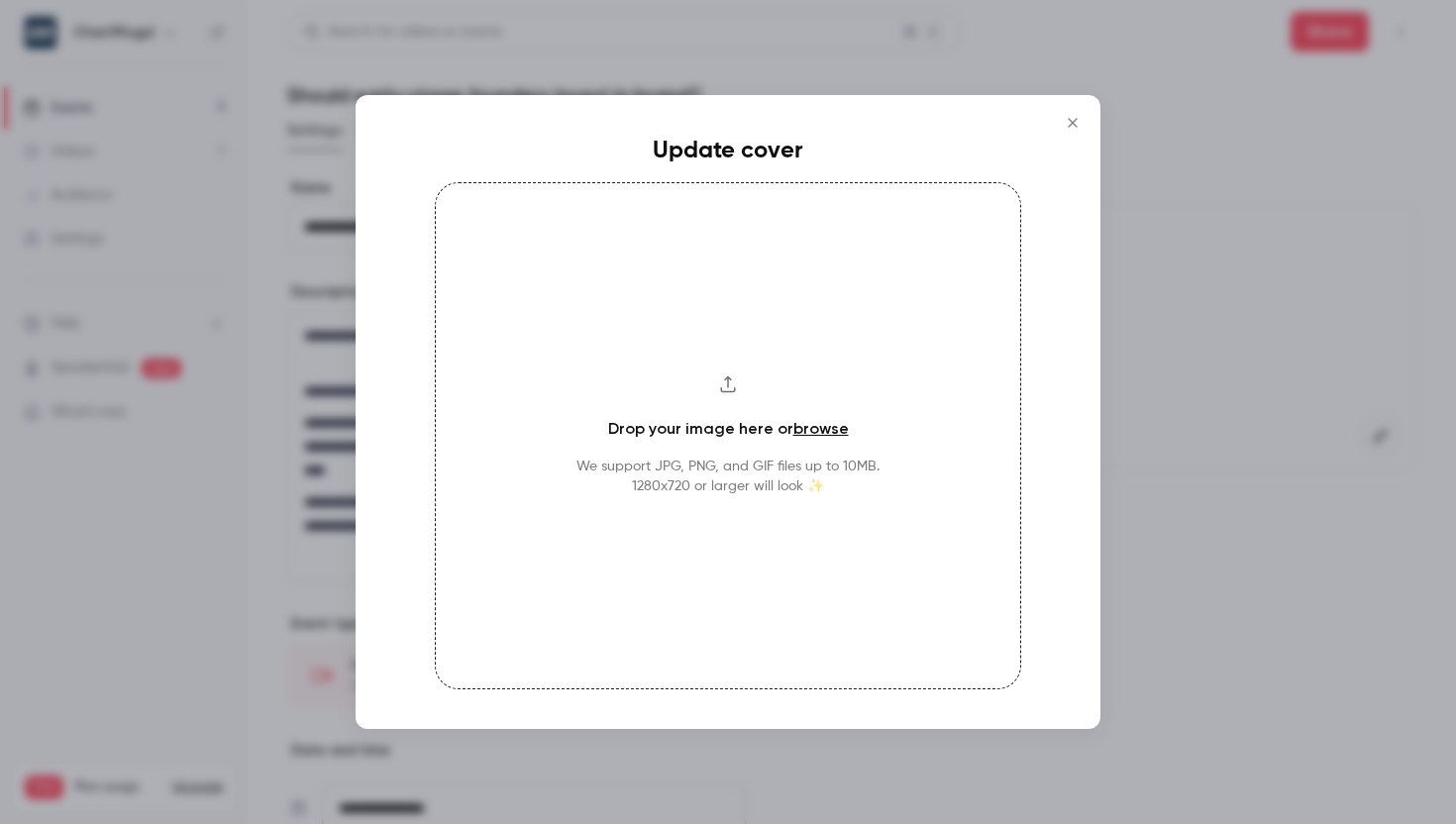 click on "browse" at bounding box center [821, 428] 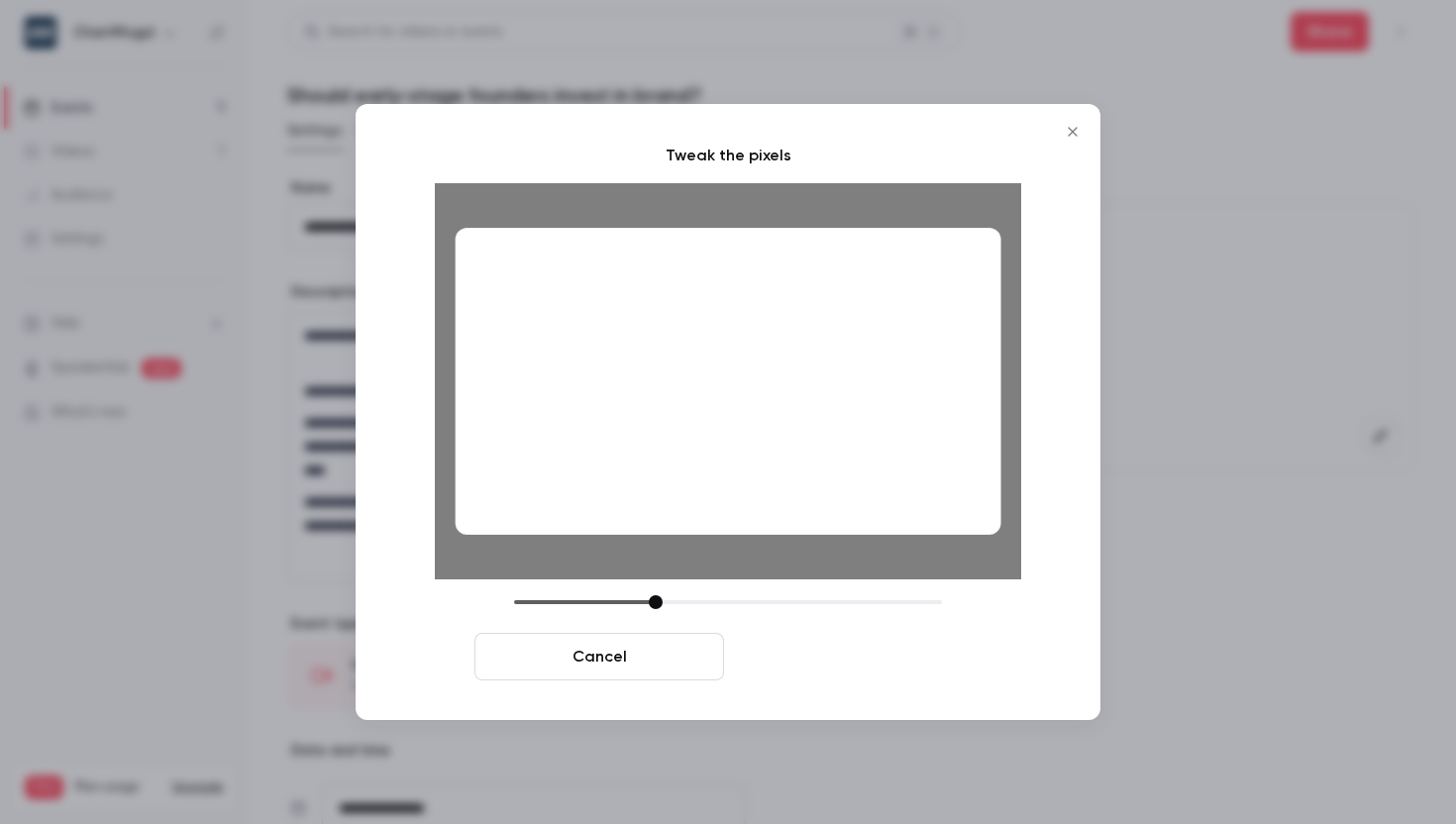 click on "Crop and save" at bounding box center (857, 657) 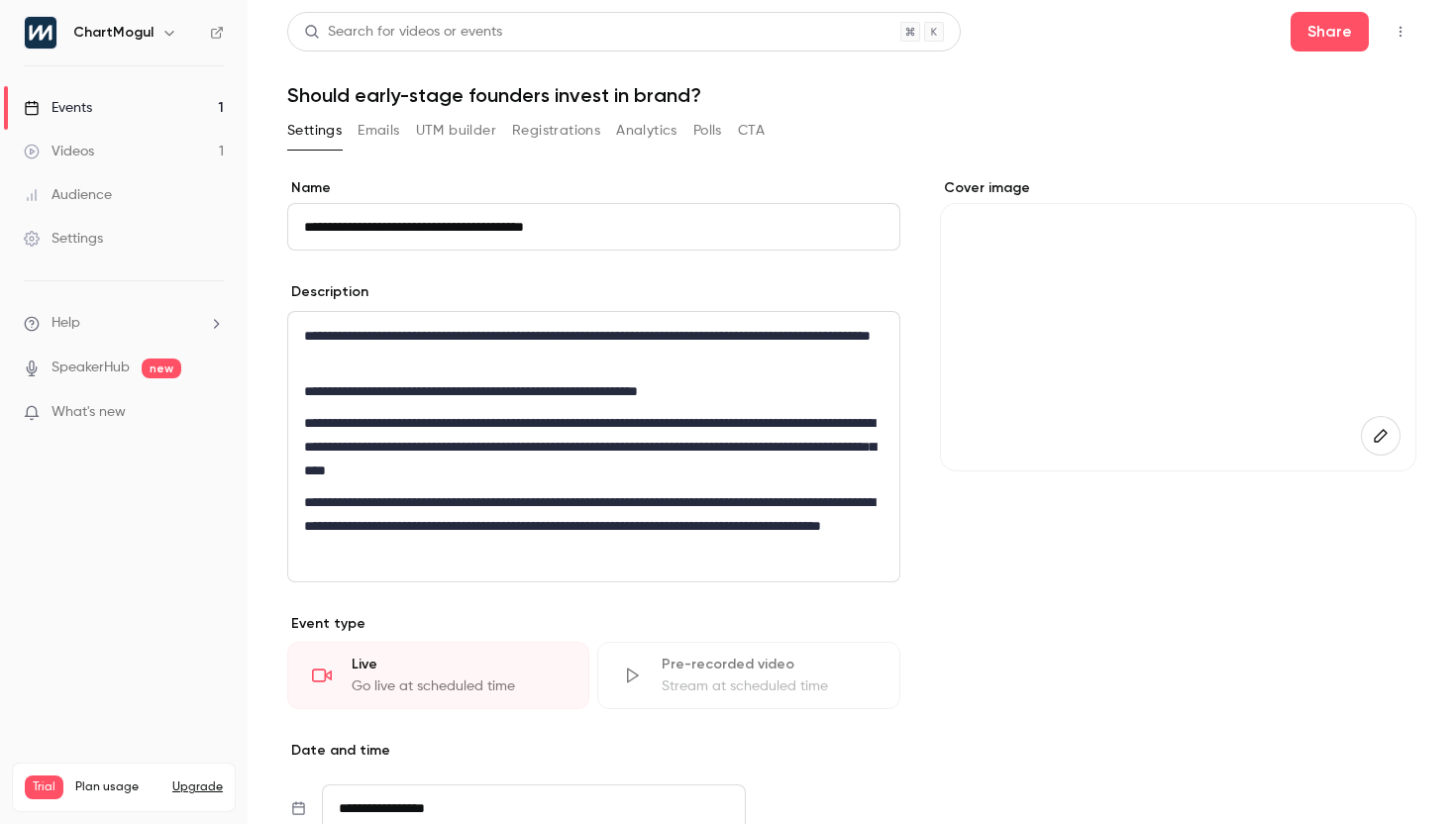 click at bounding box center (1178, 337) 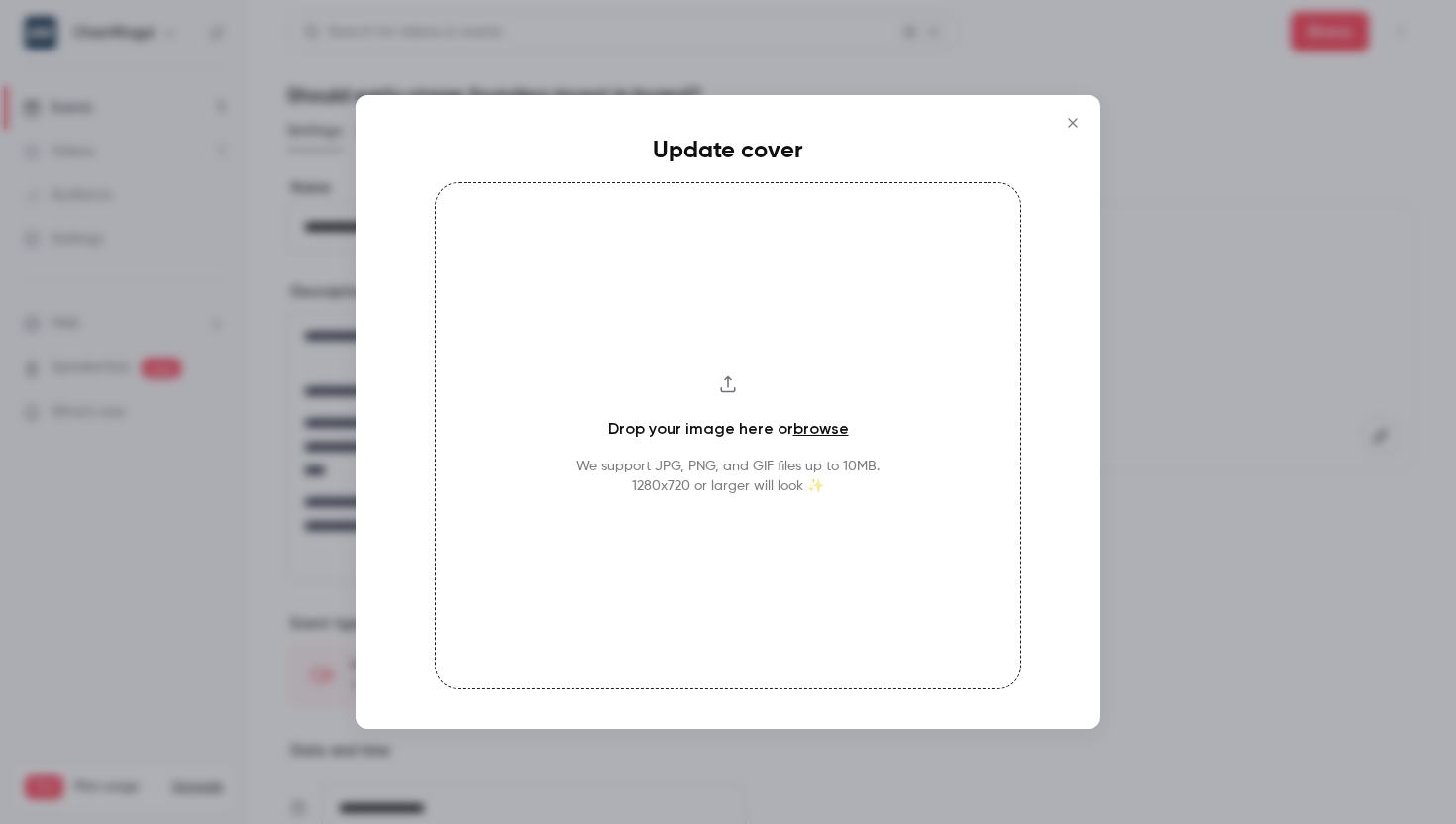 click on "browse" at bounding box center (821, 428) 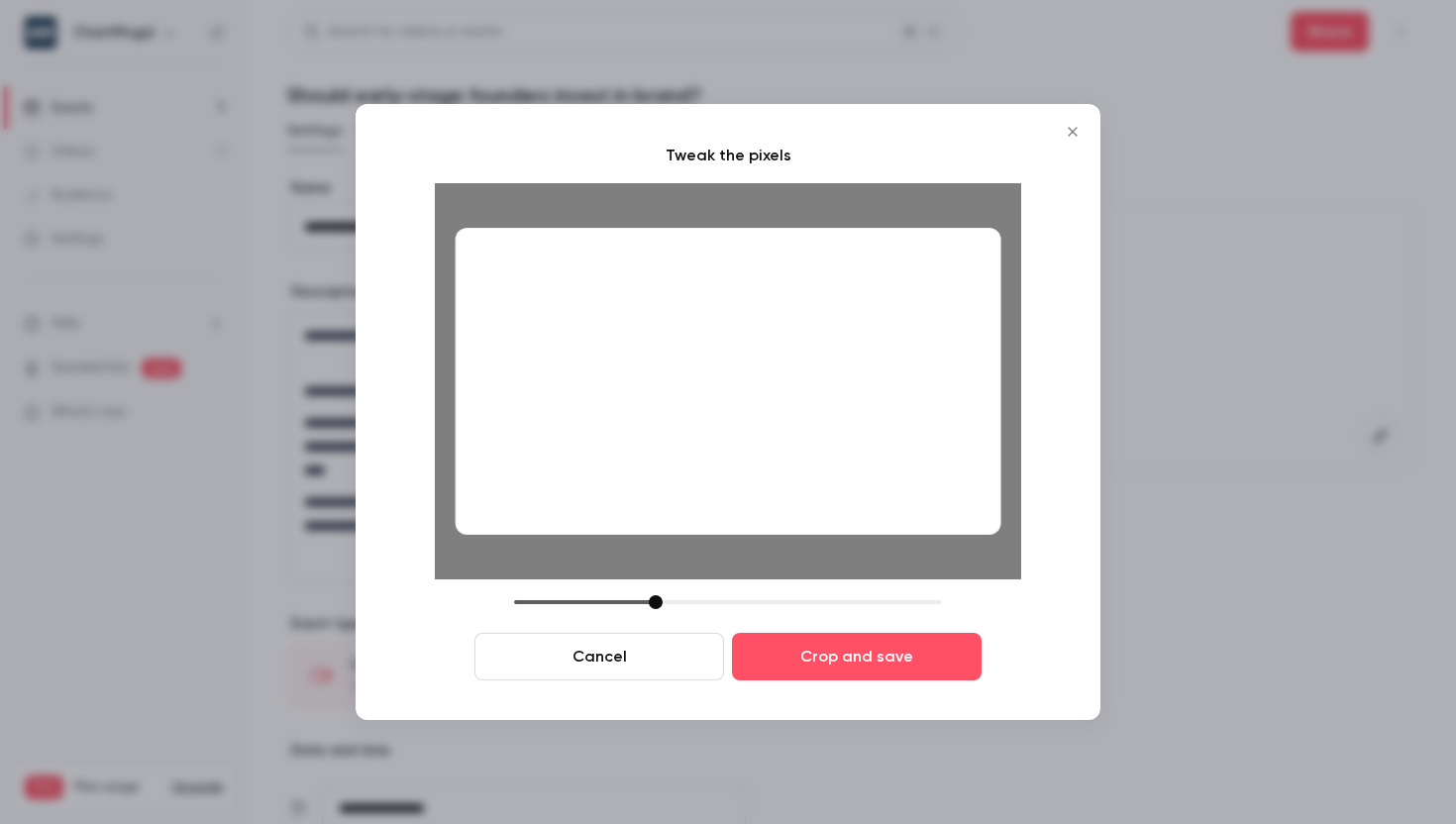 click at bounding box center (728, 381) 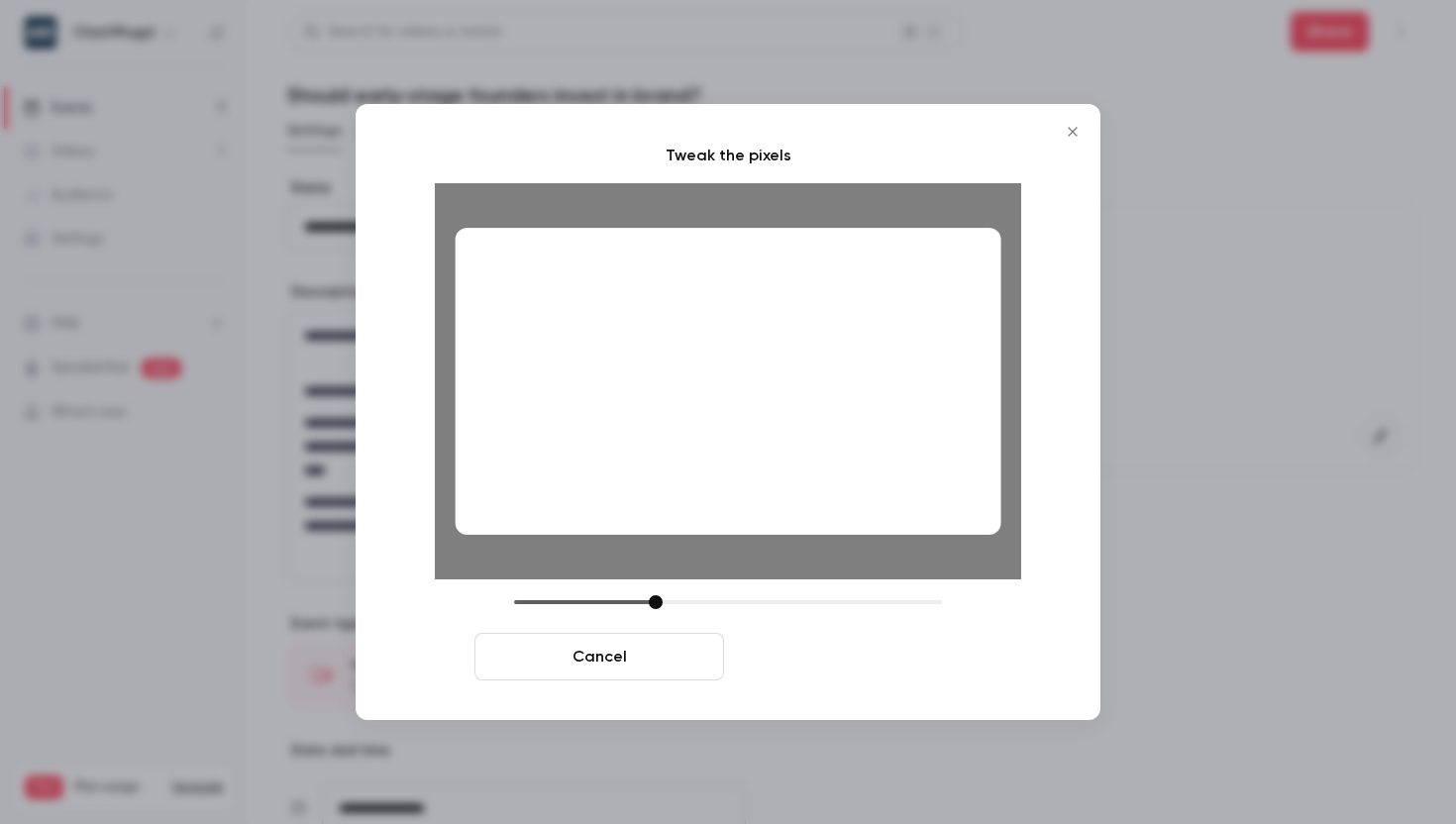 click on "Crop and save" at bounding box center (857, 657) 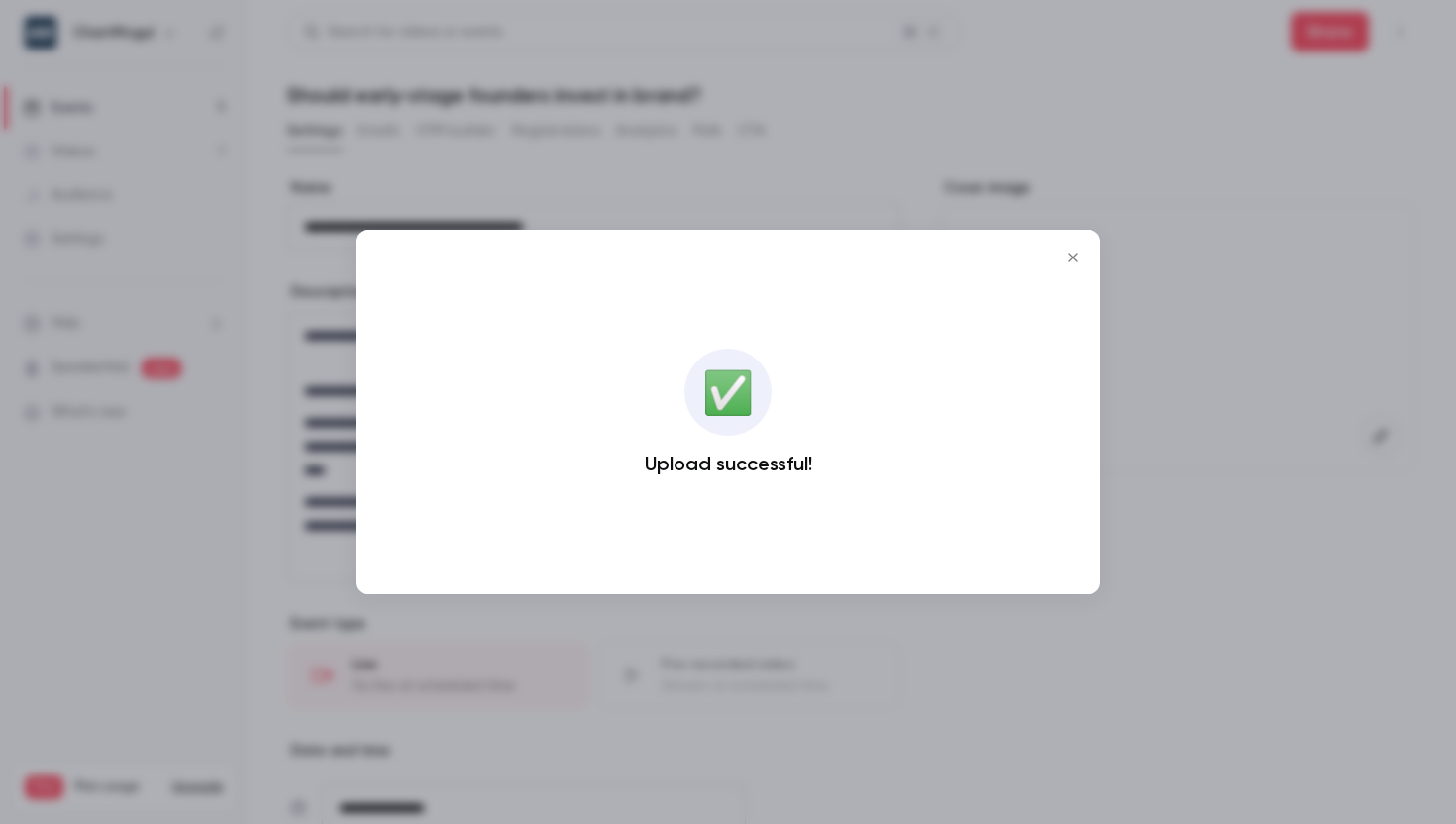 click 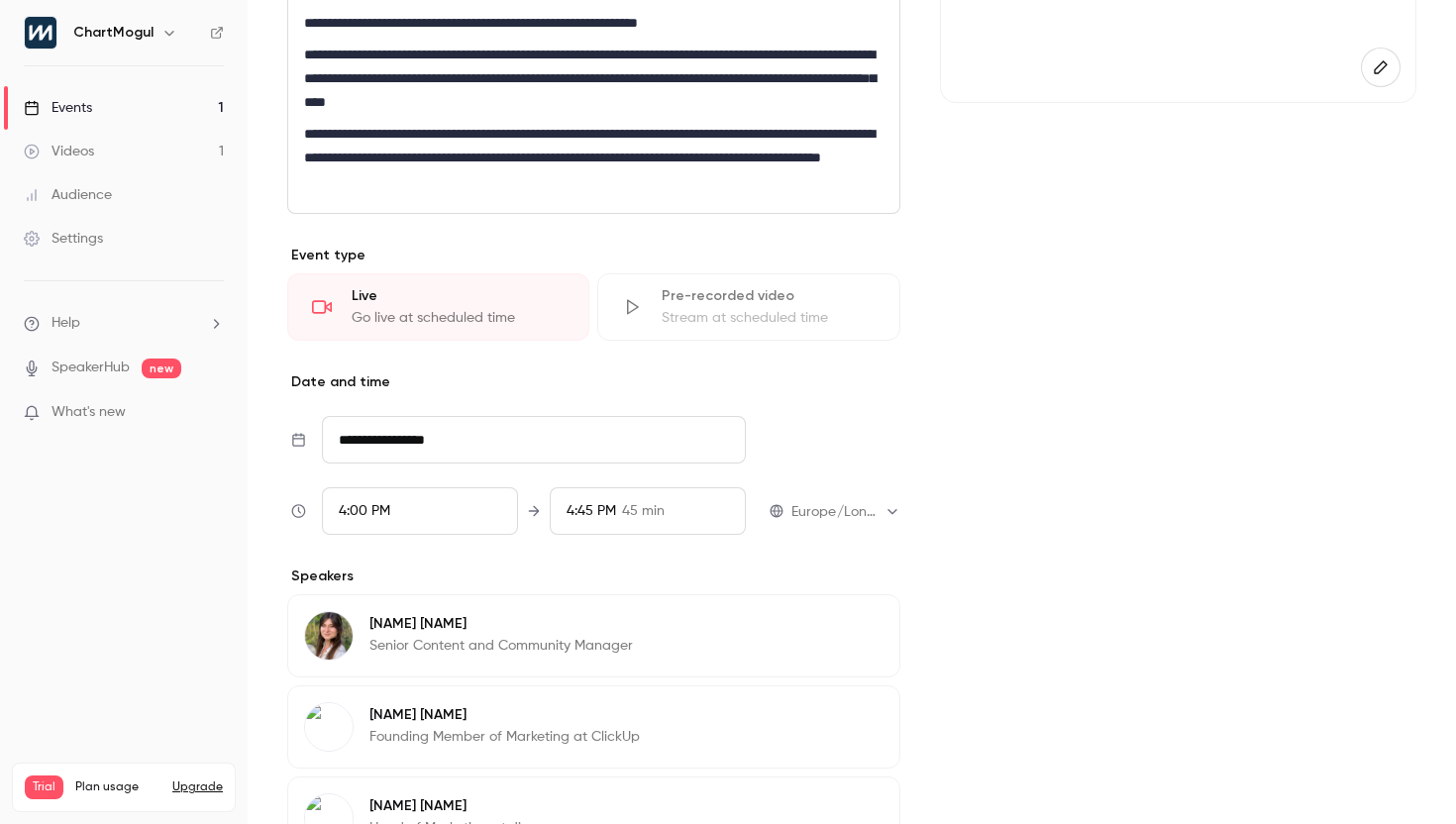 scroll, scrollTop: 0, scrollLeft: 0, axis: both 